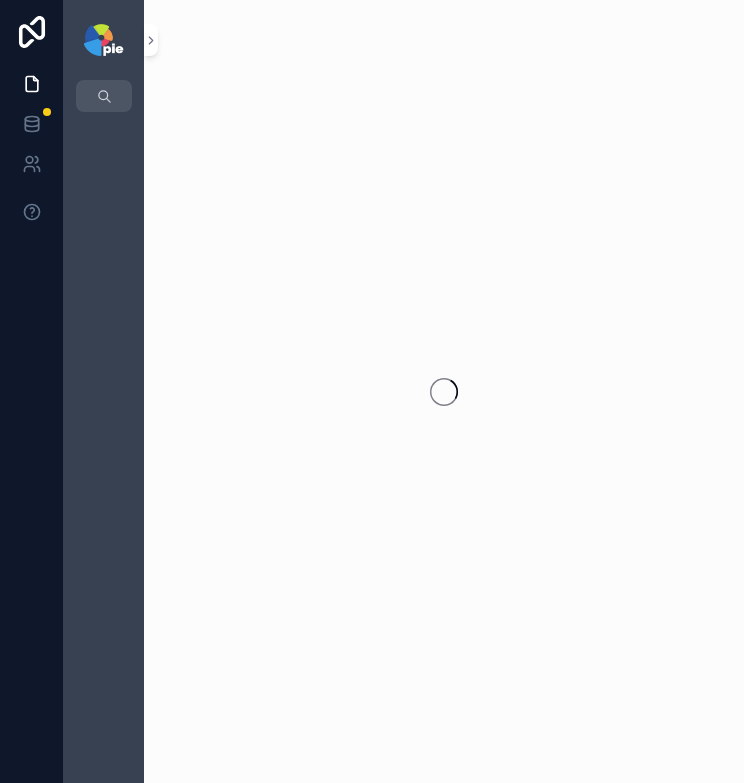 scroll, scrollTop: 0, scrollLeft: 0, axis: both 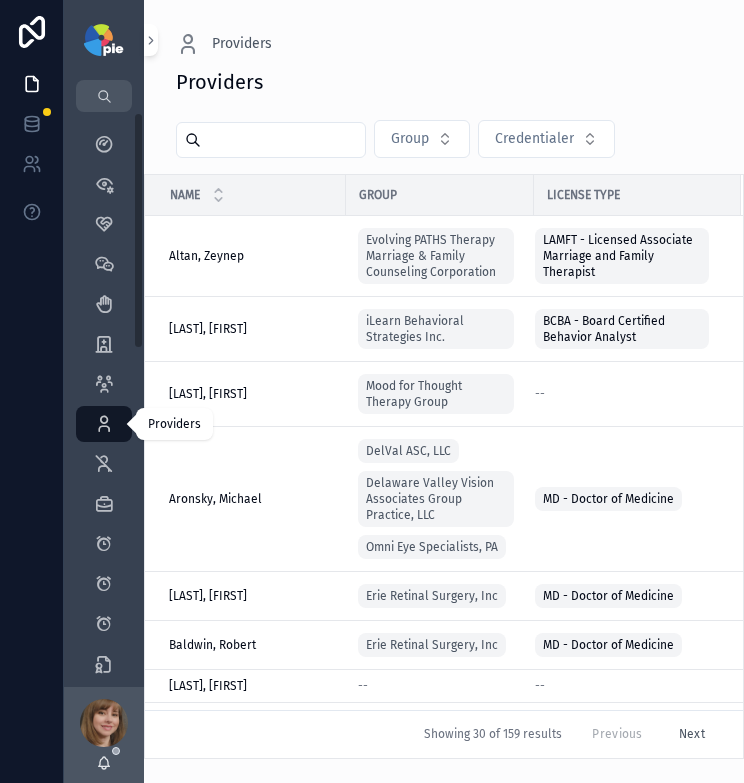 click at bounding box center (104, 424) 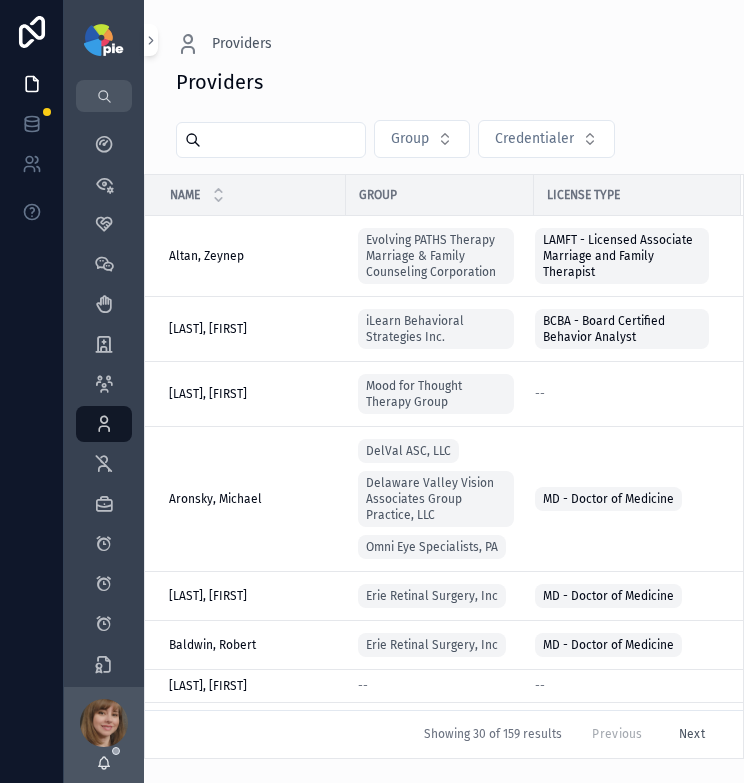click at bounding box center [283, 140] 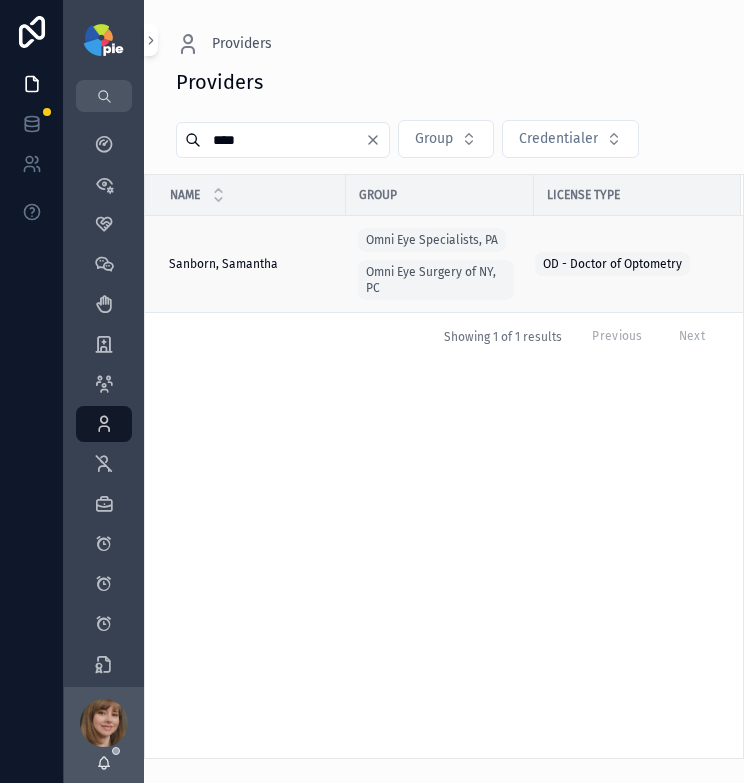 type on "****" 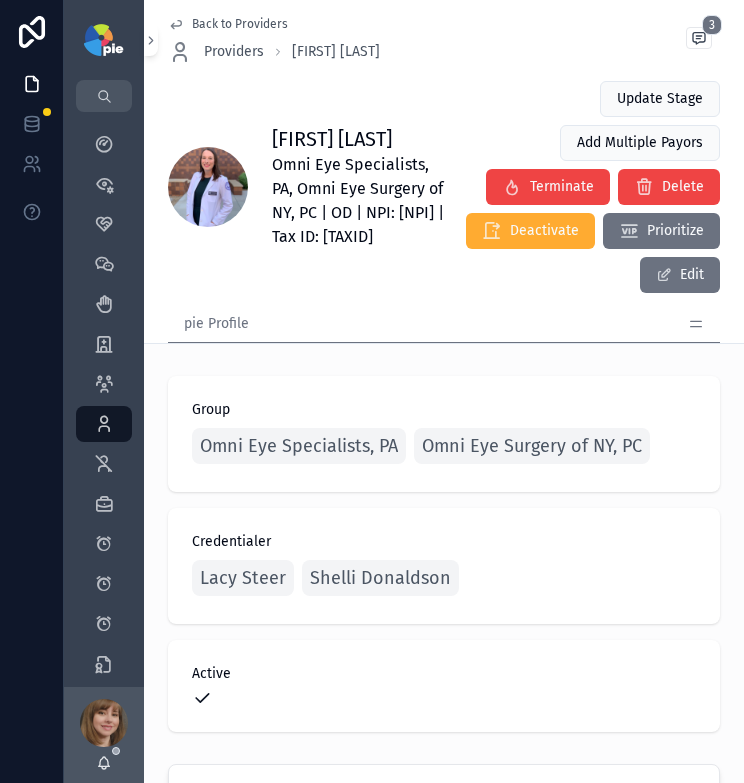 click 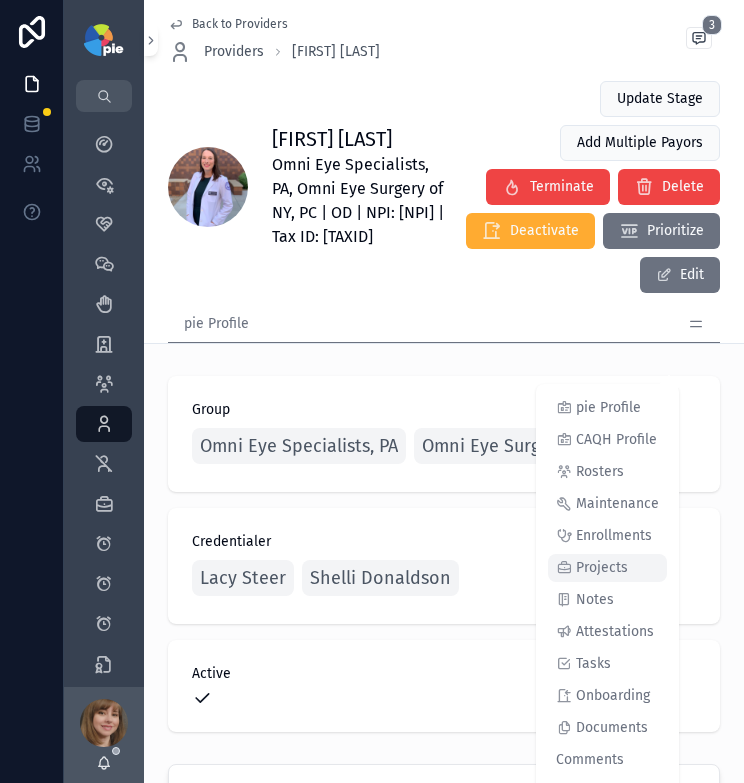 click on "Projects" at bounding box center (602, 568) 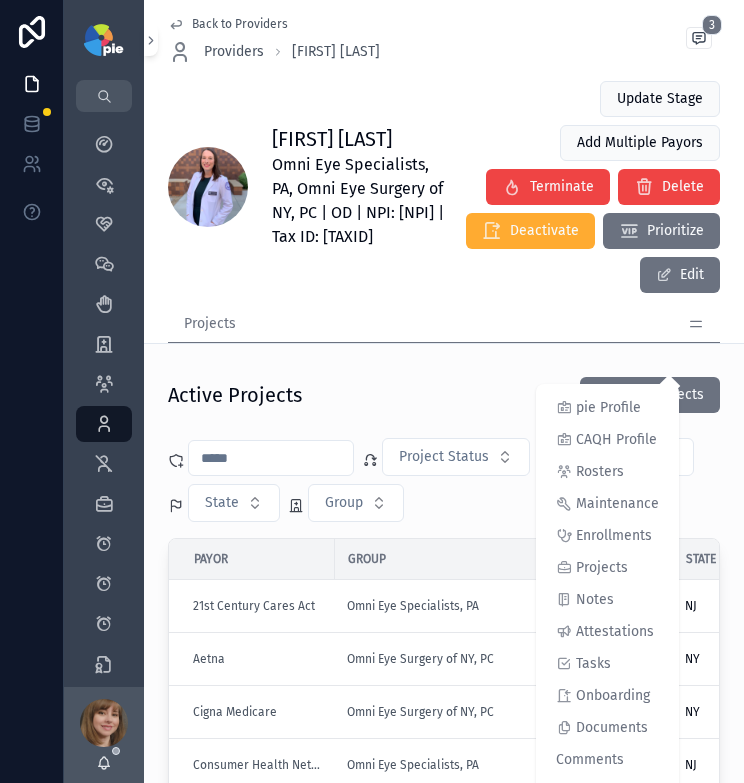 click at bounding box center (271, 458) 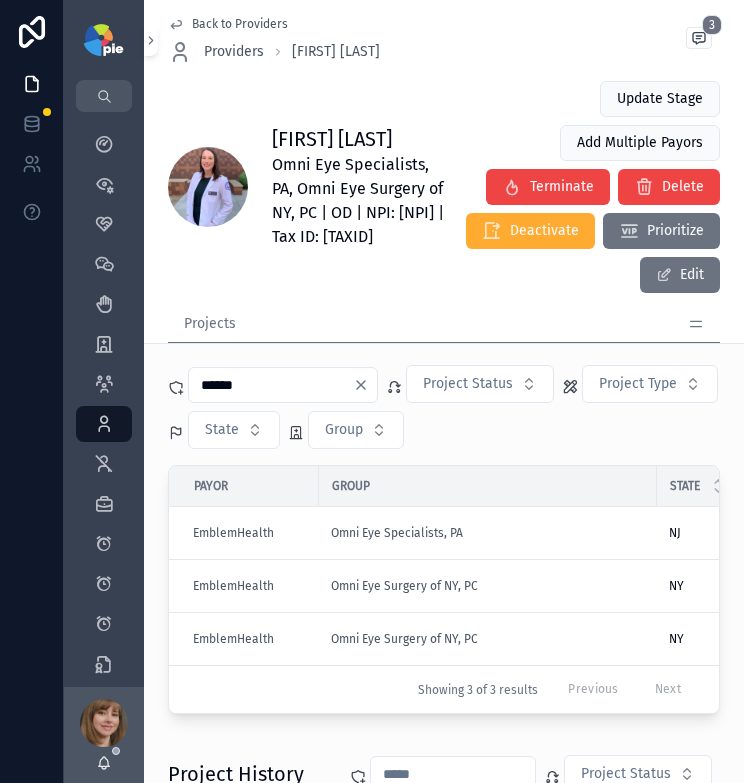 scroll, scrollTop: 92, scrollLeft: 0, axis: vertical 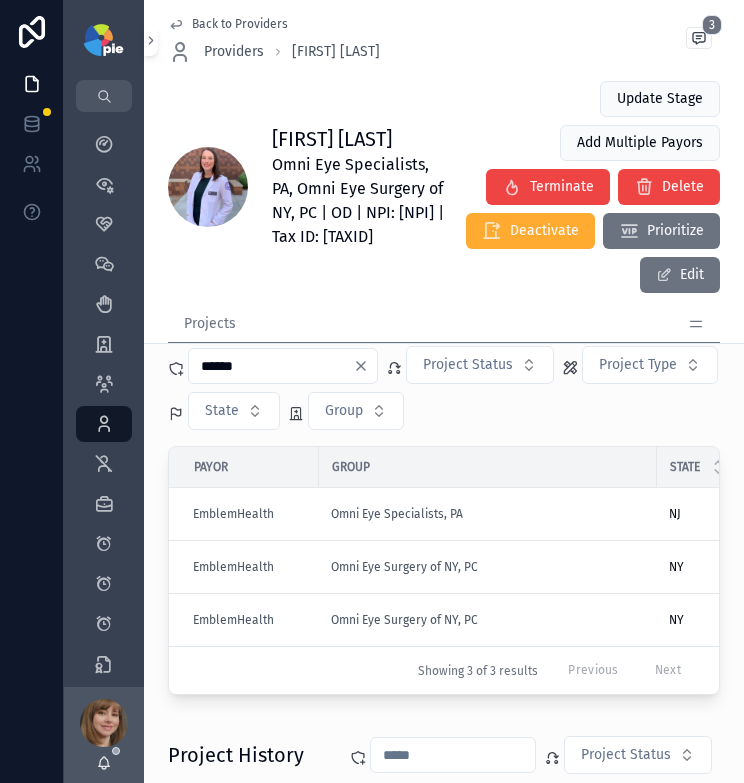 type on "******" 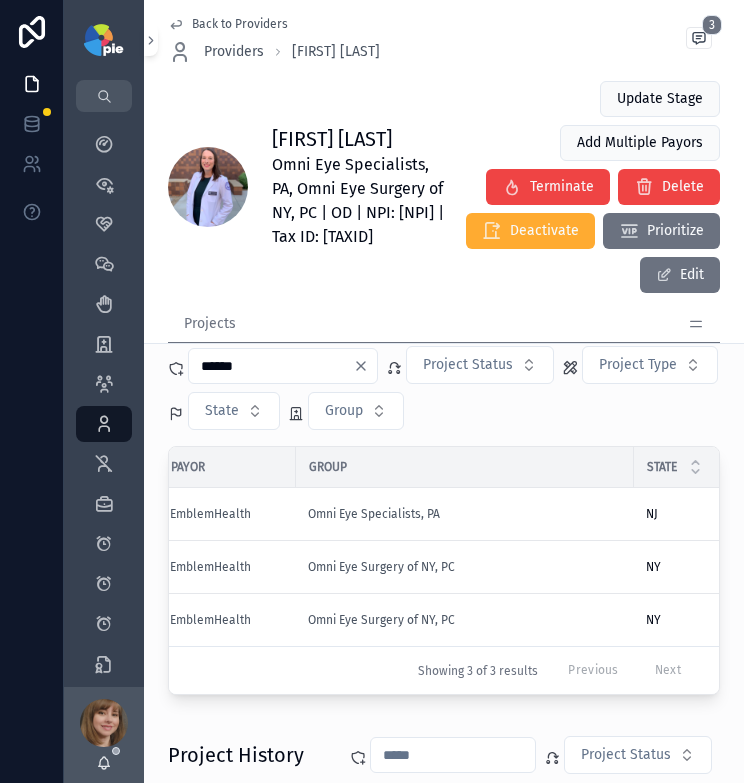 scroll, scrollTop: 0, scrollLeft: 0, axis: both 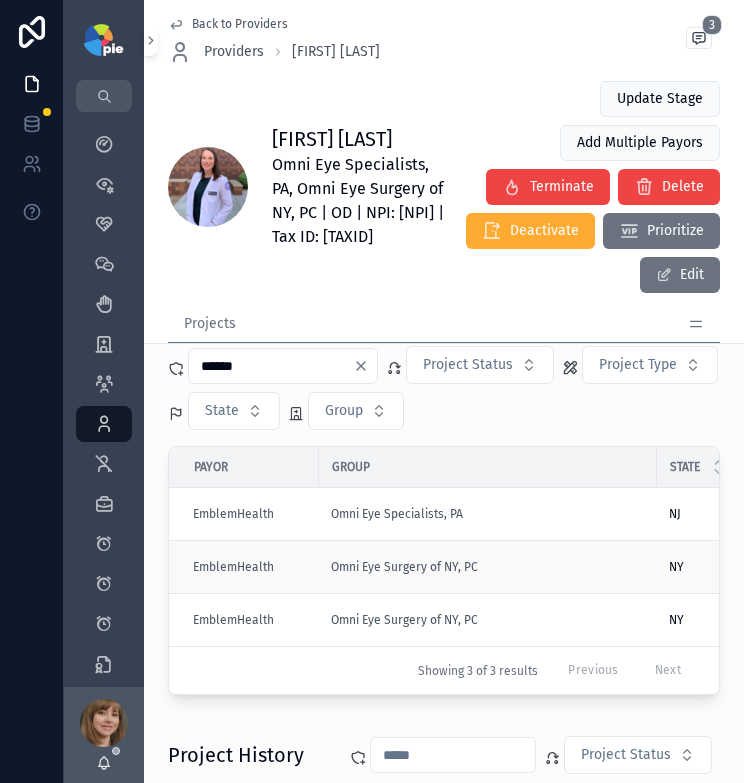 click on "EmblemHealth" at bounding box center (250, 567) 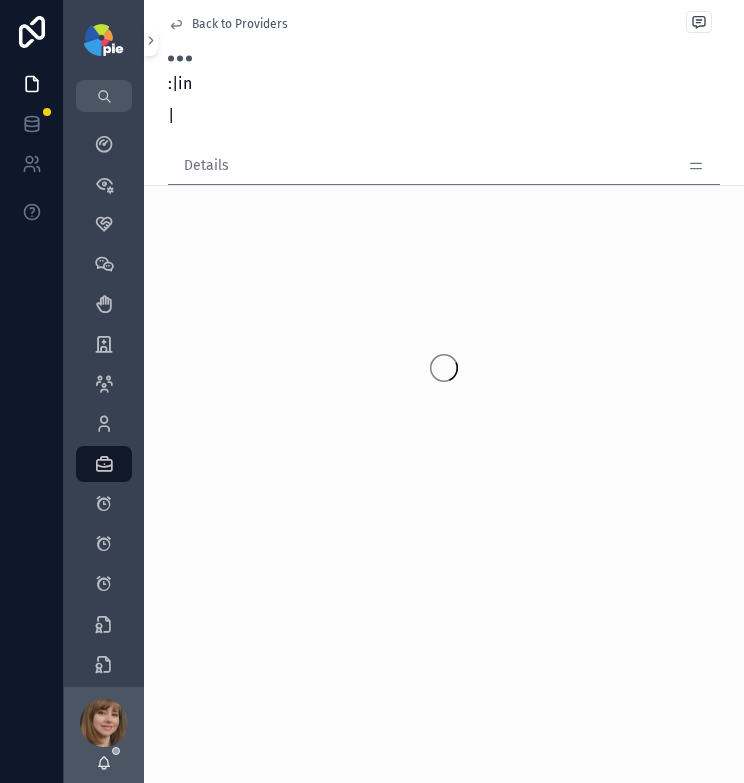 scroll, scrollTop: 0, scrollLeft: 0, axis: both 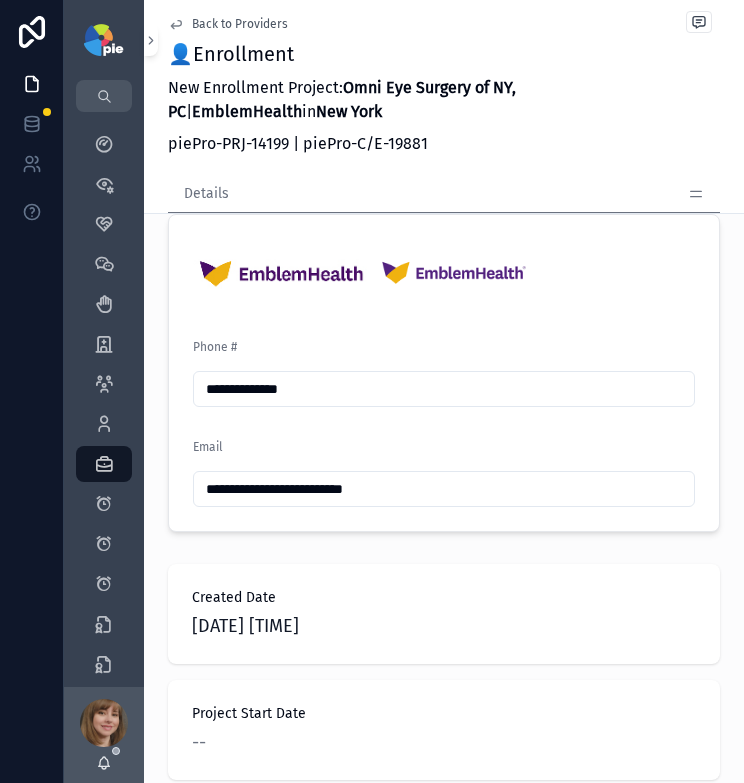 drag, startPoint x: 394, startPoint y: 489, endPoint x: 185, endPoint y: 488, distance: 209.0024 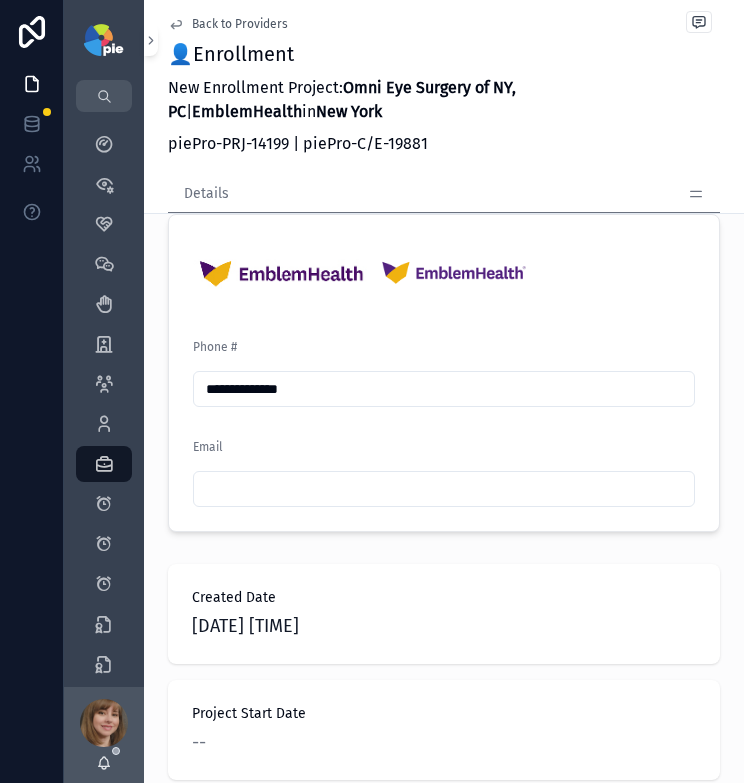 paste on "**********" 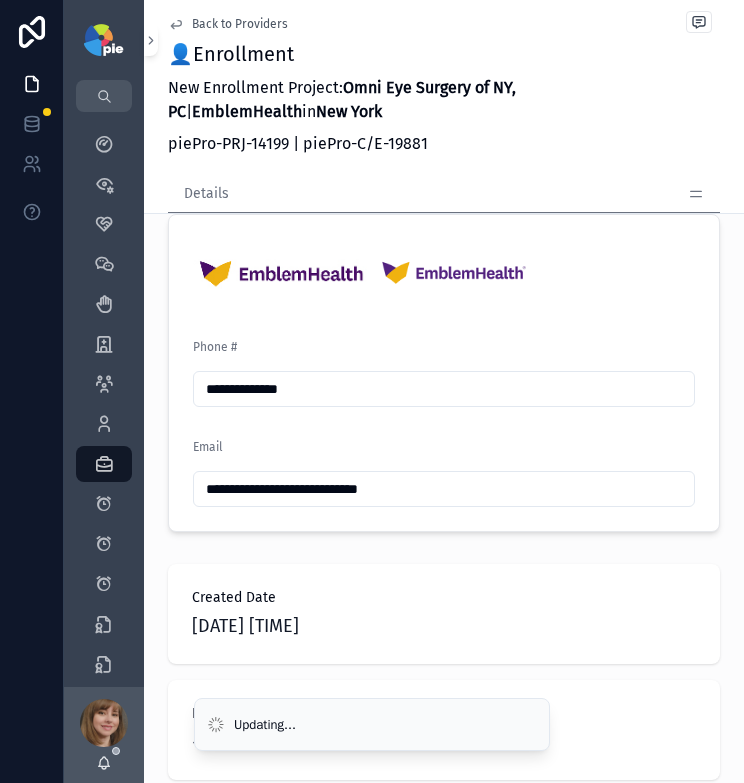 click on "**********" at bounding box center [444, 489] 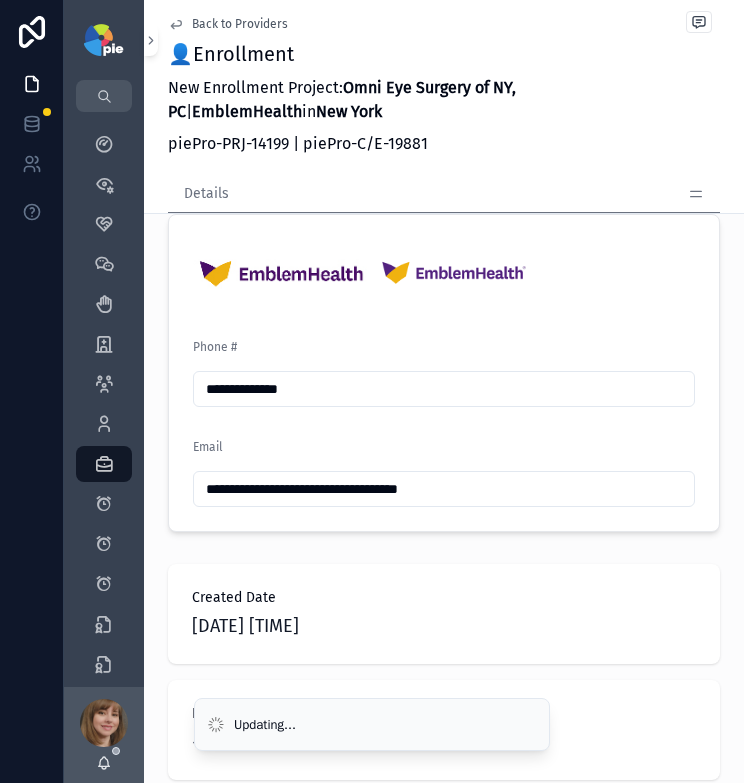 type on "**********" 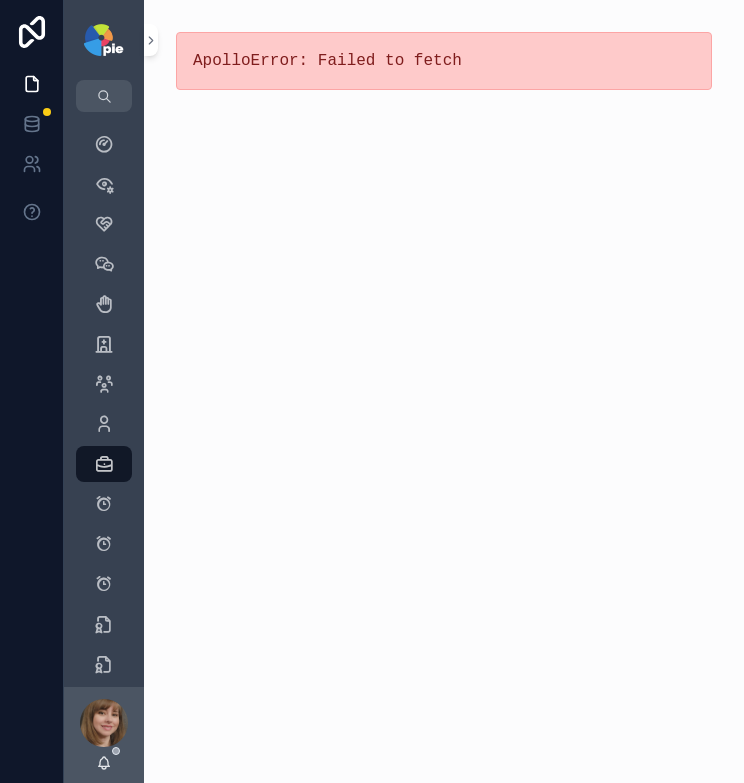 scroll, scrollTop: 0, scrollLeft: 0, axis: both 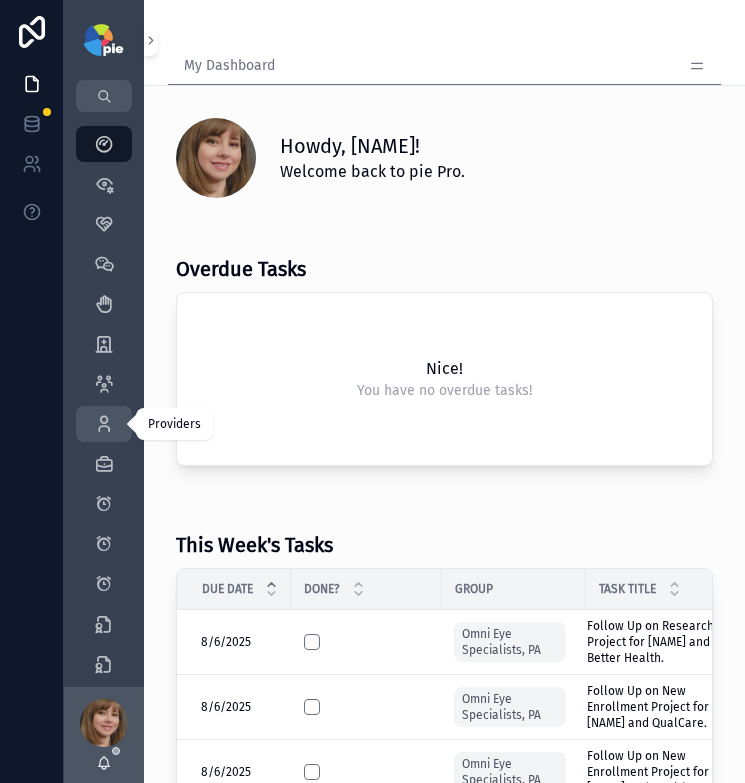 click on "Providers 159" at bounding box center (104, 424) 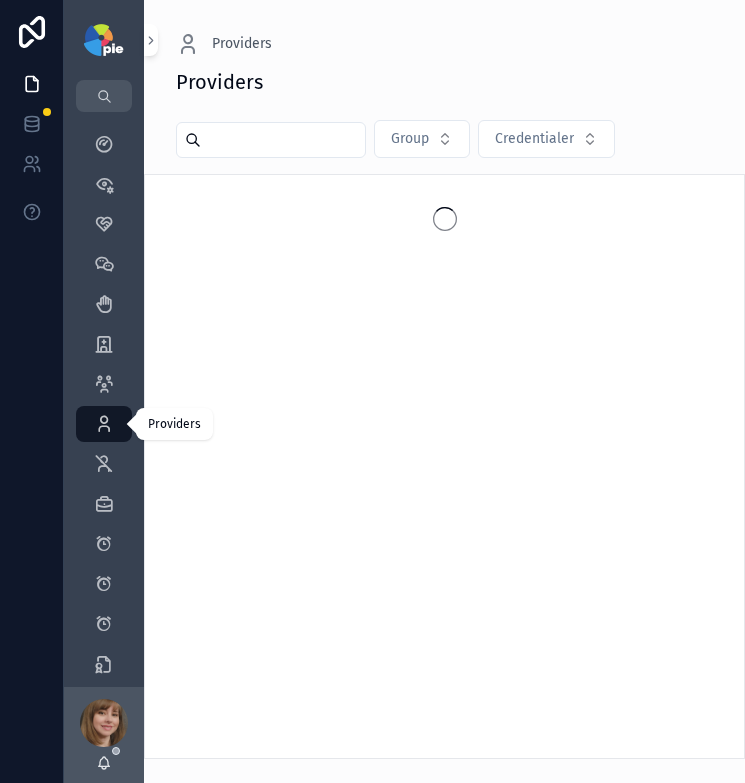 click at bounding box center (104, 424) 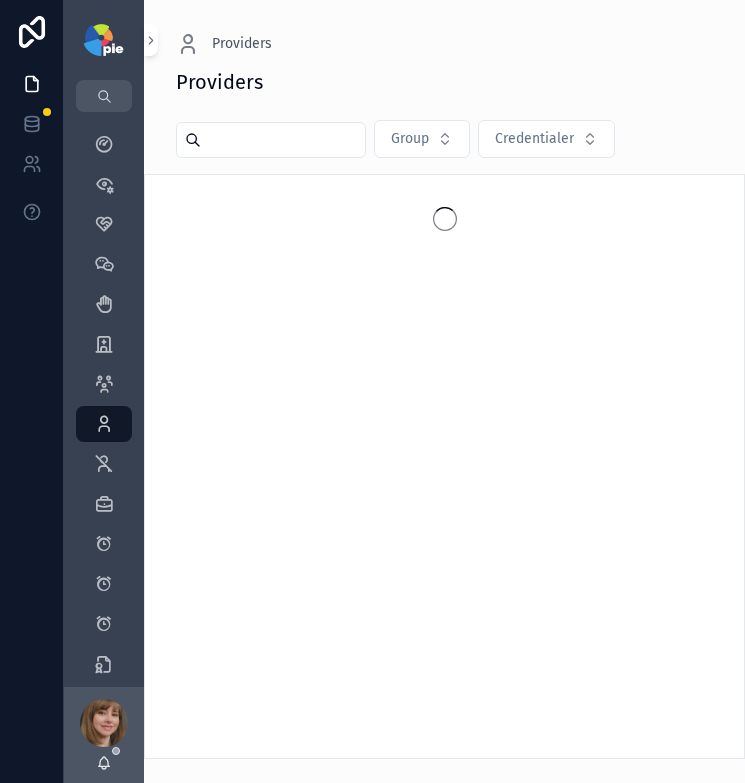 click at bounding box center [283, 140] 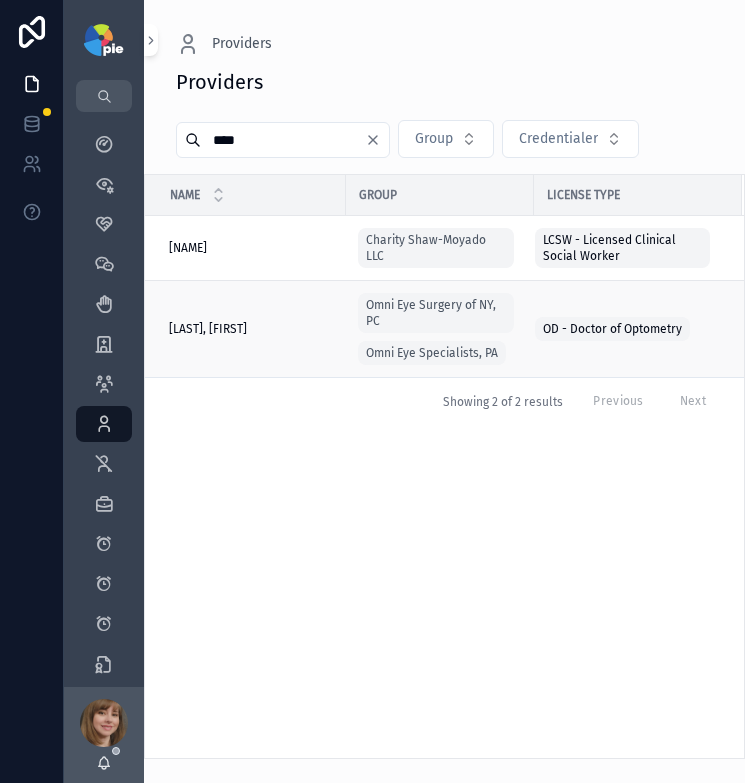 type on "****" 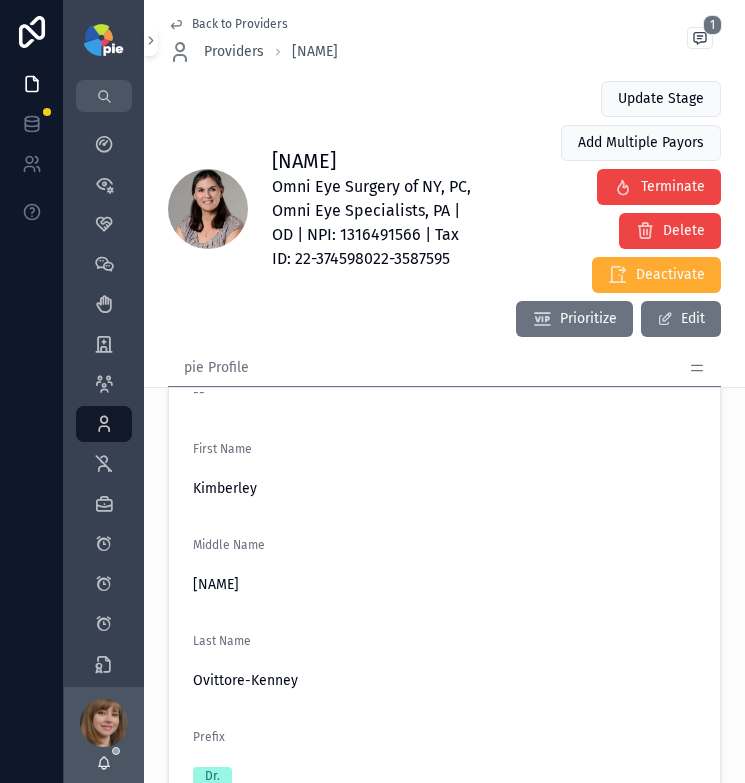 scroll, scrollTop: 1334, scrollLeft: 0, axis: vertical 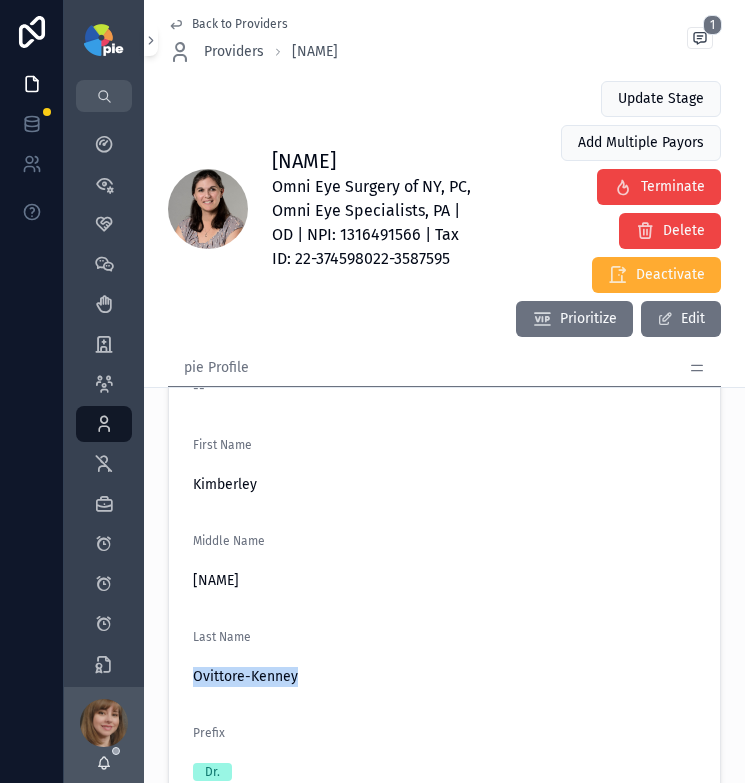 drag, startPoint x: 308, startPoint y: 673, endPoint x: 189, endPoint y: 673, distance: 119 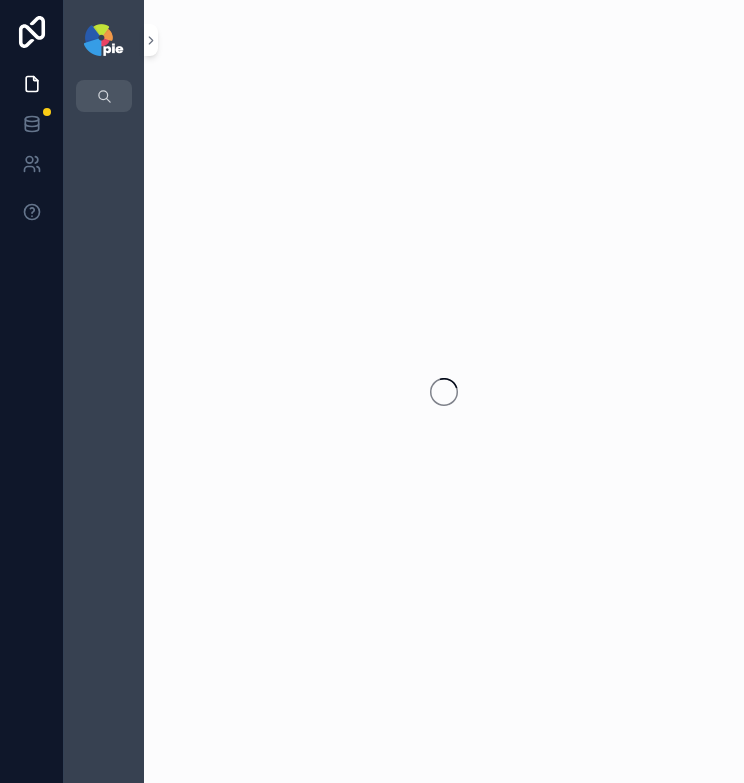 scroll, scrollTop: 0, scrollLeft: 0, axis: both 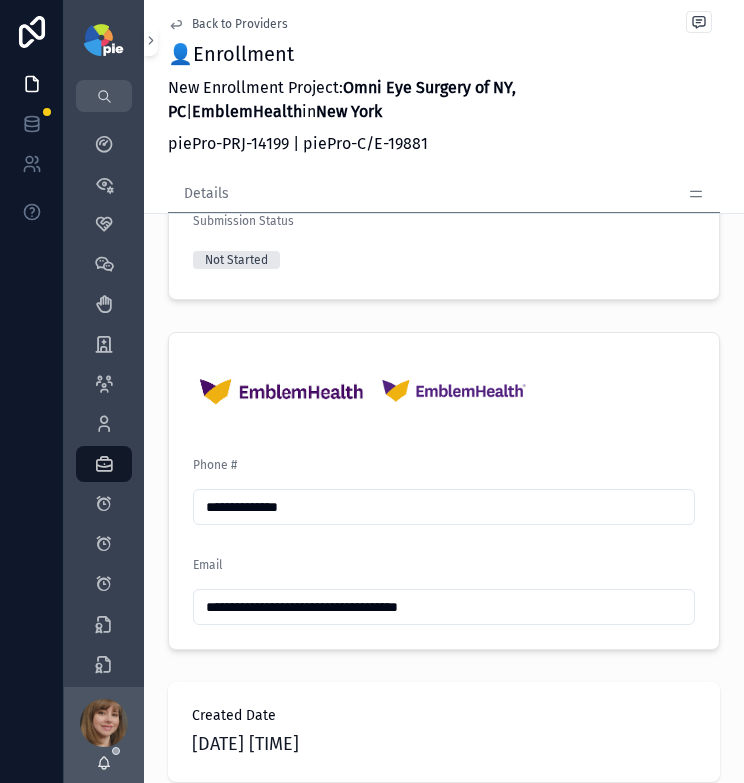 click on "**********" at bounding box center (444, 607) 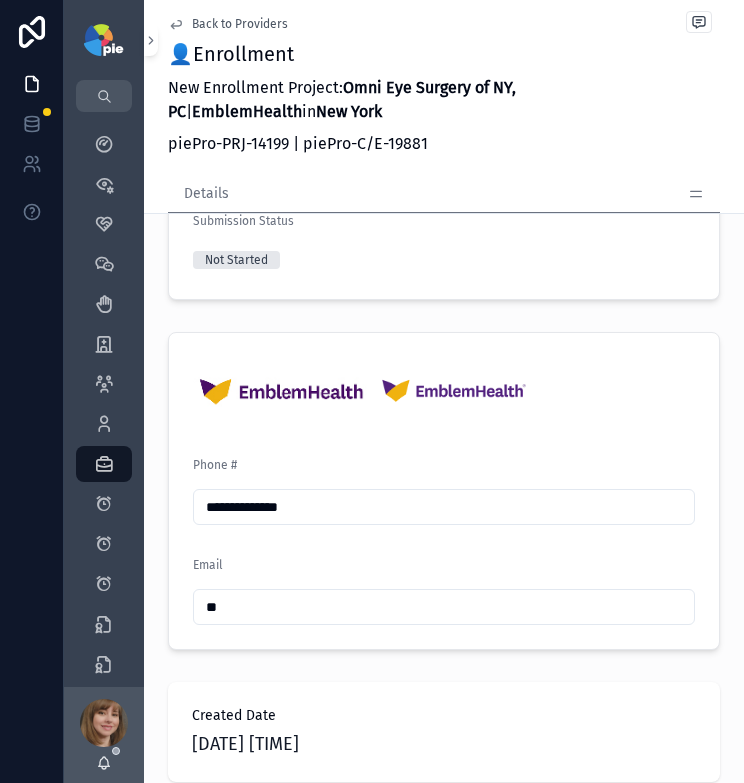 type on "*" 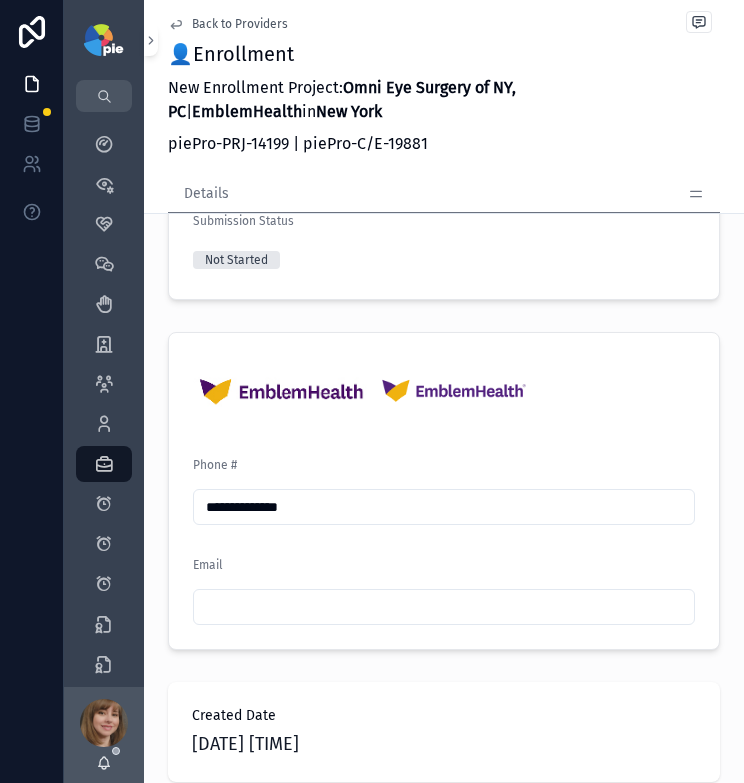 paste on "**********" 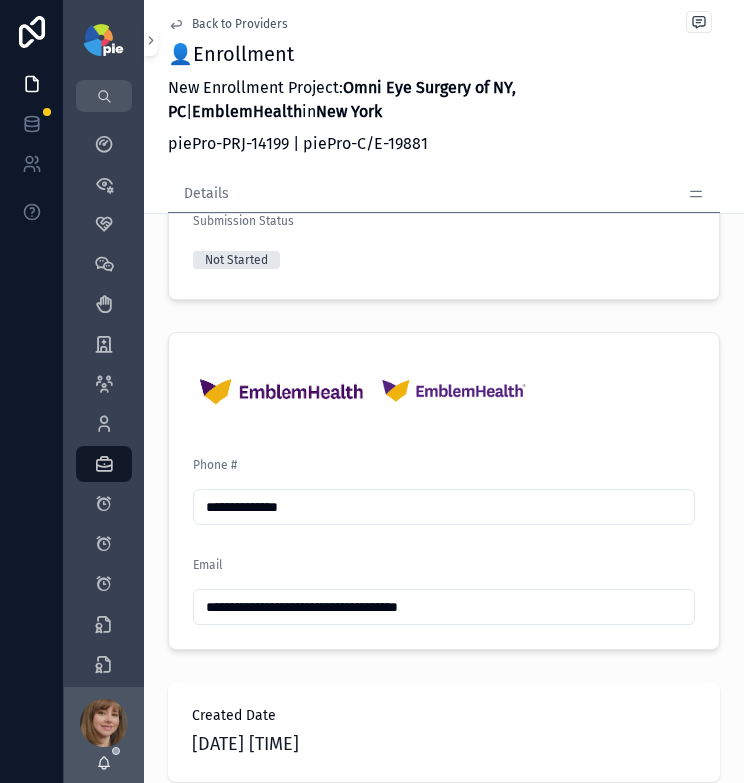 click on "**********" at bounding box center [444, 491] 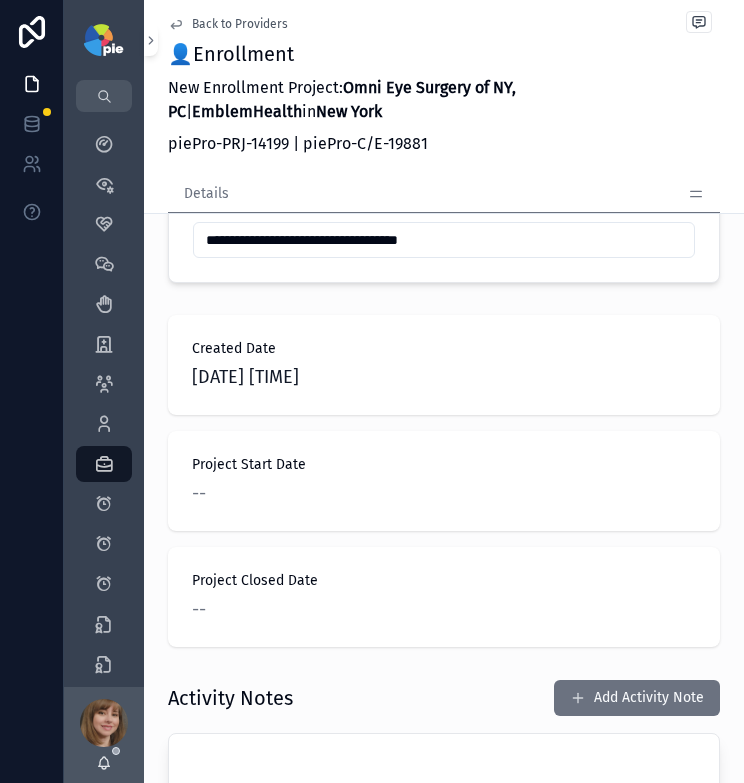 scroll, scrollTop: 1519, scrollLeft: 0, axis: vertical 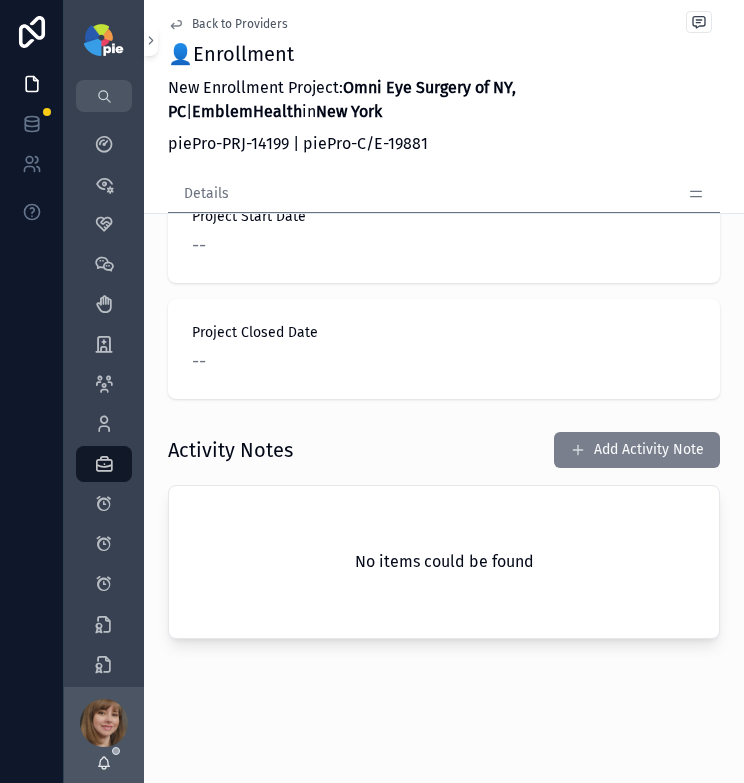 click on "Add Activity Note" at bounding box center (637, 450) 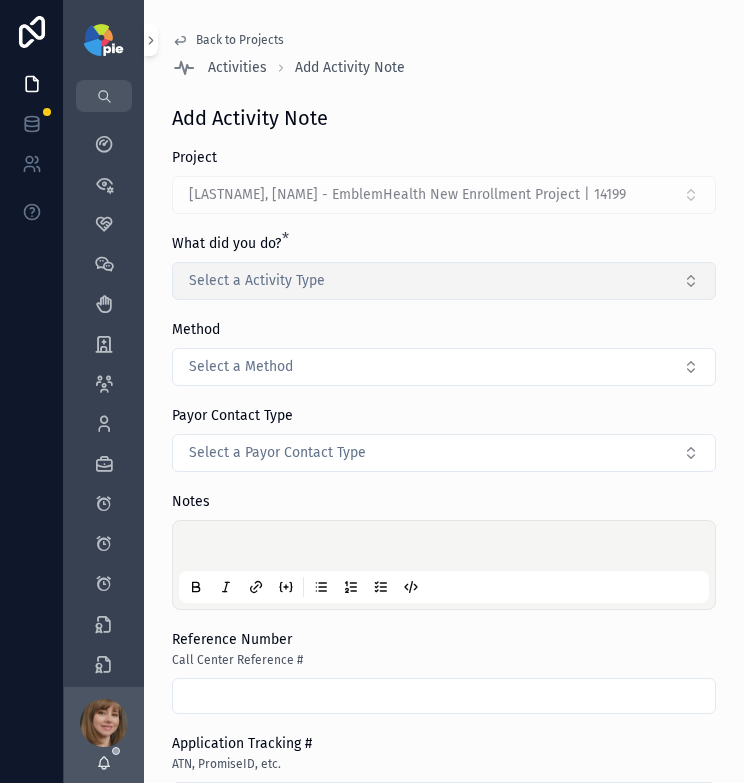 click on "Select a Activity Type" at bounding box center (444, 281) 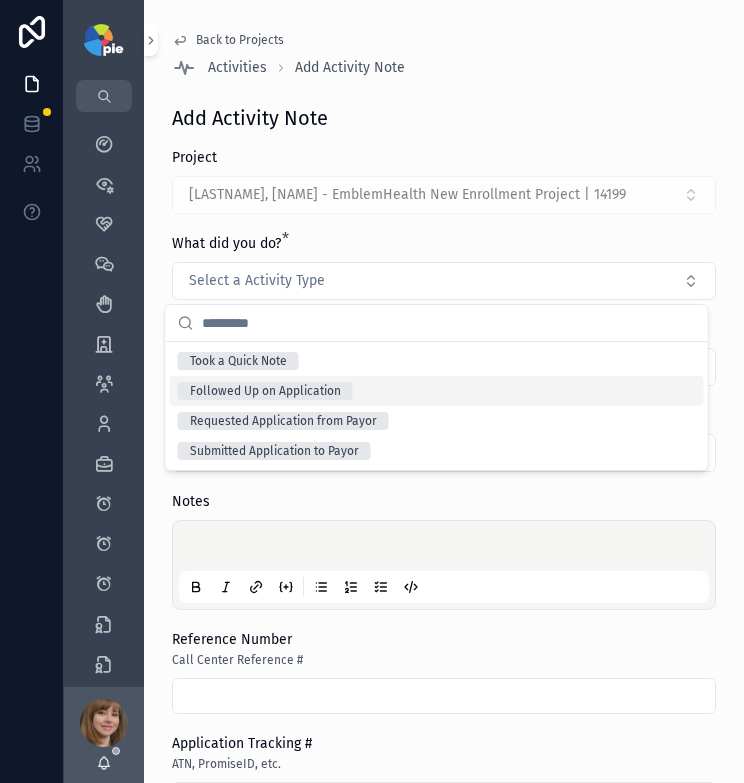 click on "Followed Up on Application" at bounding box center [265, 391] 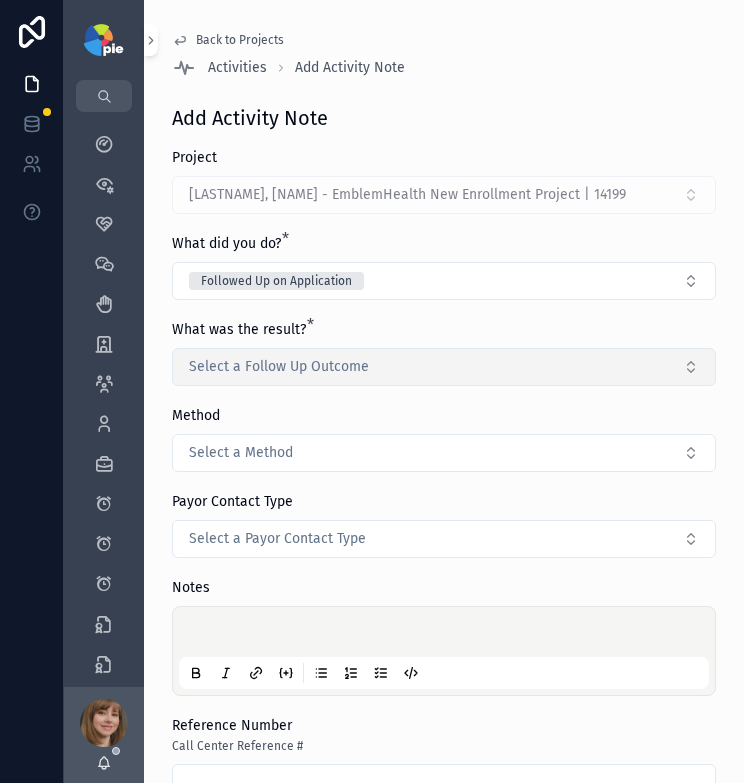 click on "Select a Follow Up Outcome" at bounding box center (279, 367) 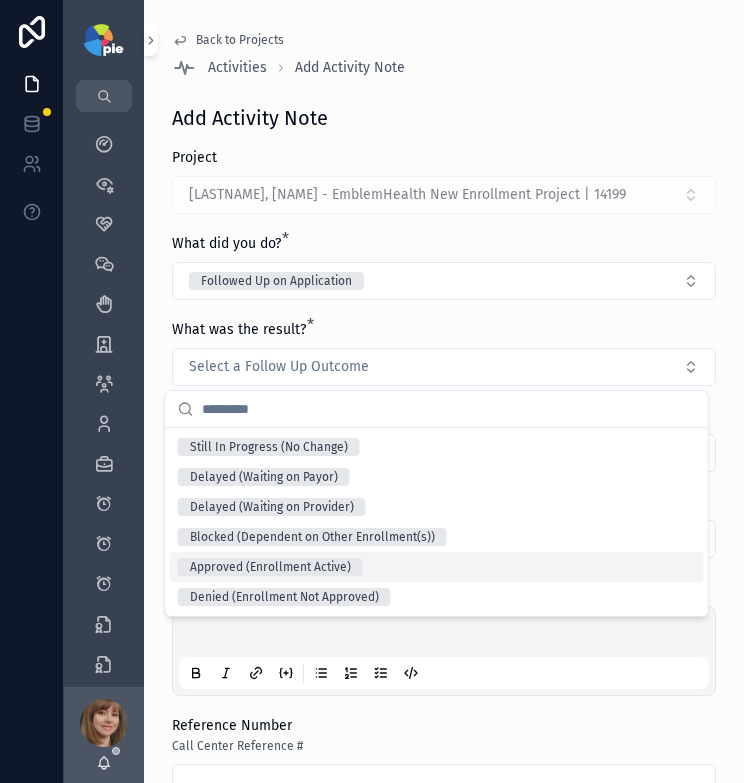click on "Approved (Enrollment Active)" at bounding box center [270, 567] 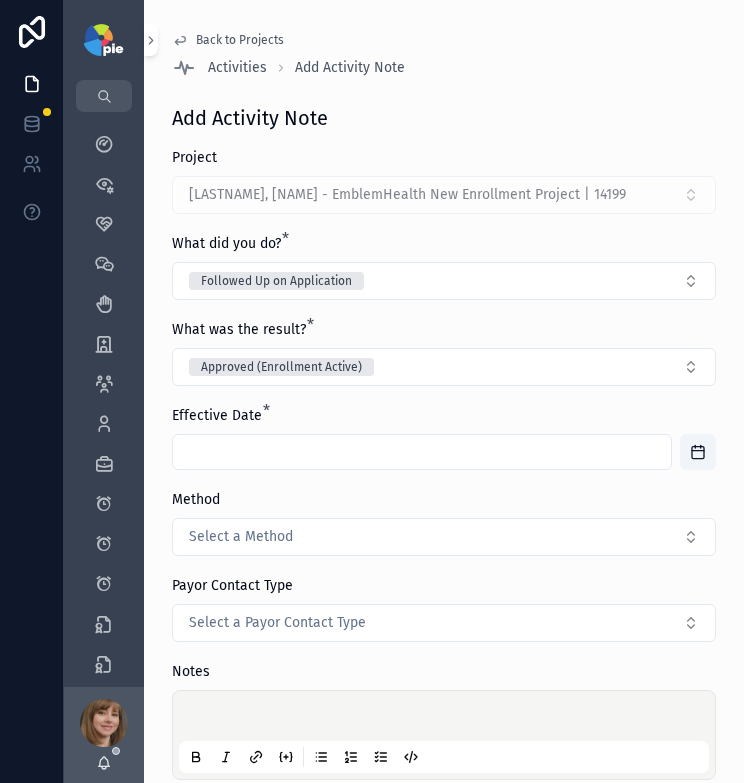click at bounding box center [422, 452] 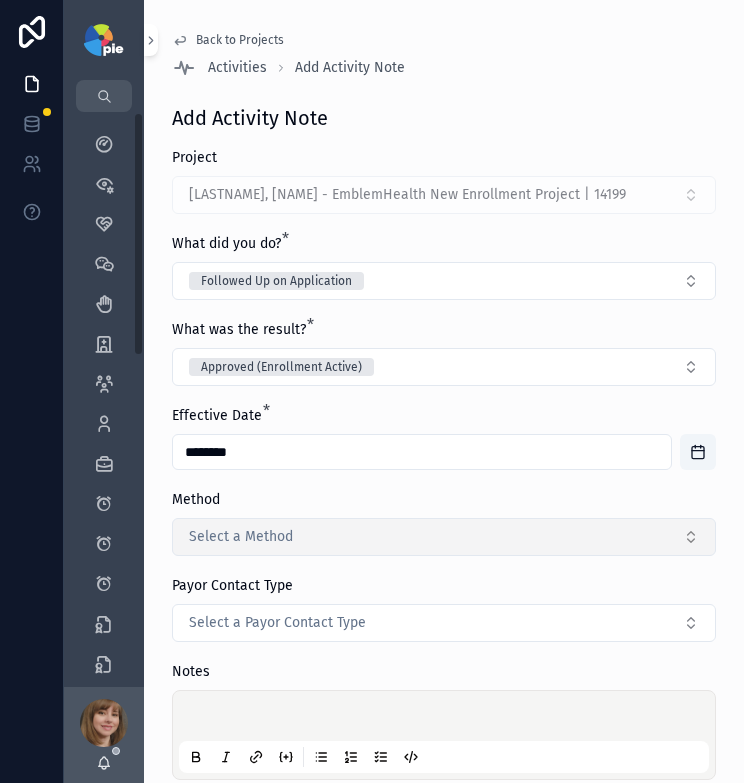 type on "********" 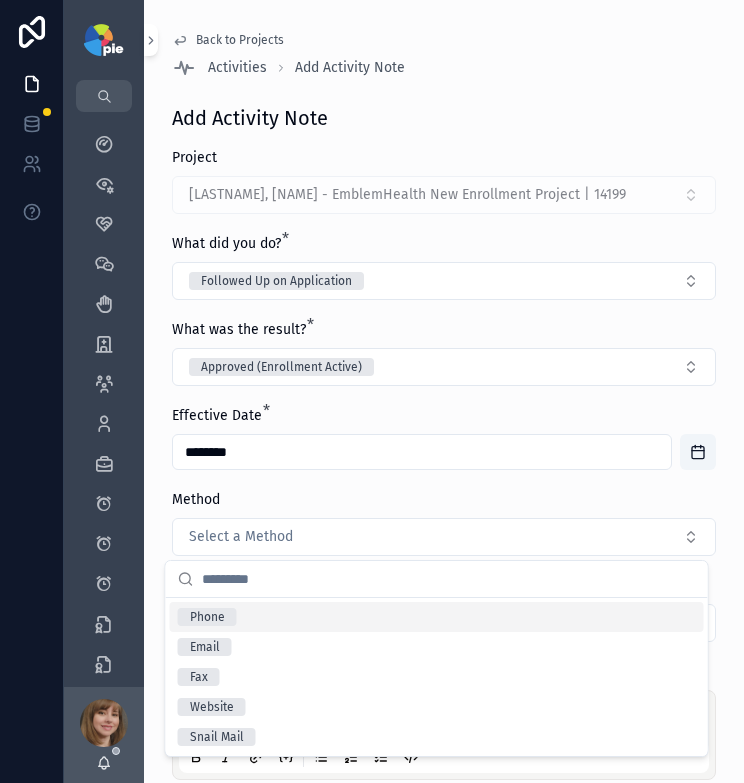click on "Phone" at bounding box center [437, 617] 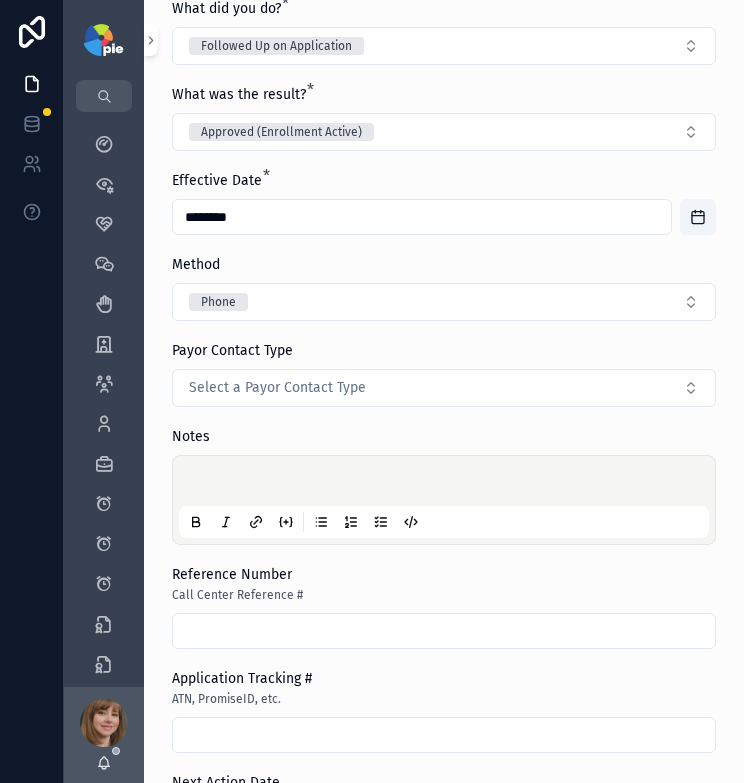 scroll, scrollTop: 240, scrollLeft: 0, axis: vertical 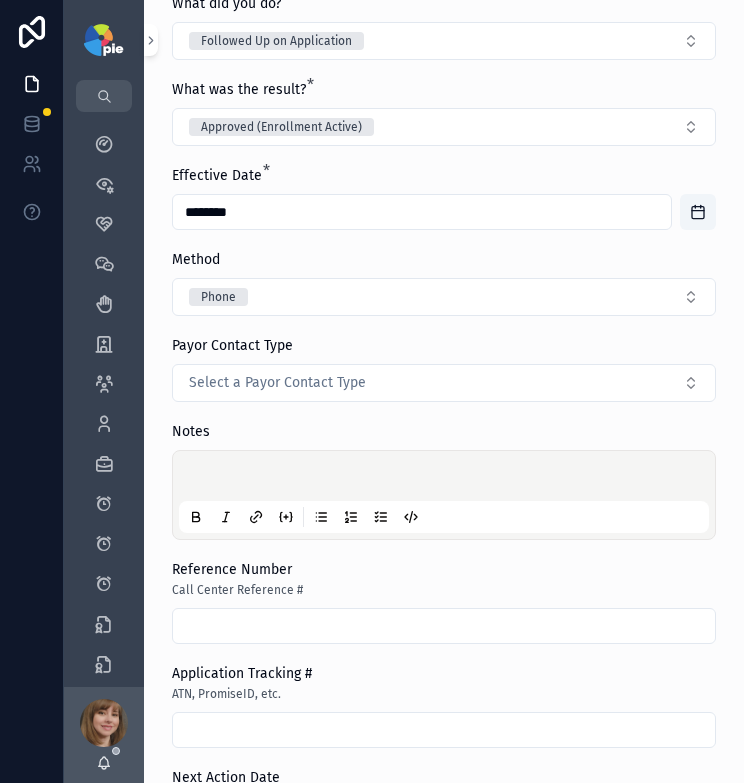 click at bounding box center [448, 479] 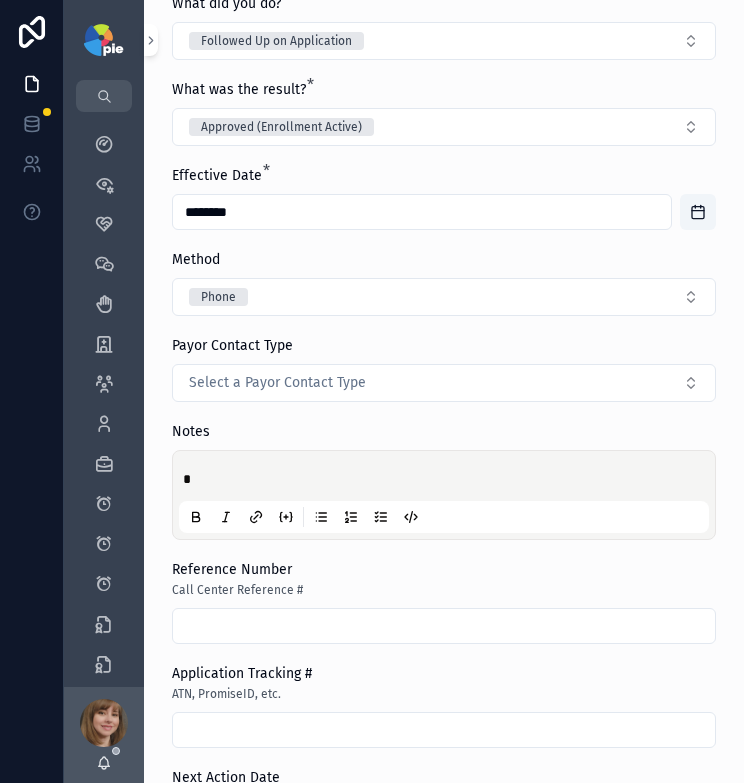 type 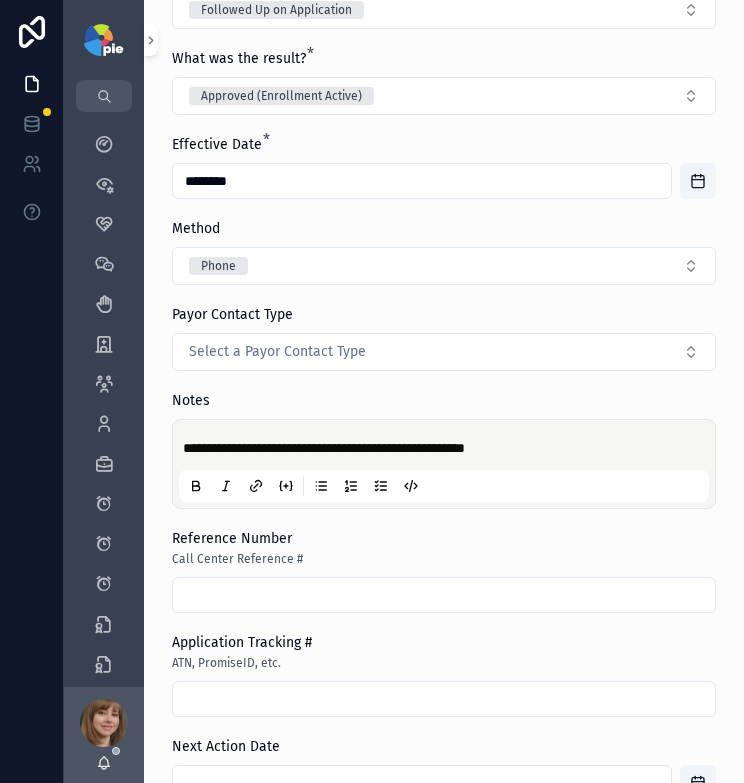 scroll, scrollTop: 409, scrollLeft: 0, axis: vertical 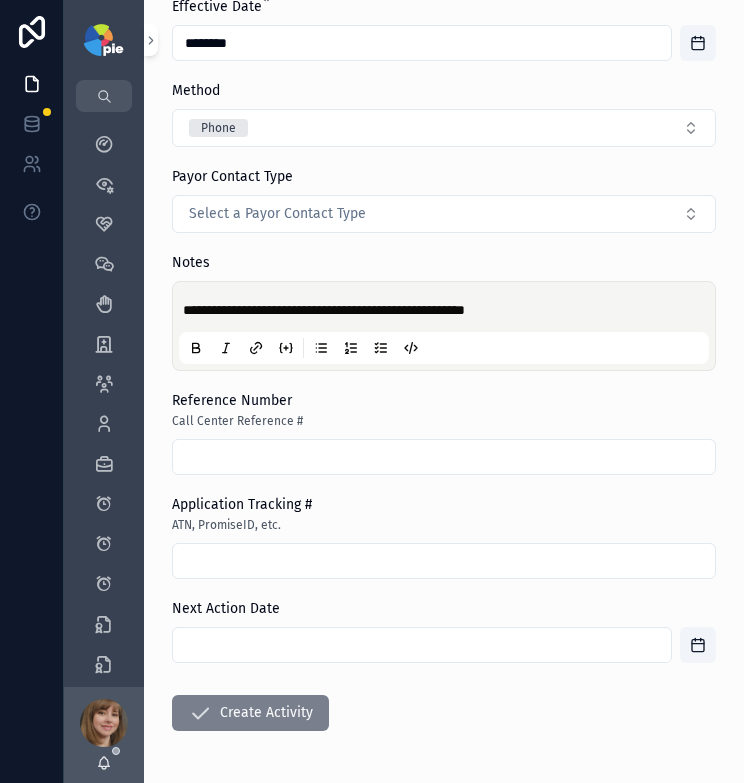 click on "Create Activity" at bounding box center (250, 713) 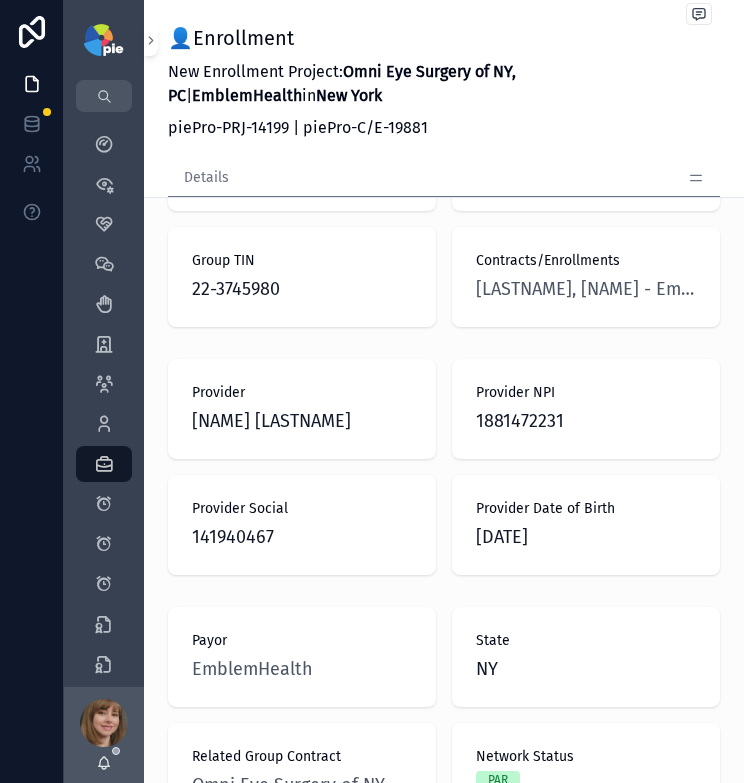 scroll, scrollTop: 208, scrollLeft: 0, axis: vertical 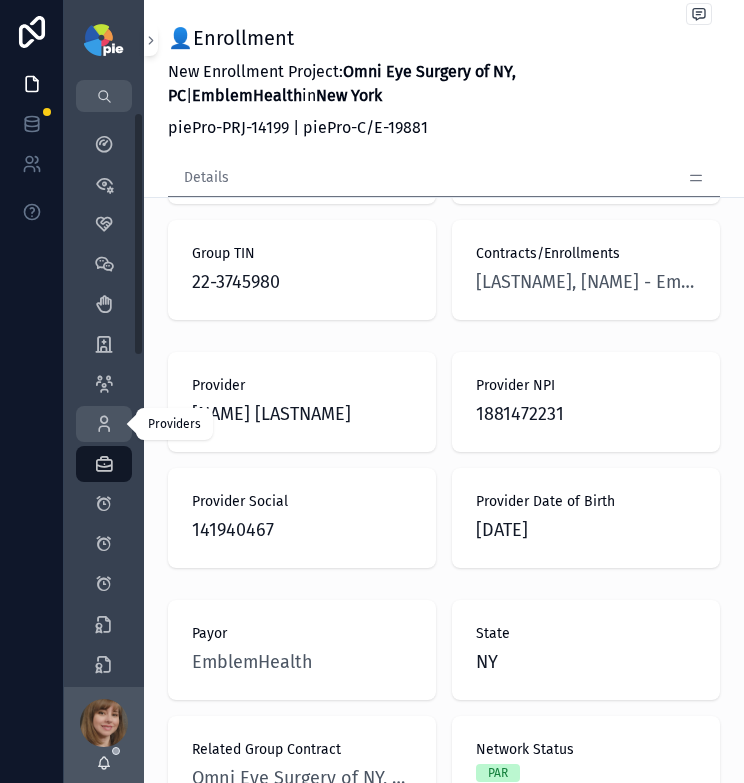 click at bounding box center [104, 424] 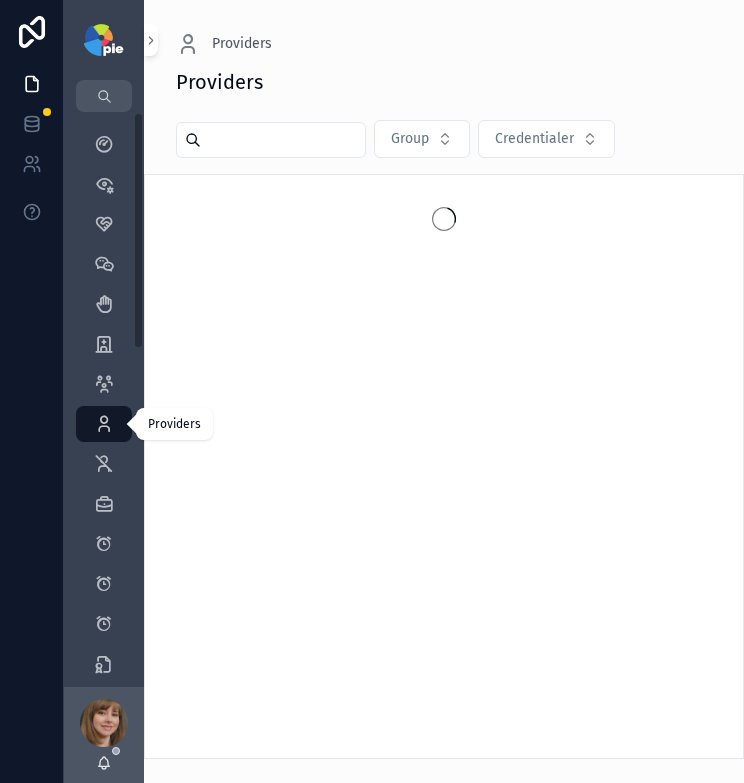 scroll, scrollTop: 0, scrollLeft: 0, axis: both 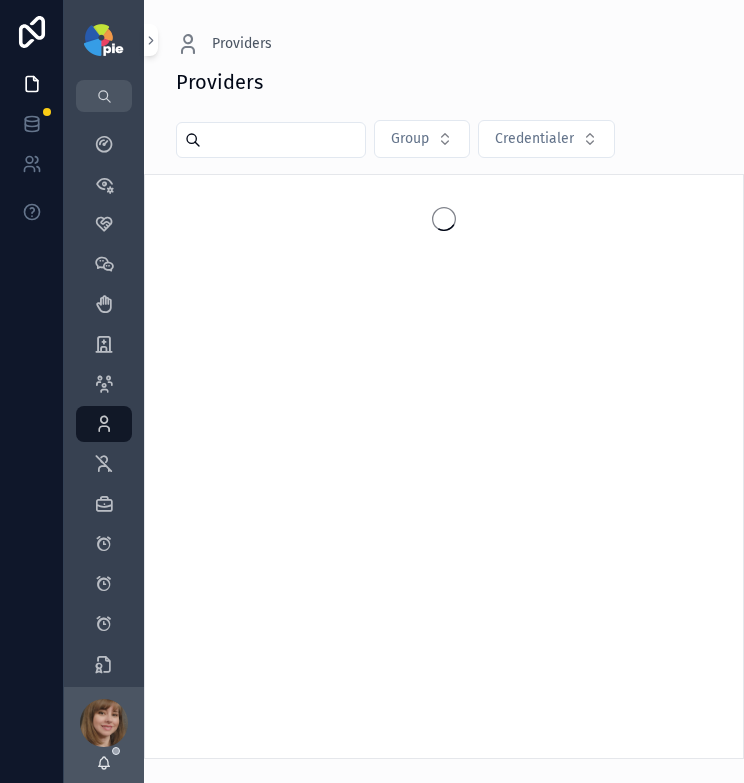 click at bounding box center (283, 140) 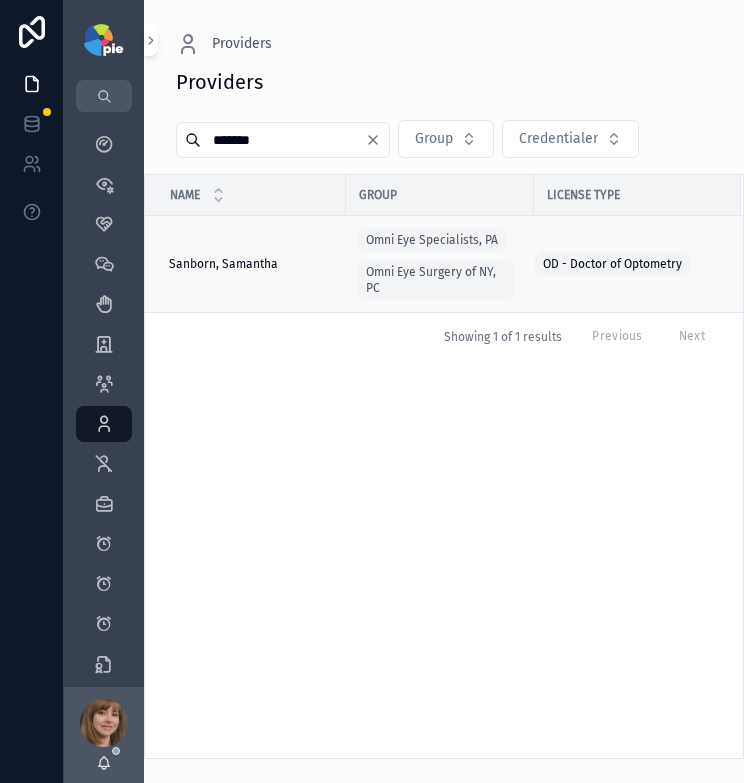 type on "*******" 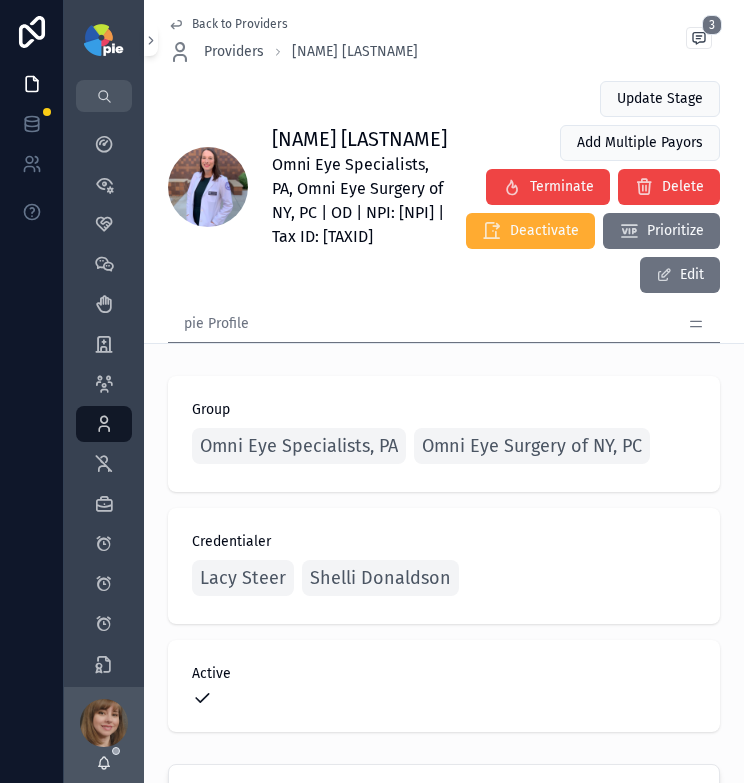 click 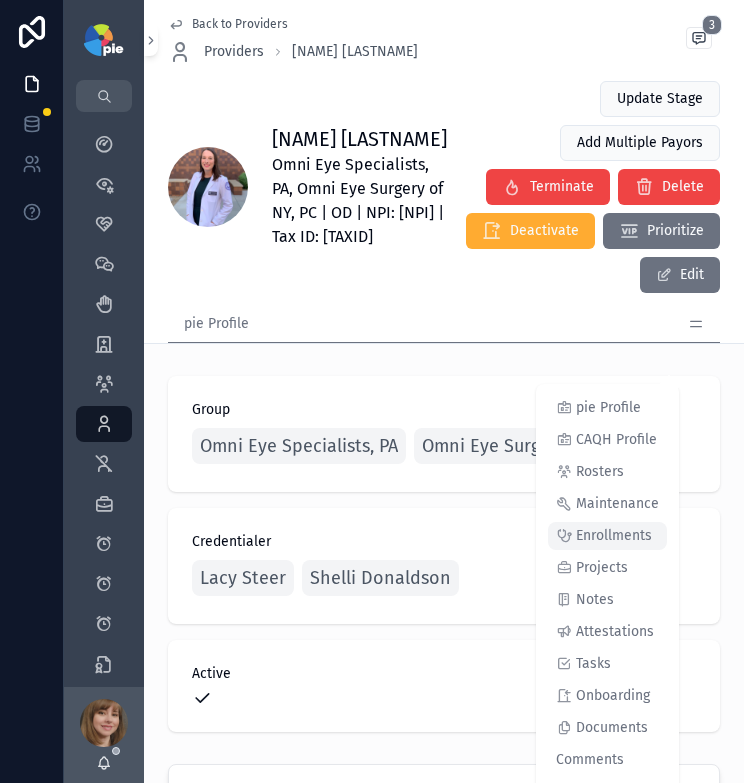 click on "Enrollments" at bounding box center (614, 536) 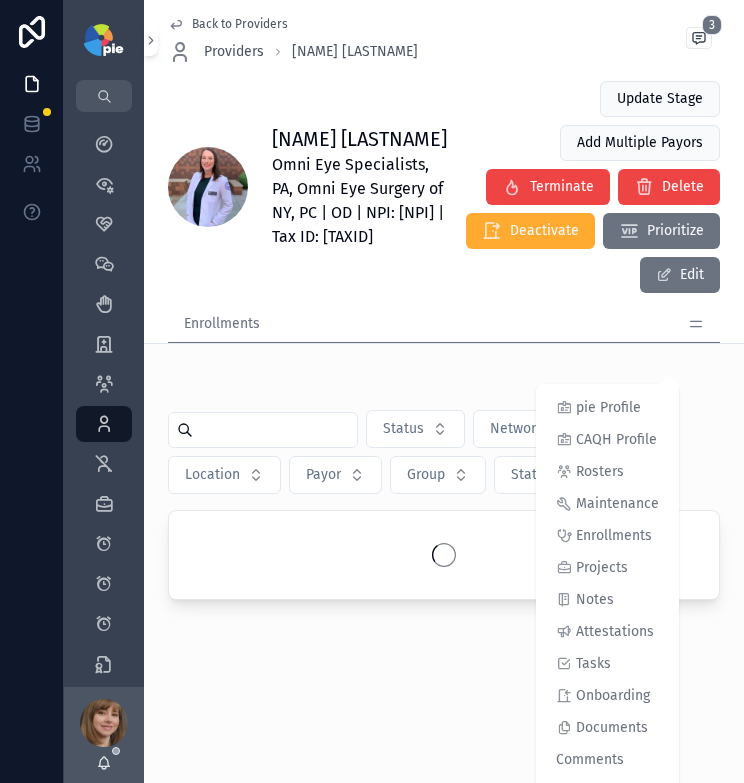 click on "Samantha Sanborn Omni Eye Specialists, PA, Omni Eye Surgery of NY, PC | OD | NPI: 1881472231 | Tax ID: 22-358759522-3745980 Update Stage Add Multiple Payors Terminate Delete Deactivate Prioritize Edit" at bounding box center [444, 187] 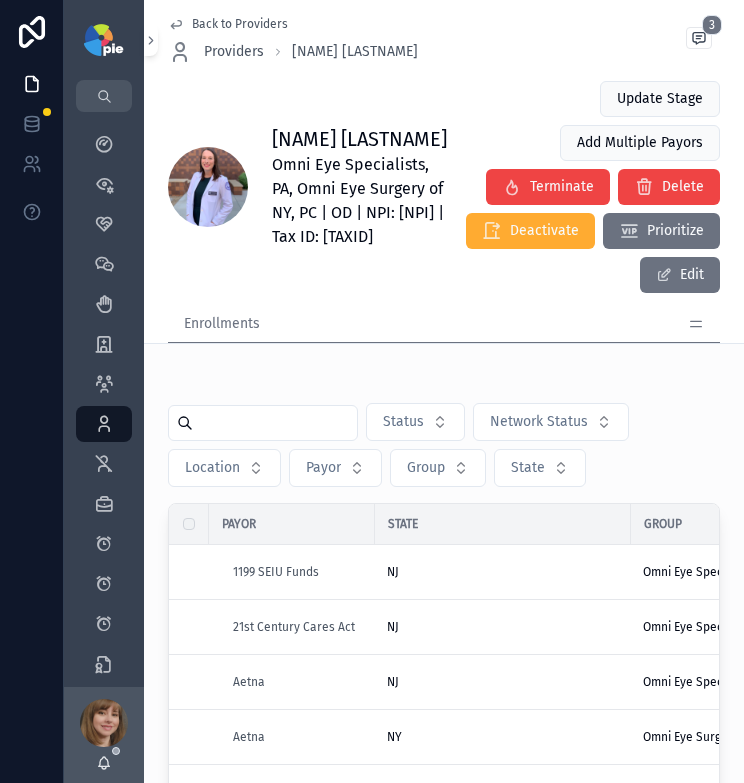 scroll, scrollTop: 0, scrollLeft: 0, axis: both 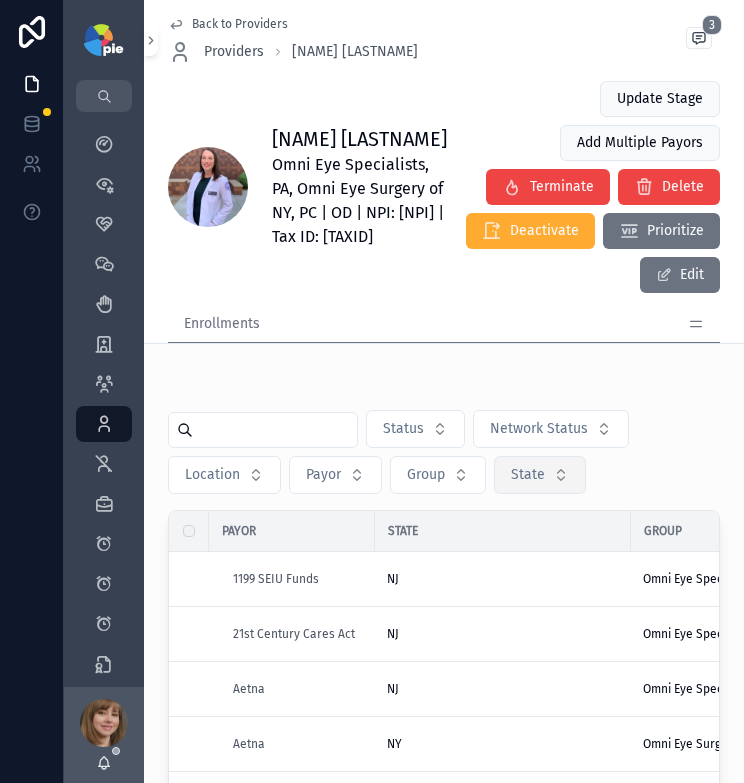 click on "State" at bounding box center (528, 475) 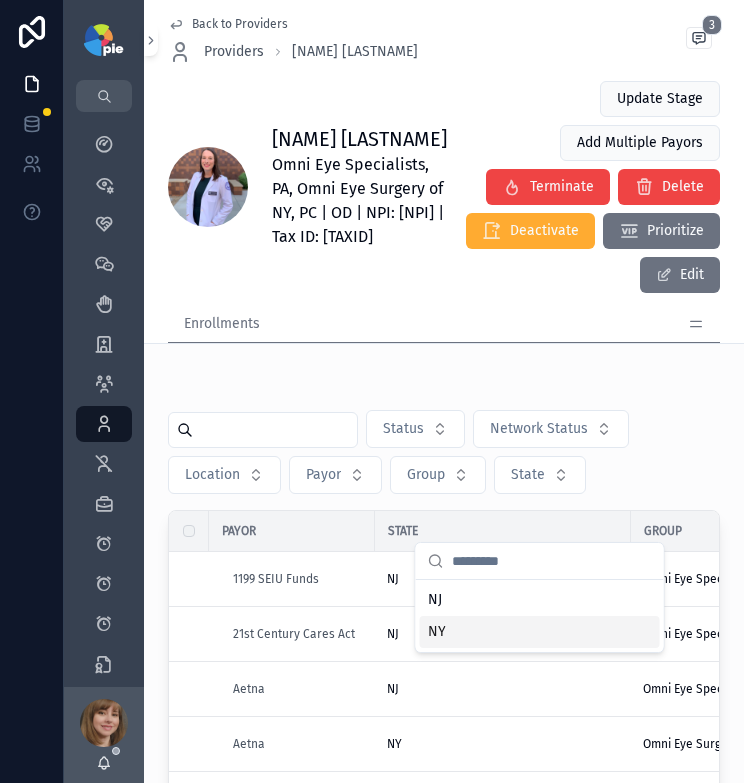 click on "NY" at bounding box center (540, 632) 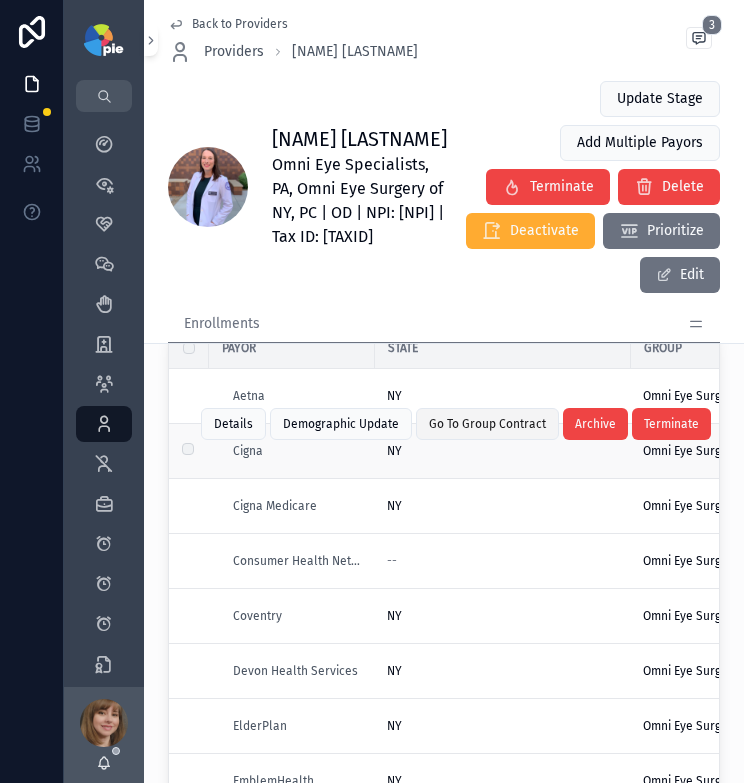 scroll, scrollTop: 224, scrollLeft: 0, axis: vertical 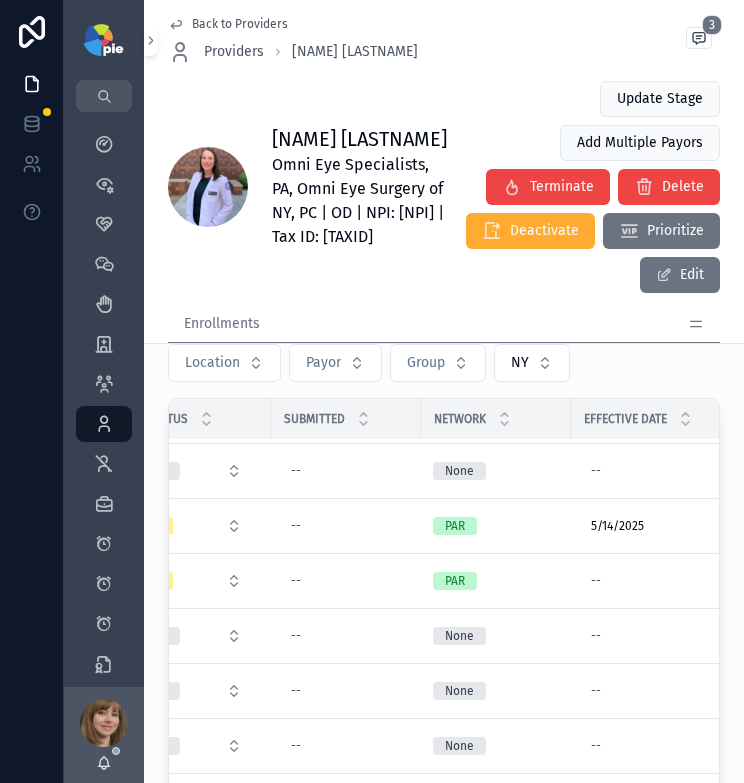 click on "Samantha Sanborn Omni Eye Specialists, PA, Omni Eye Surgery of NY, PC | OD | NPI: 1881472231 | Tax ID: 22-358759522-3745980 Update Stage Add Multiple Payors Terminate Delete Deactivate Prioritize Edit" at bounding box center (444, 187) 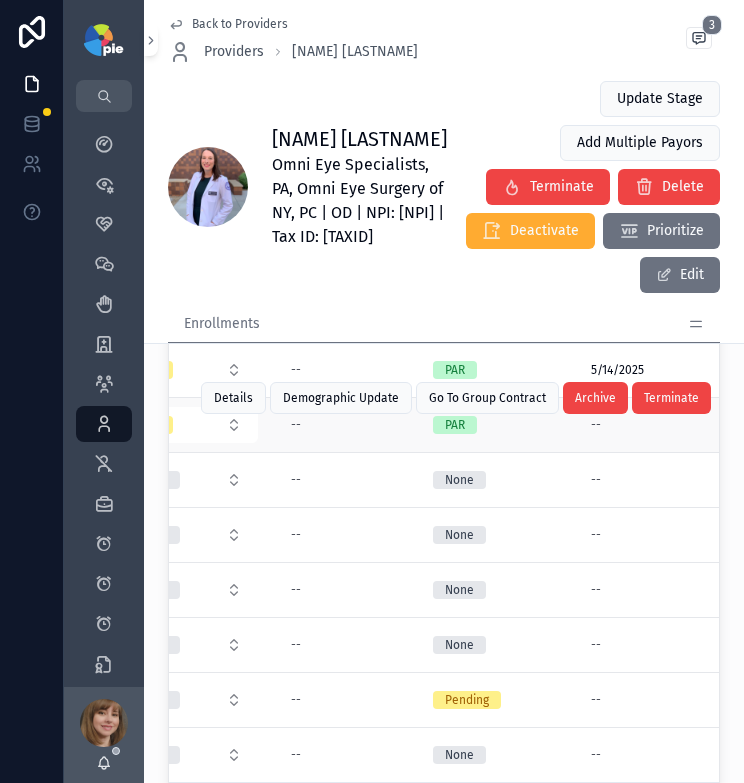 scroll, scrollTop: 414, scrollLeft: 0, axis: vertical 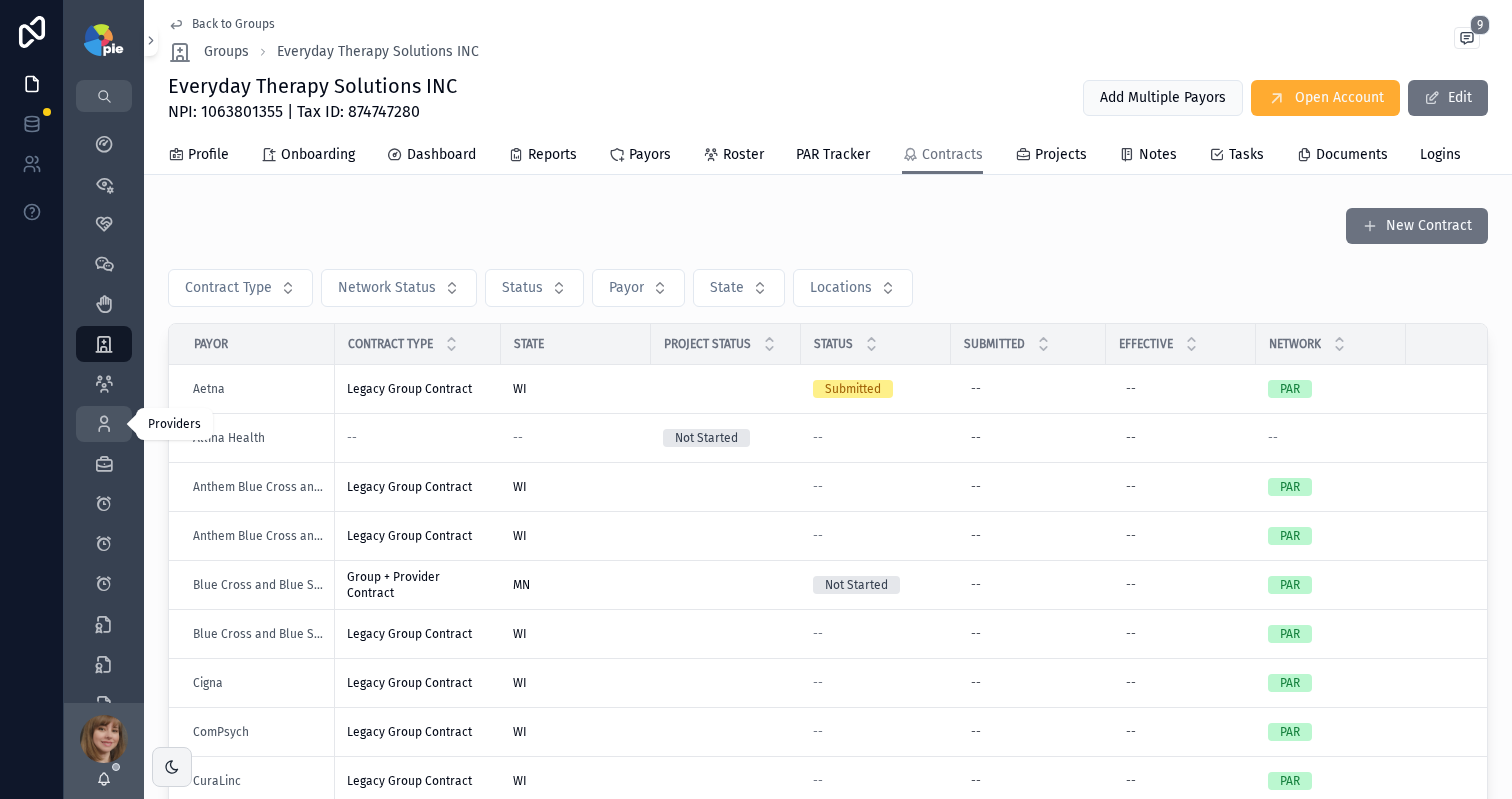 click at bounding box center [104, 424] 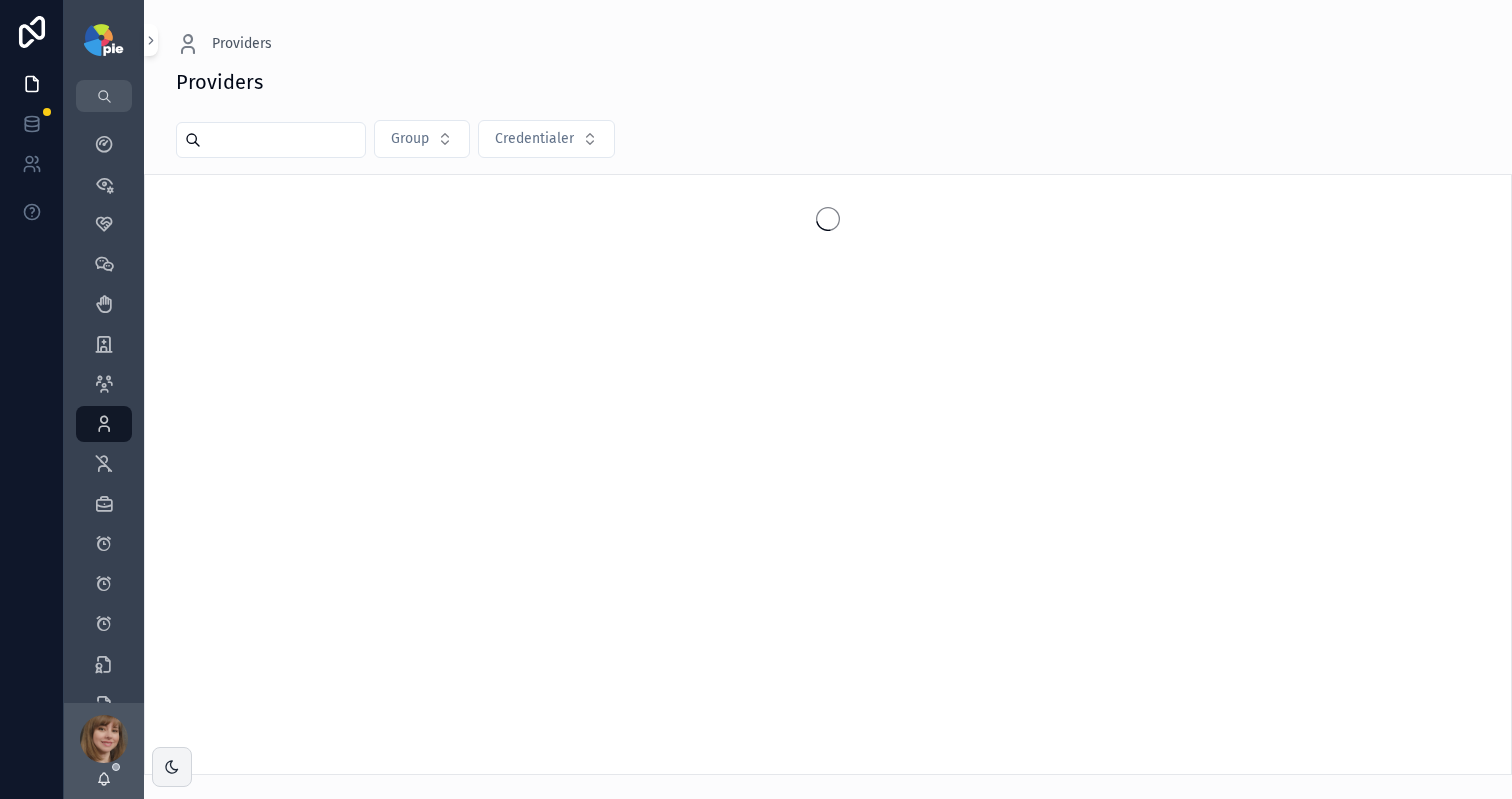 click at bounding box center (283, 140) 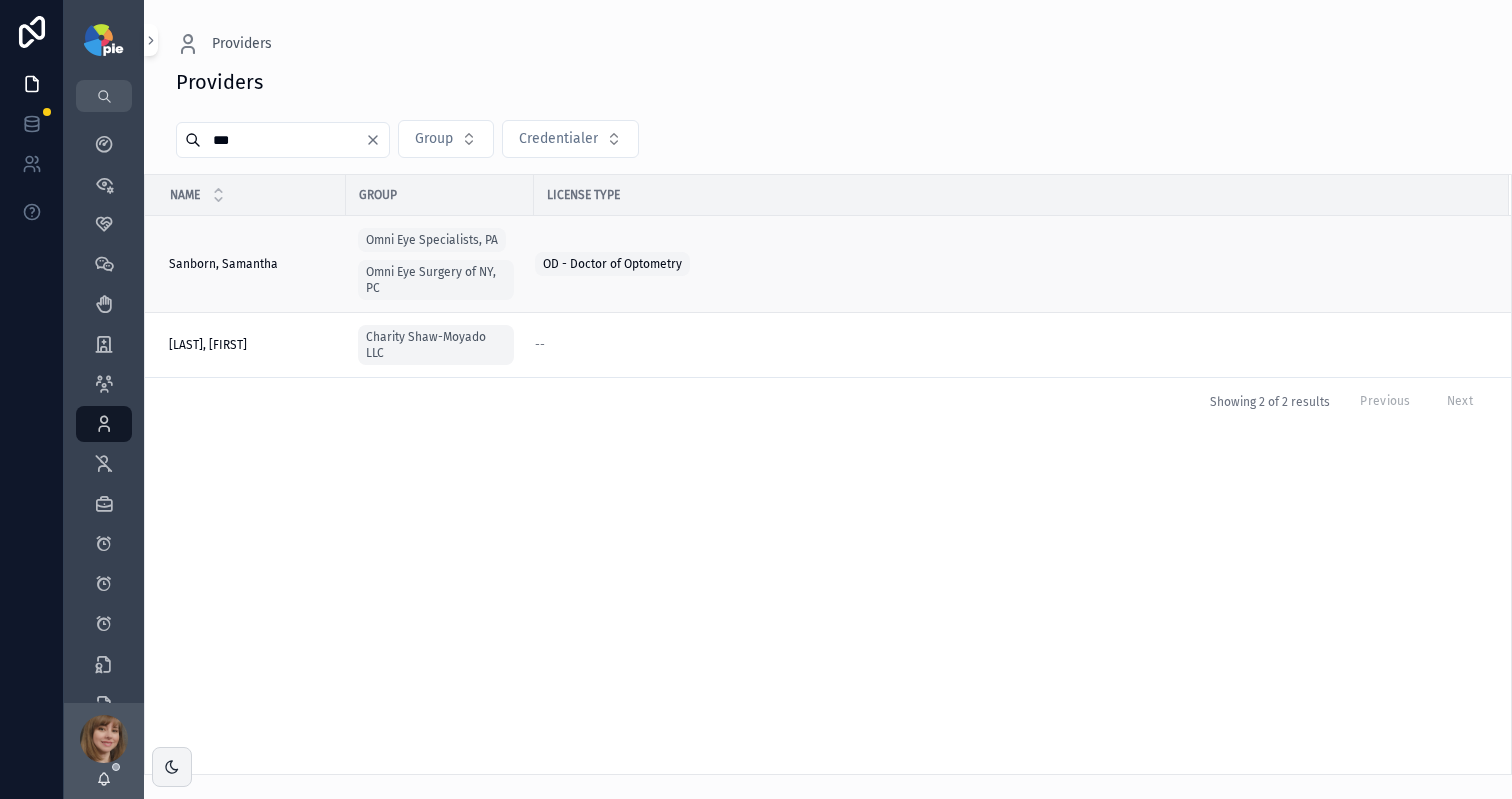 type on "***" 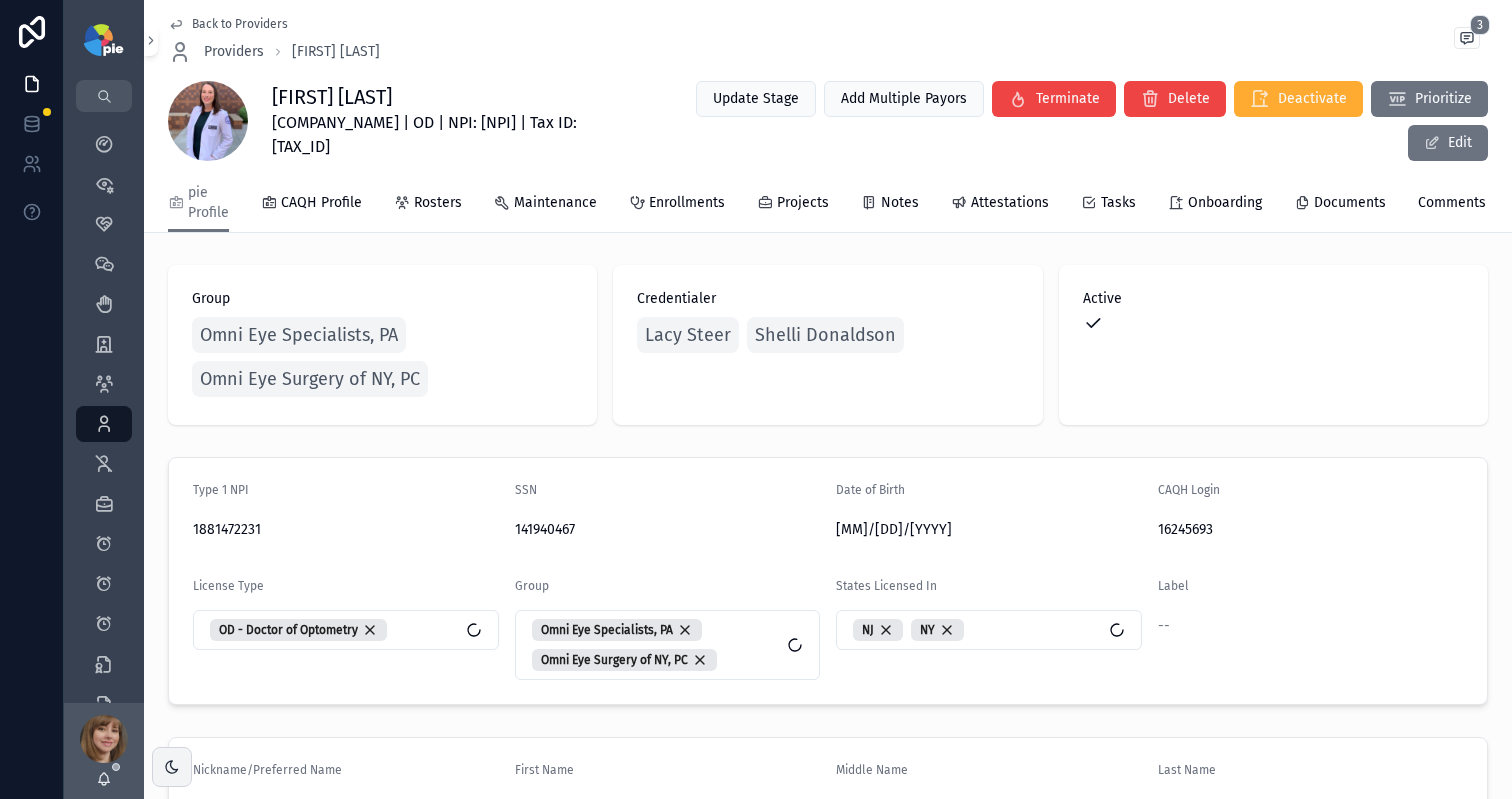 click on "pie Profile CAQH Profile Rosters Maintenance Enrollments Projects Notes Attestations Tasks Onboarding Documents Comments Report" at bounding box center [828, 203] 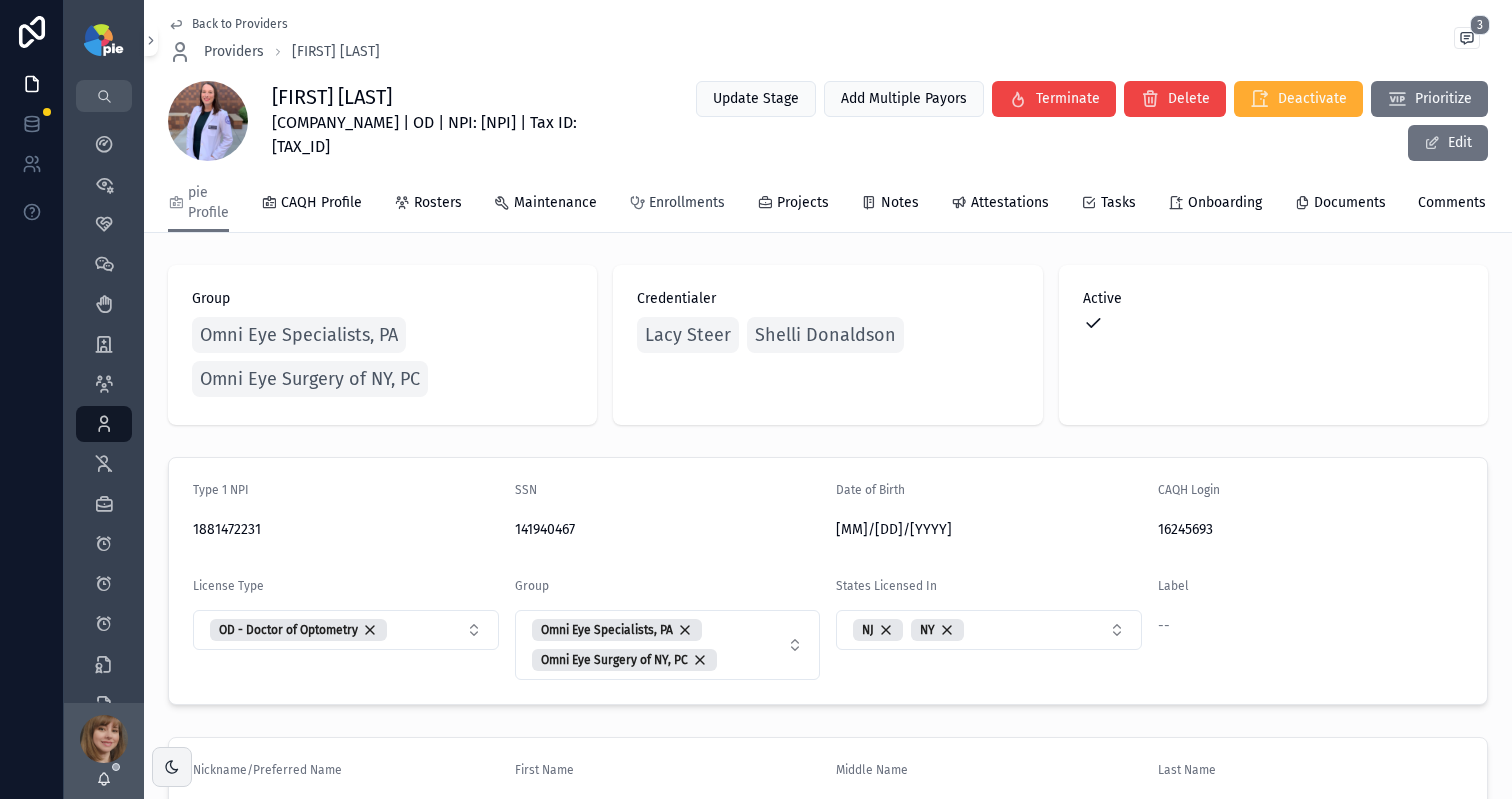 click on "Enrollments" at bounding box center (687, 203) 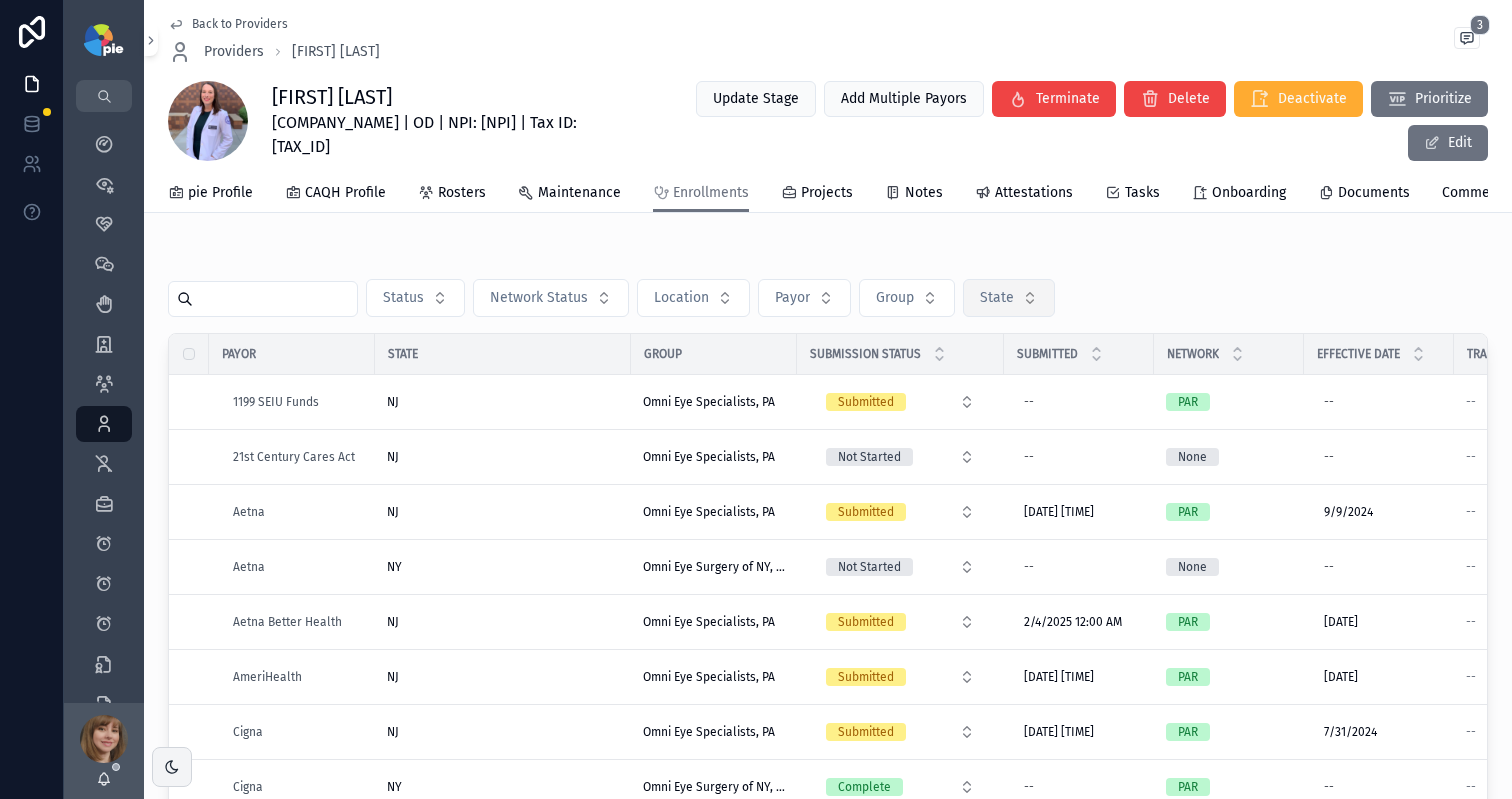 click on "State" at bounding box center [997, 298] 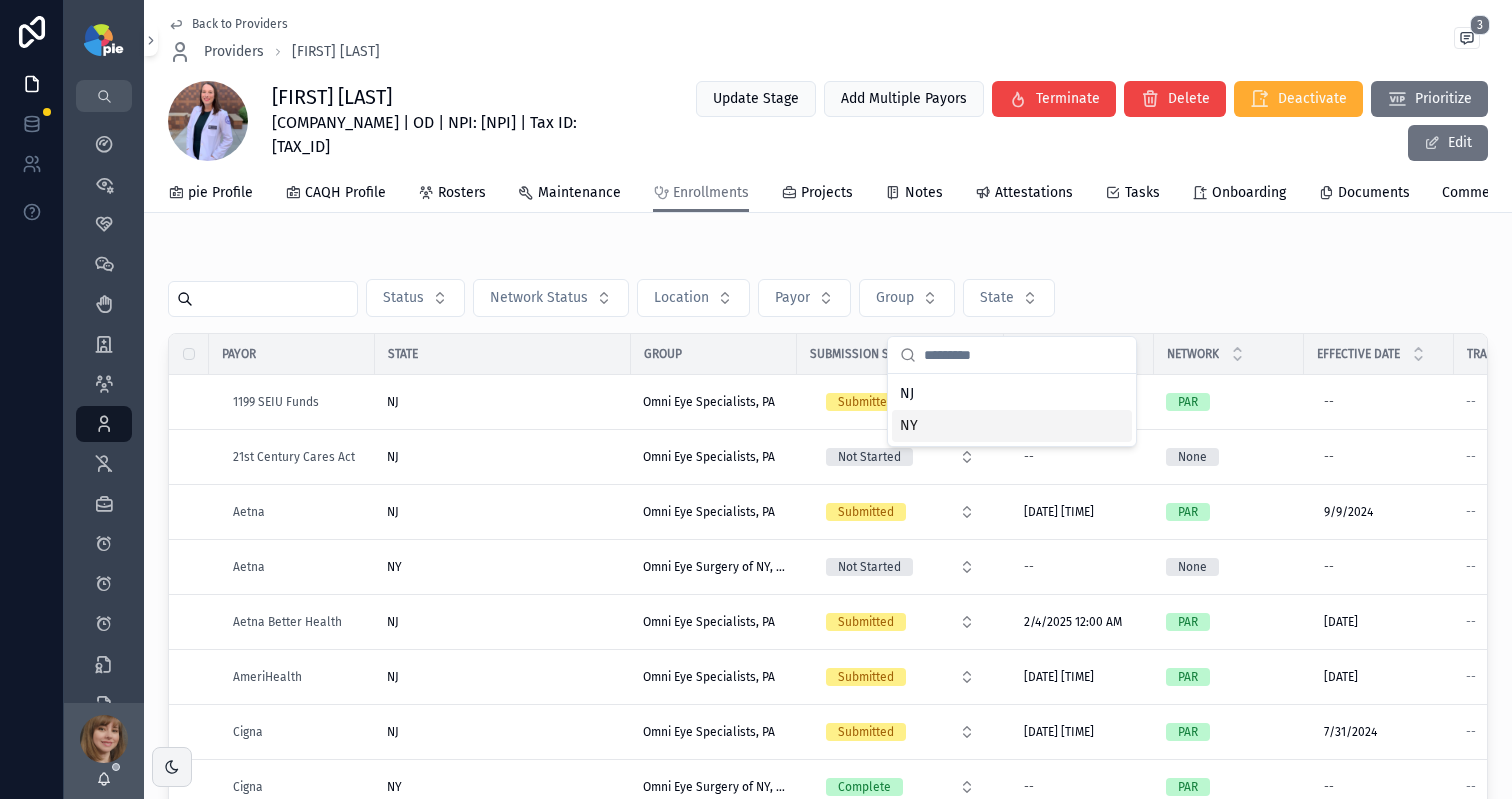 click on "NY" at bounding box center (1012, 426) 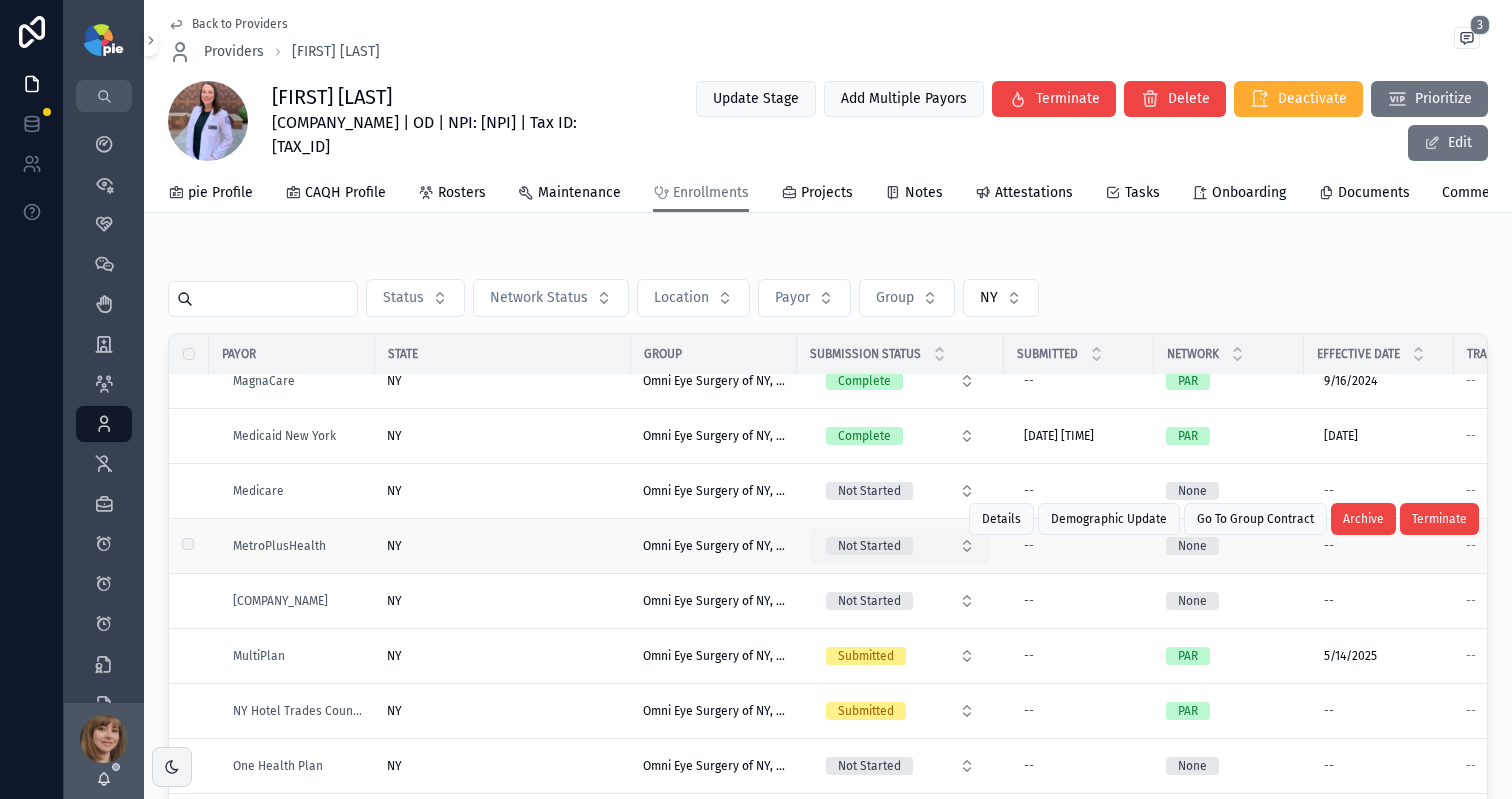 scroll, scrollTop: 950, scrollLeft: 0, axis: vertical 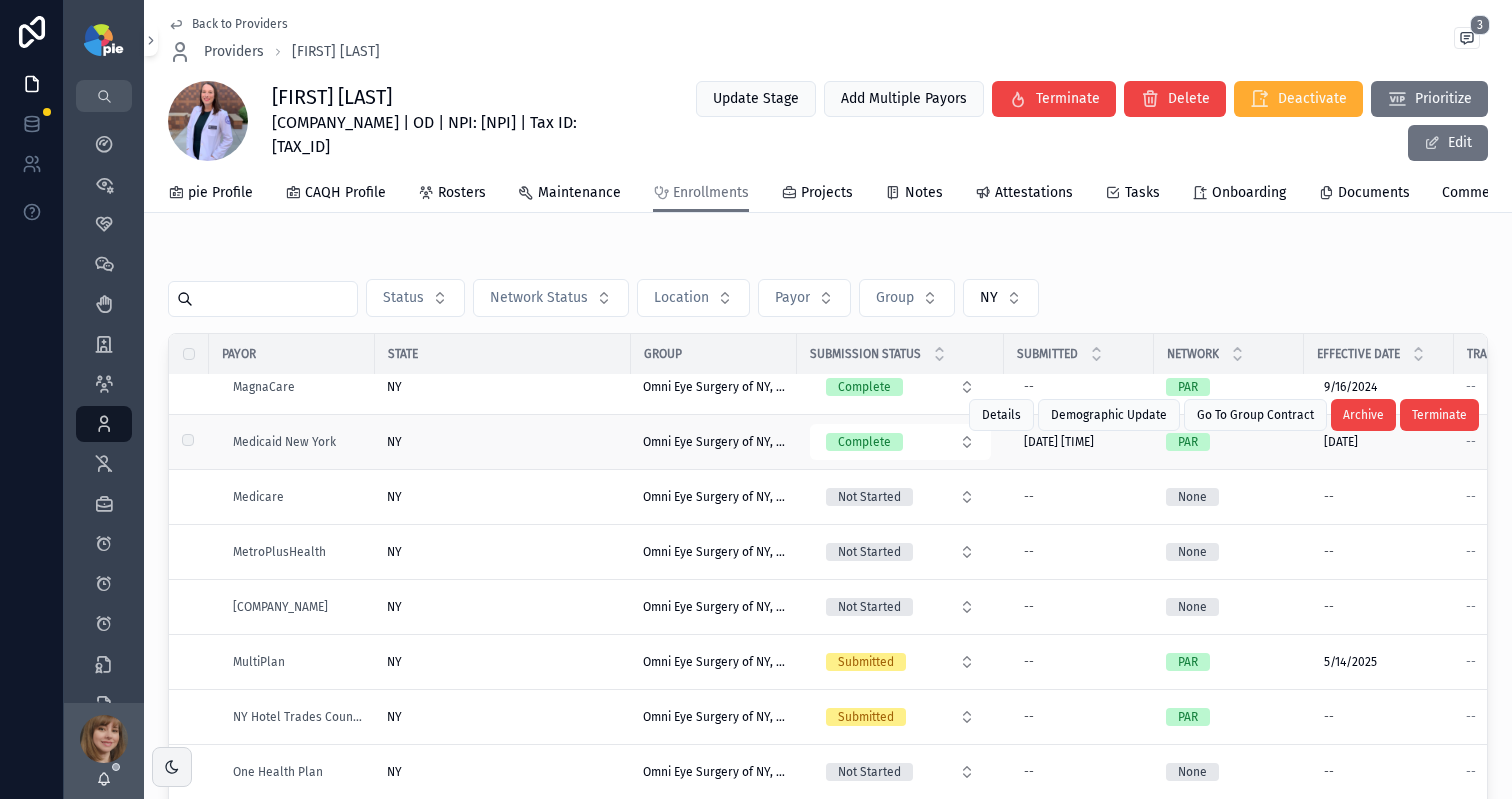 click on "NY" at bounding box center (503, 442) 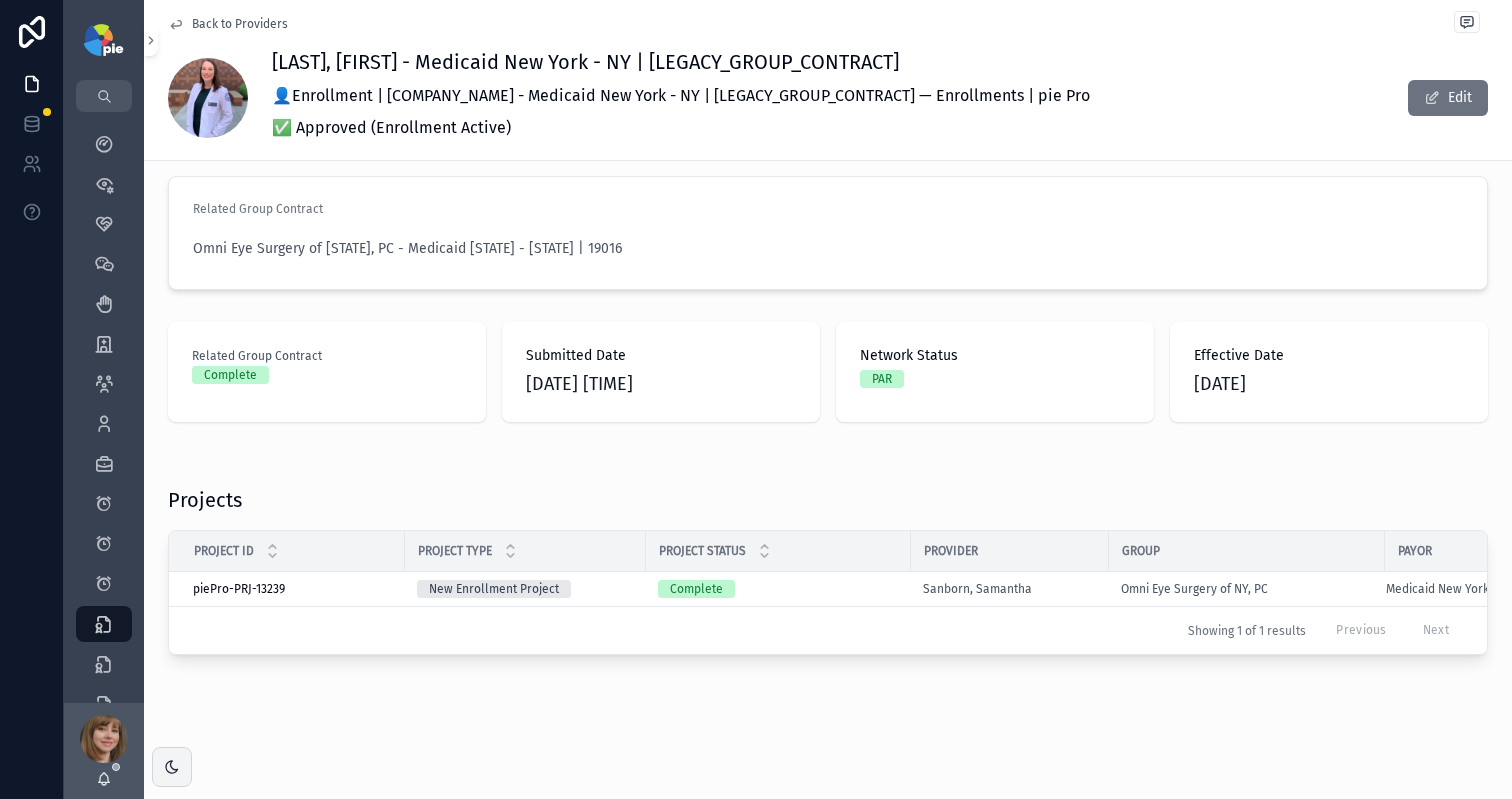 scroll, scrollTop: 32, scrollLeft: 0, axis: vertical 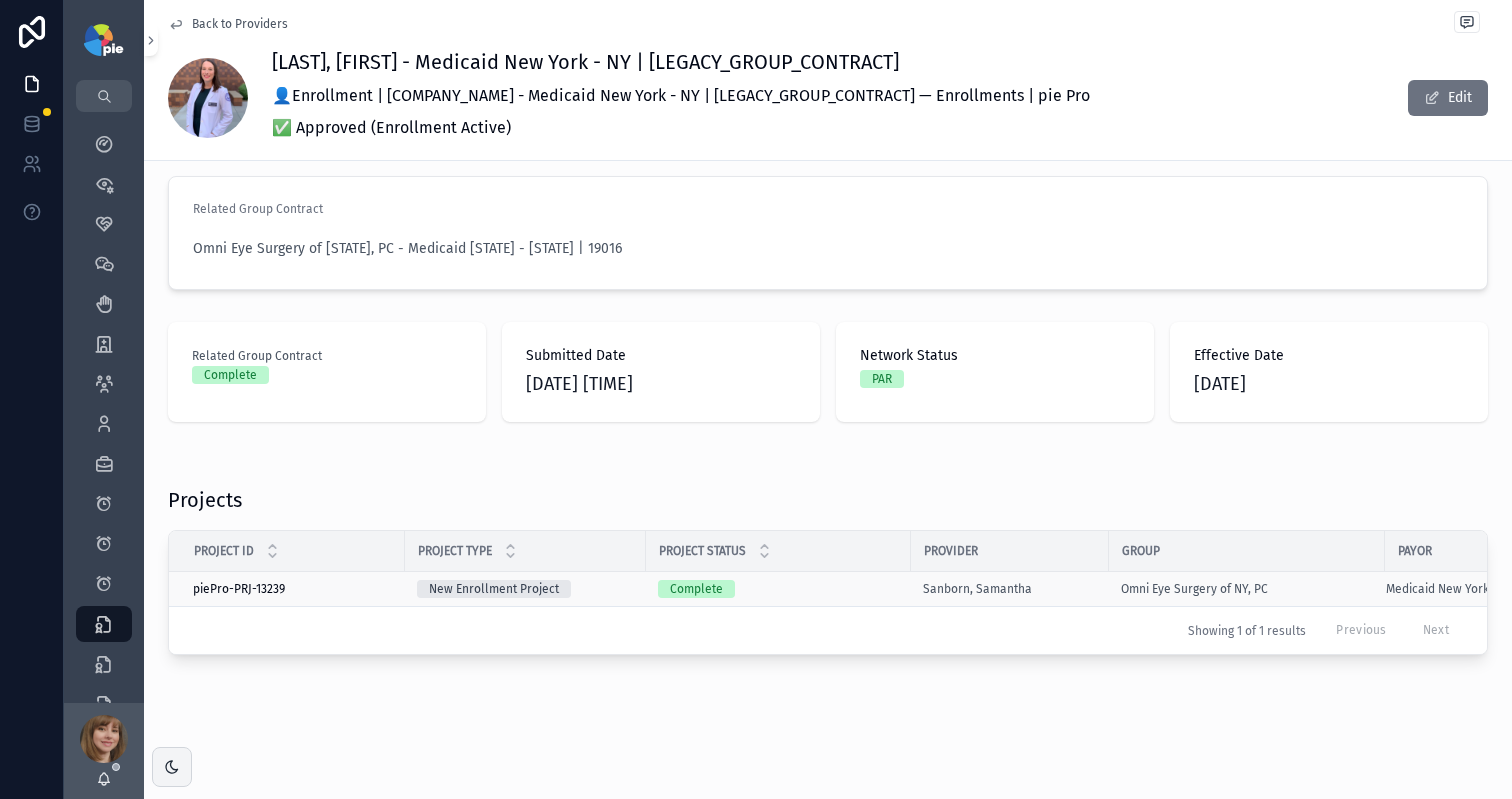click on "Complete" at bounding box center (778, 589) 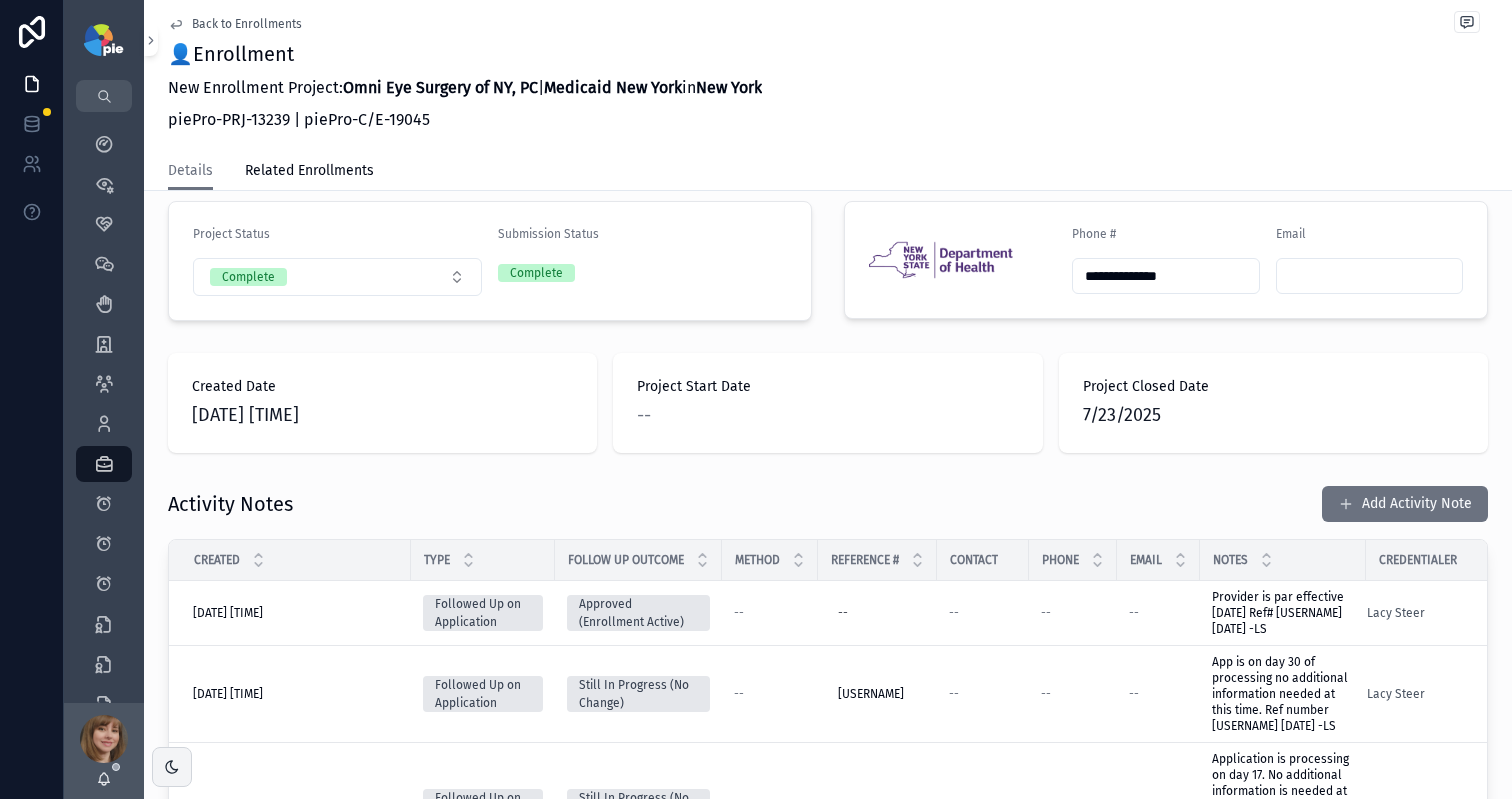 scroll, scrollTop: 498, scrollLeft: 0, axis: vertical 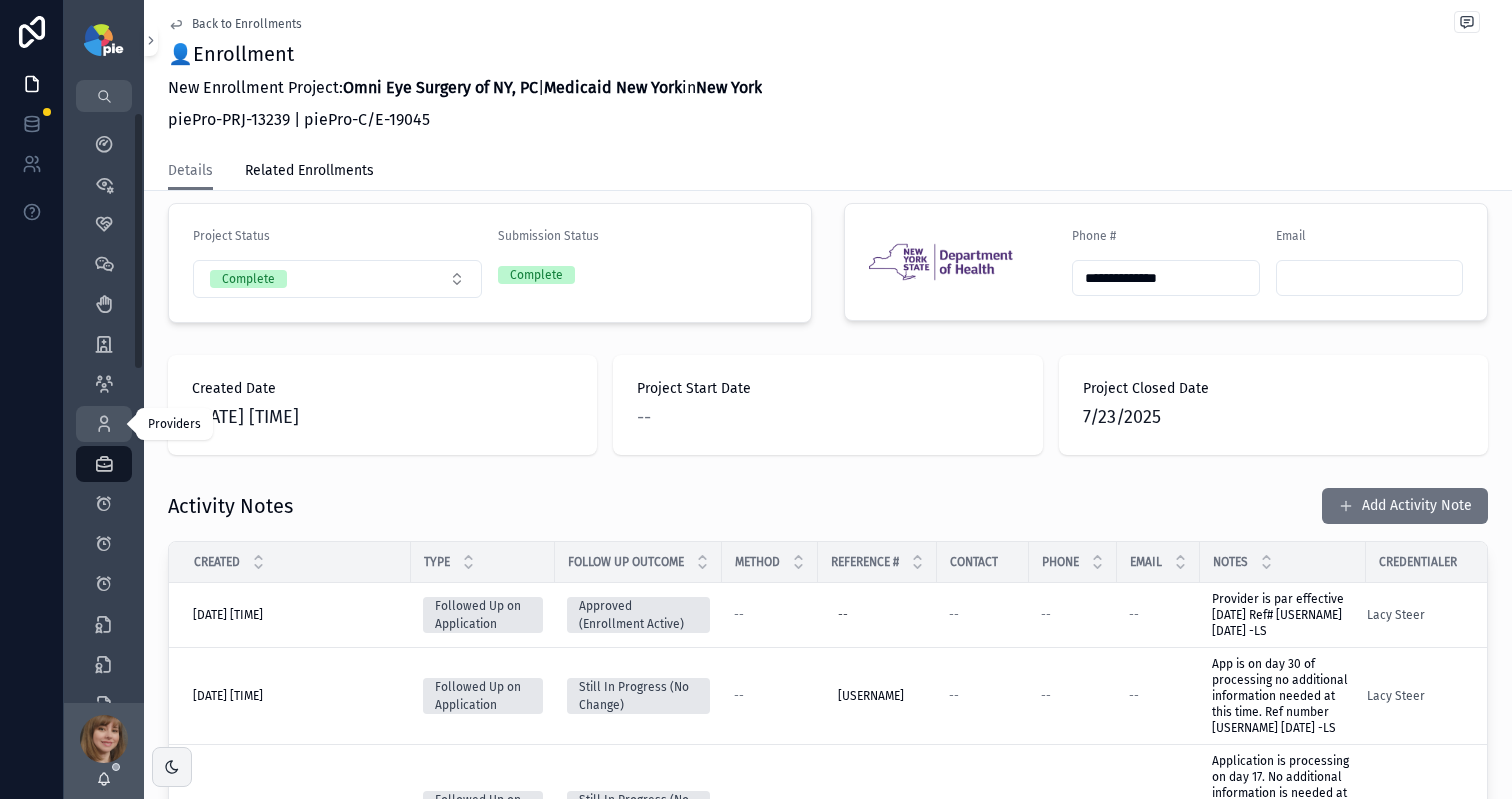 click at bounding box center [104, 424] 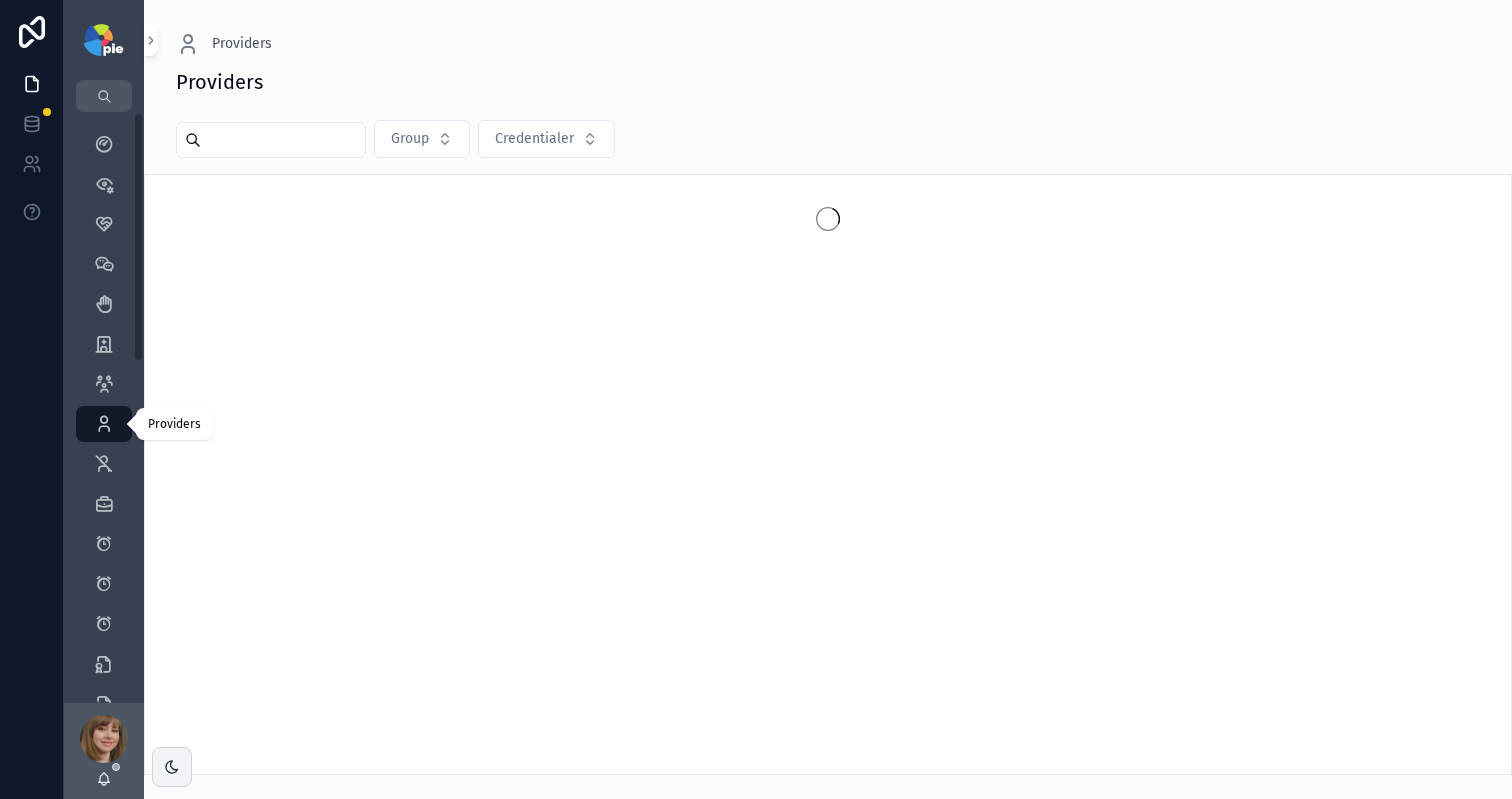 scroll, scrollTop: 0, scrollLeft: 0, axis: both 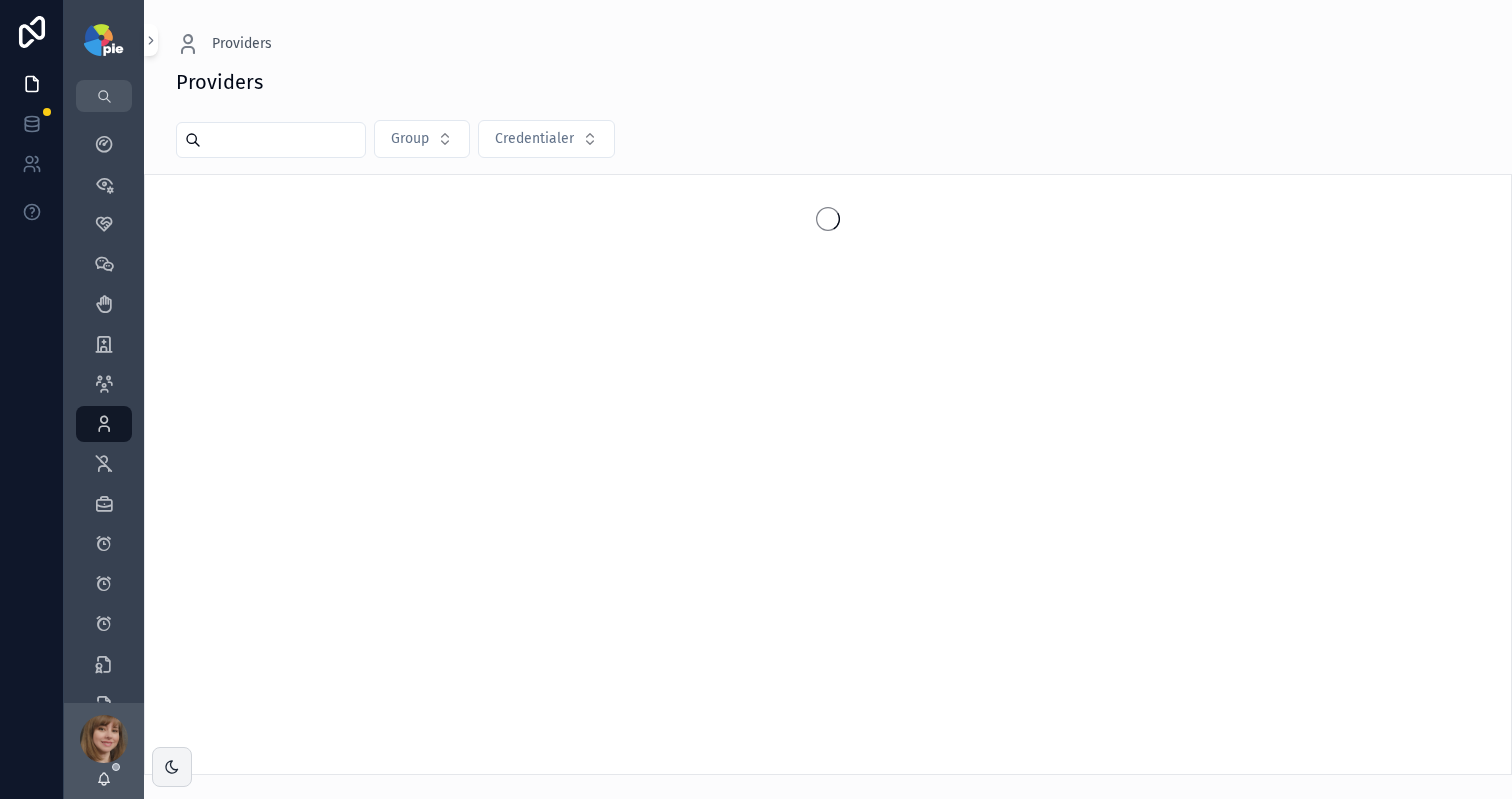 click at bounding box center [283, 140] 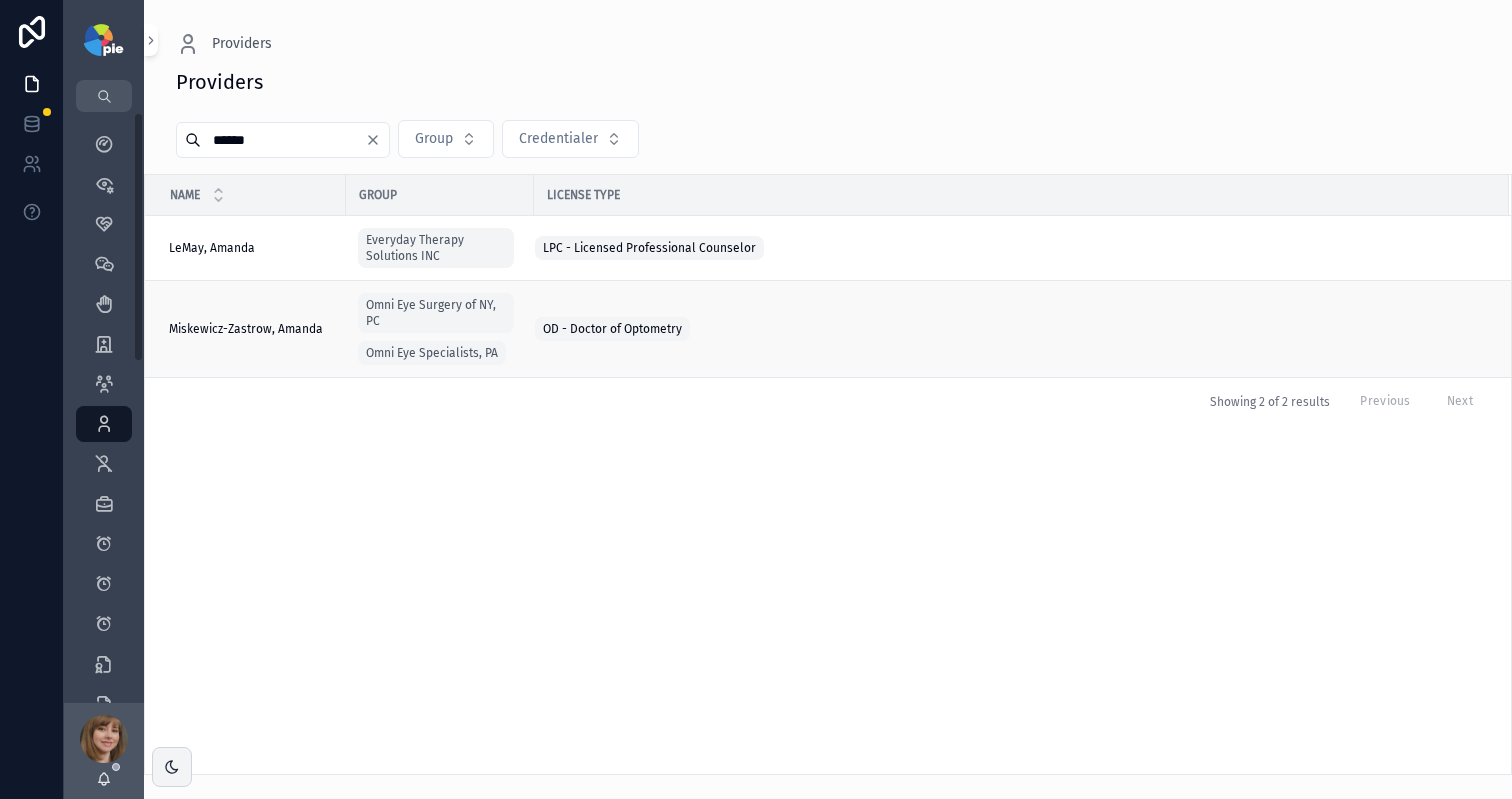 type on "******" 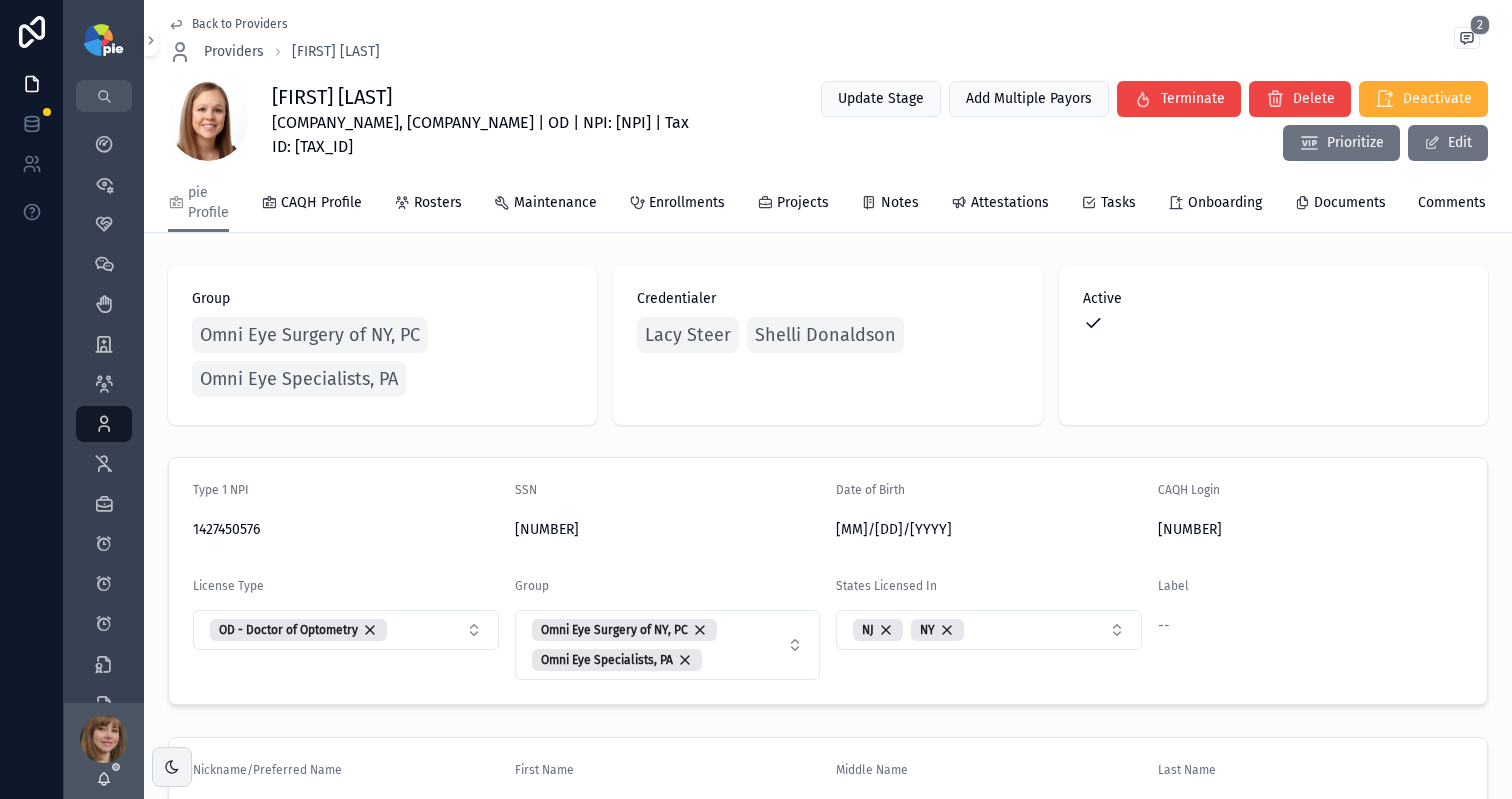 drag, startPoint x: 529, startPoint y: 100, endPoint x: 352, endPoint y: 96, distance: 177.0452 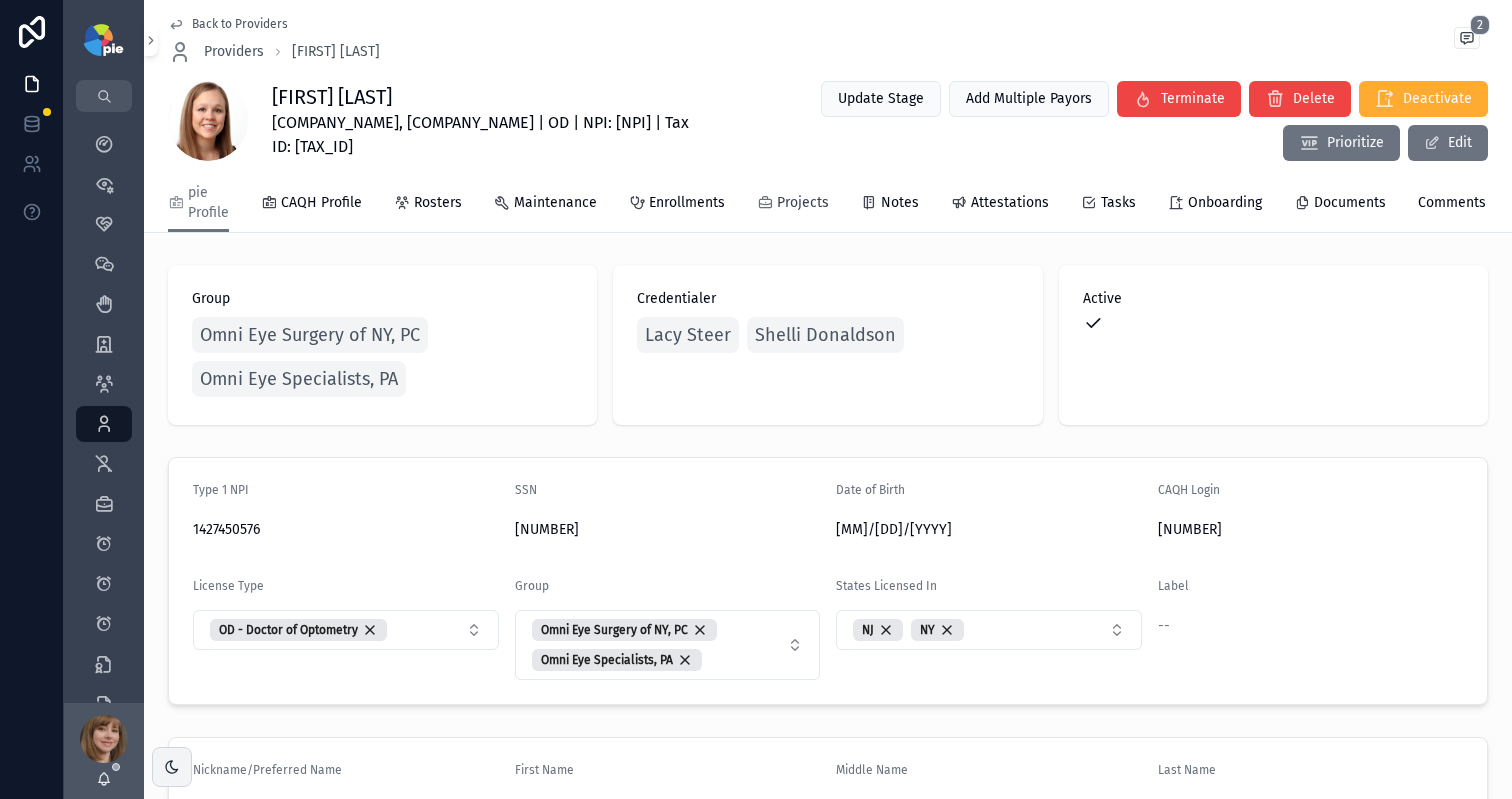 click on "Projects" at bounding box center [803, 203] 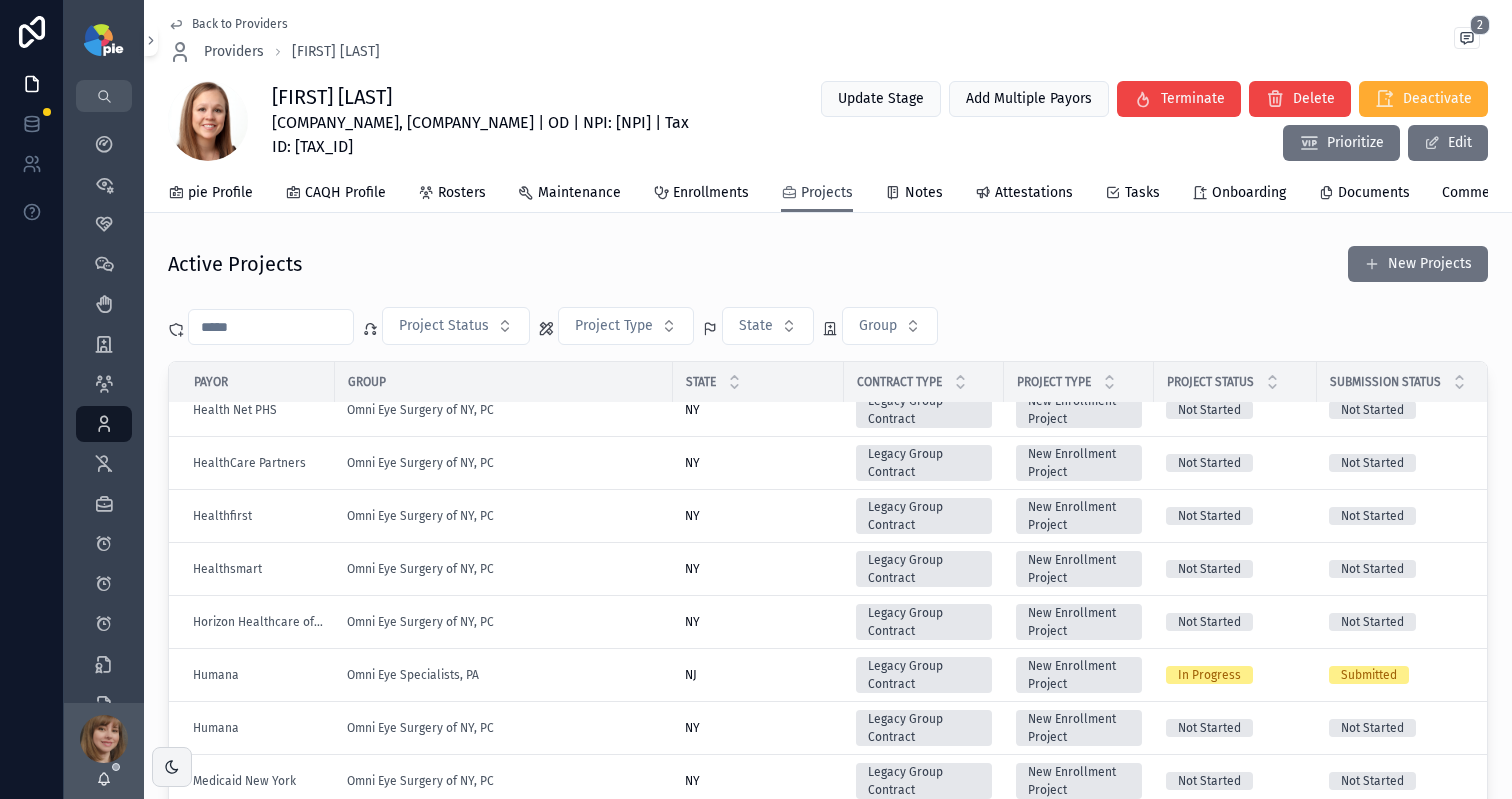 scroll, scrollTop: 1093, scrollLeft: 0, axis: vertical 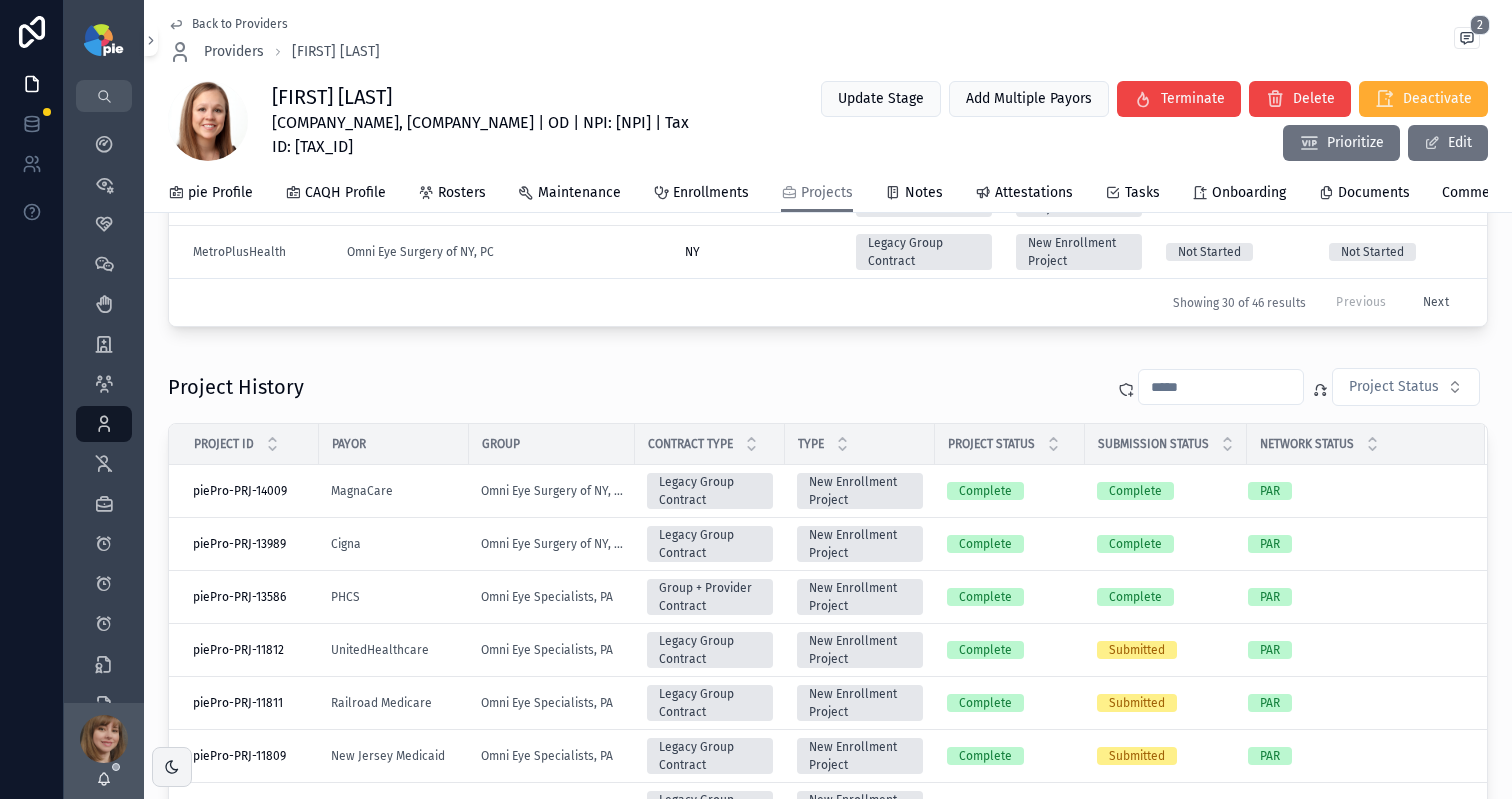 click on "Next" at bounding box center (1436, 302) 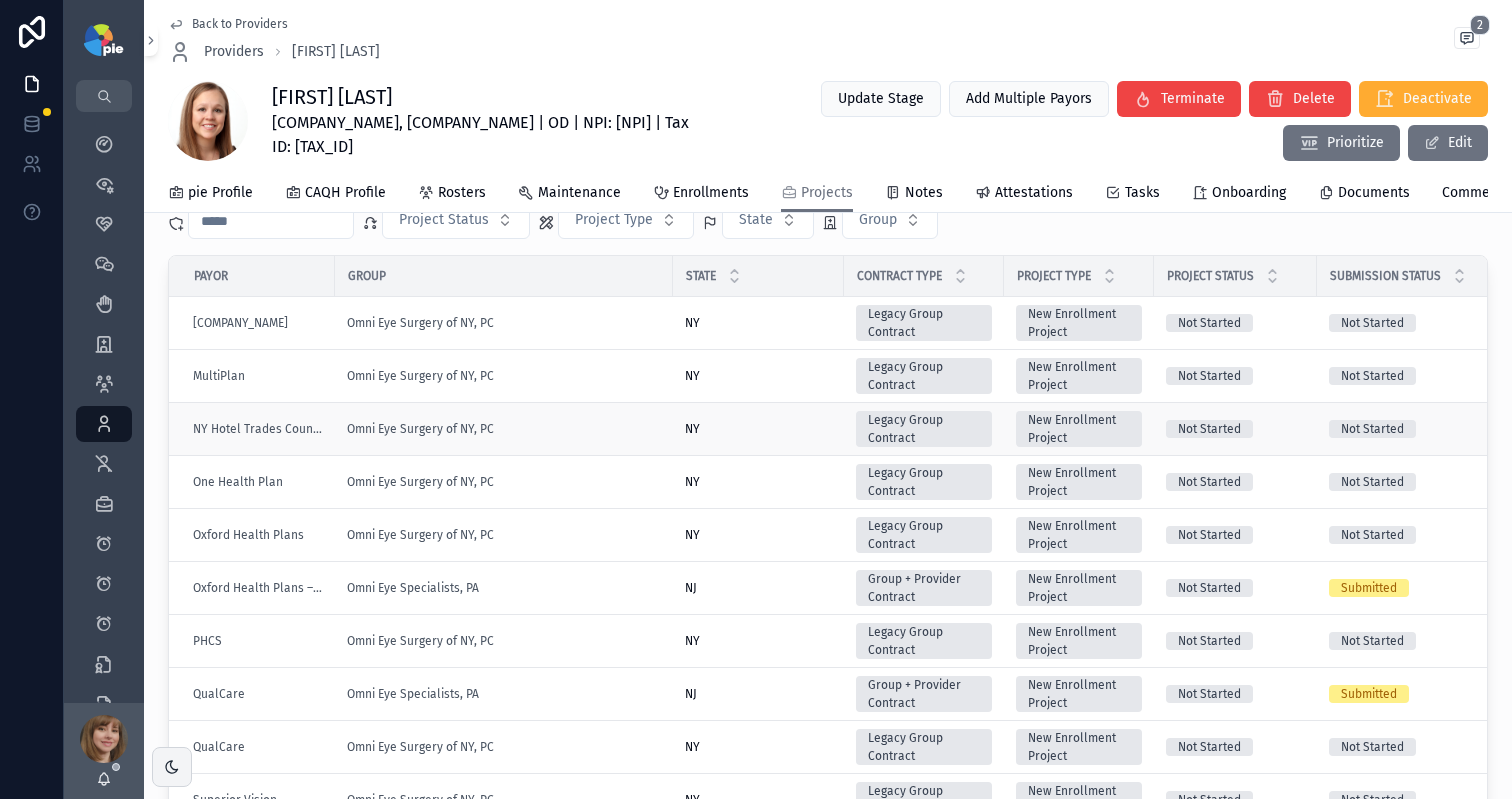 scroll, scrollTop: 104, scrollLeft: 0, axis: vertical 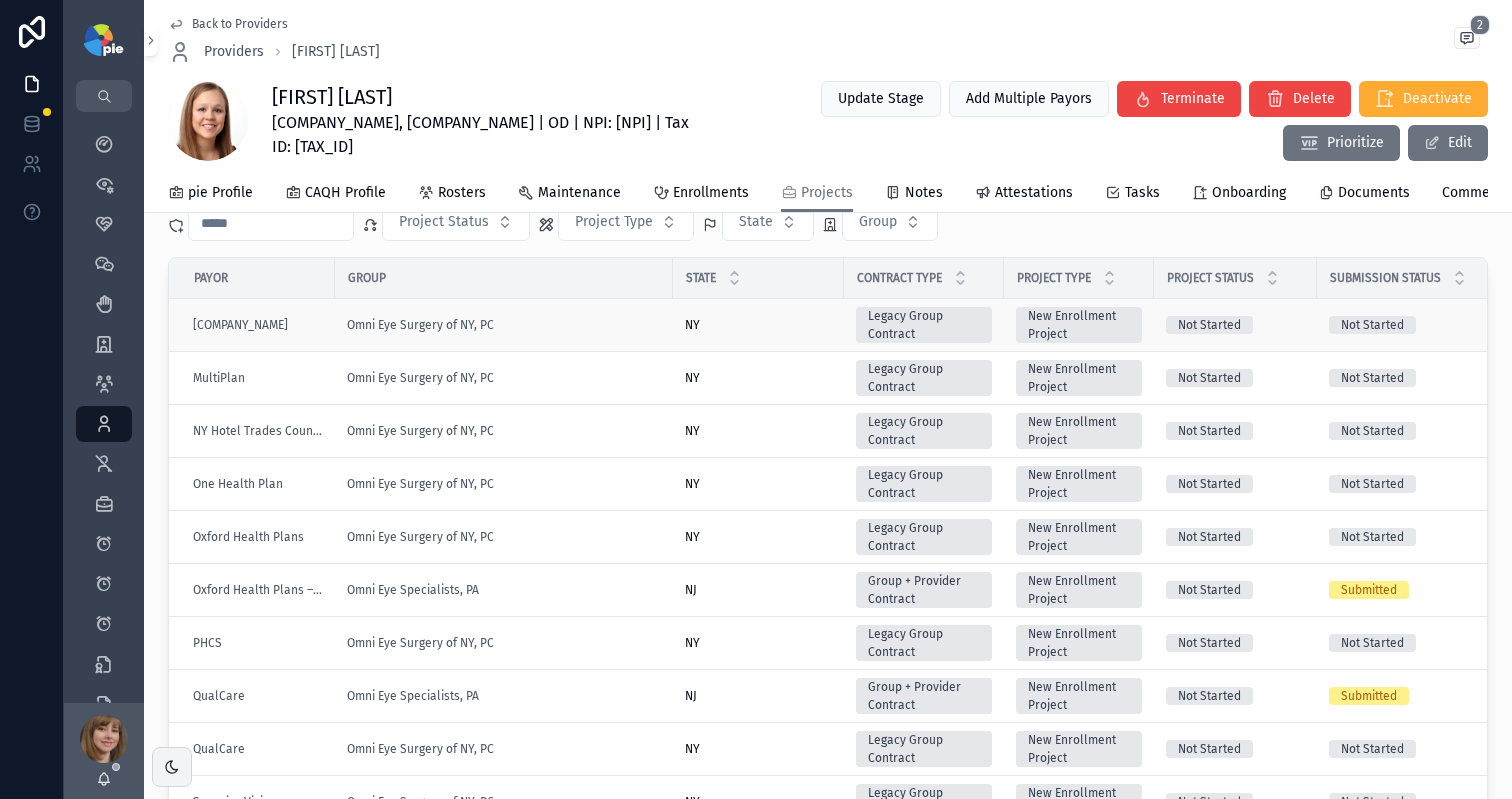 click on "Omni Eye Surgery of NY, PC" at bounding box center (504, 325) 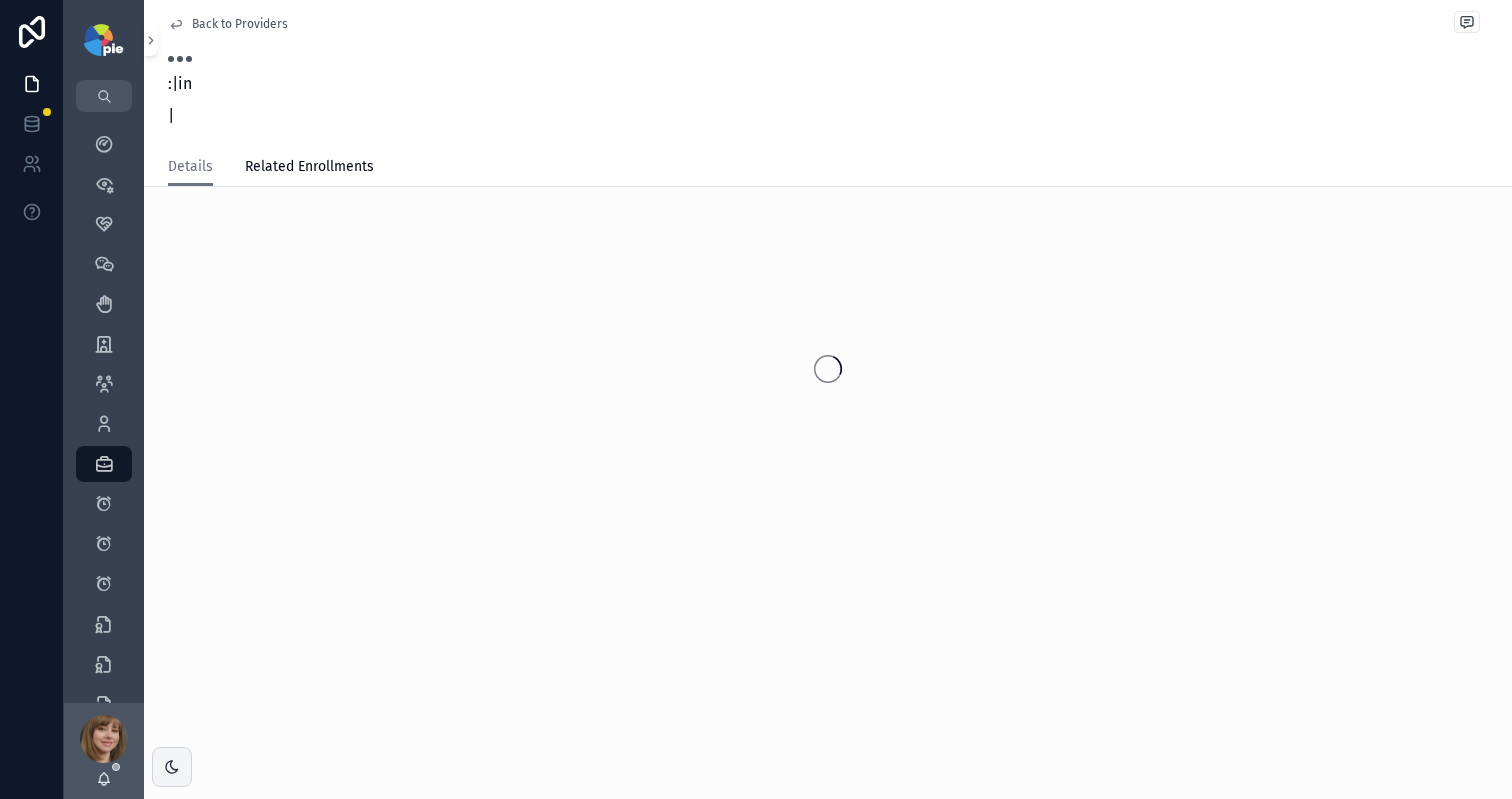 scroll, scrollTop: 0, scrollLeft: 0, axis: both 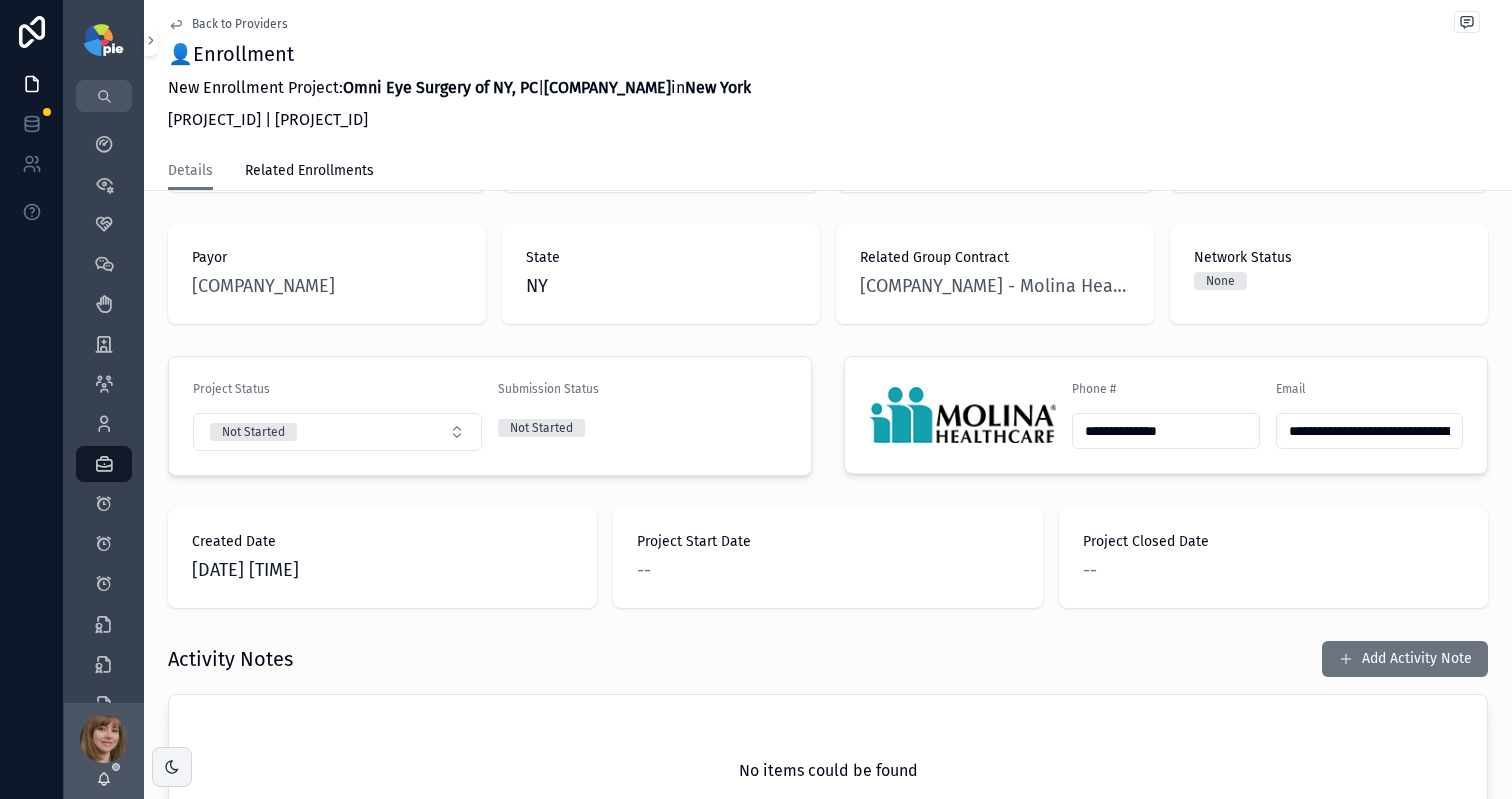 click on "Back to Providers" at bounding box center (240, 24) 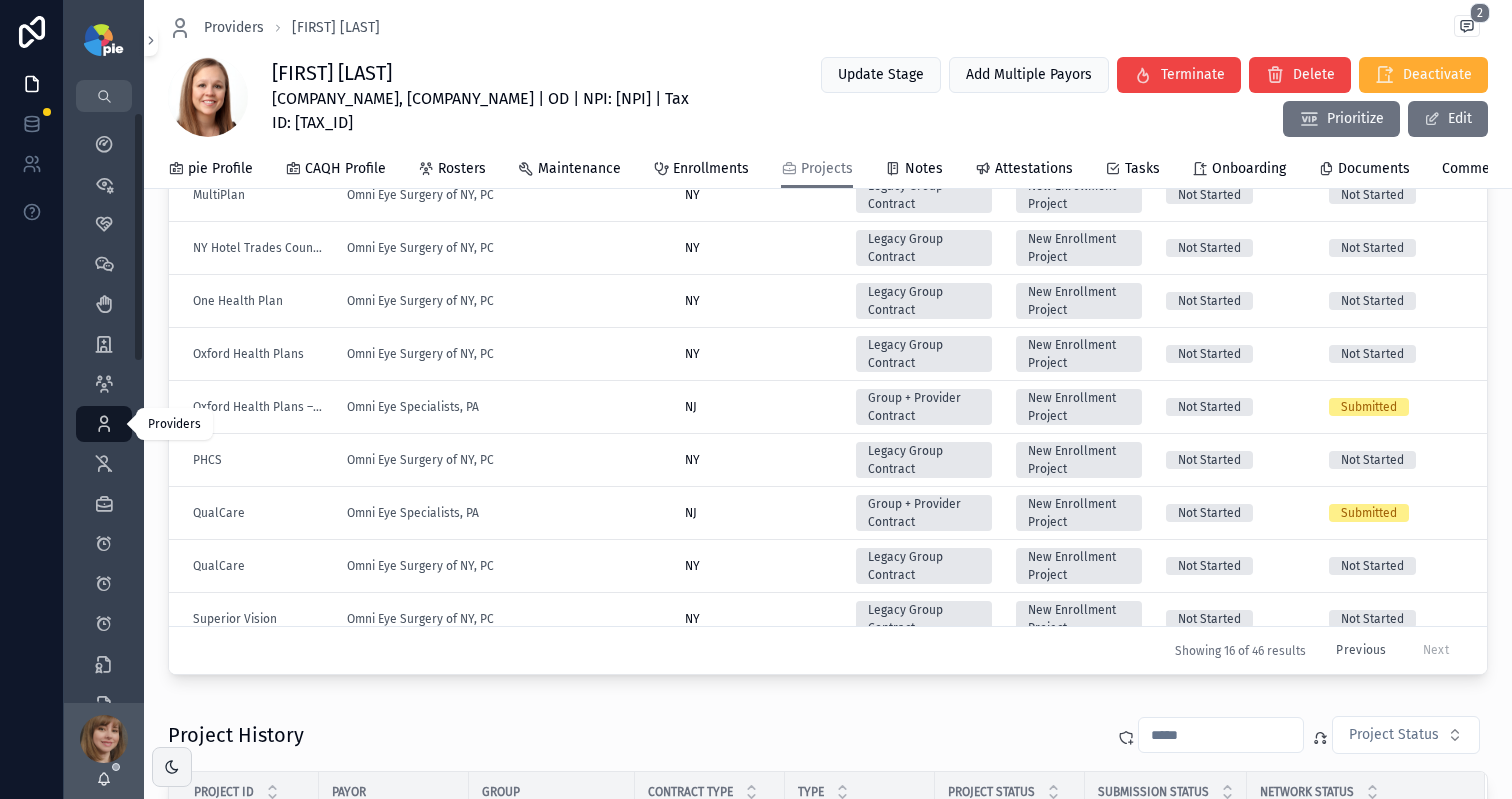 click at bounding box center [104, 424] 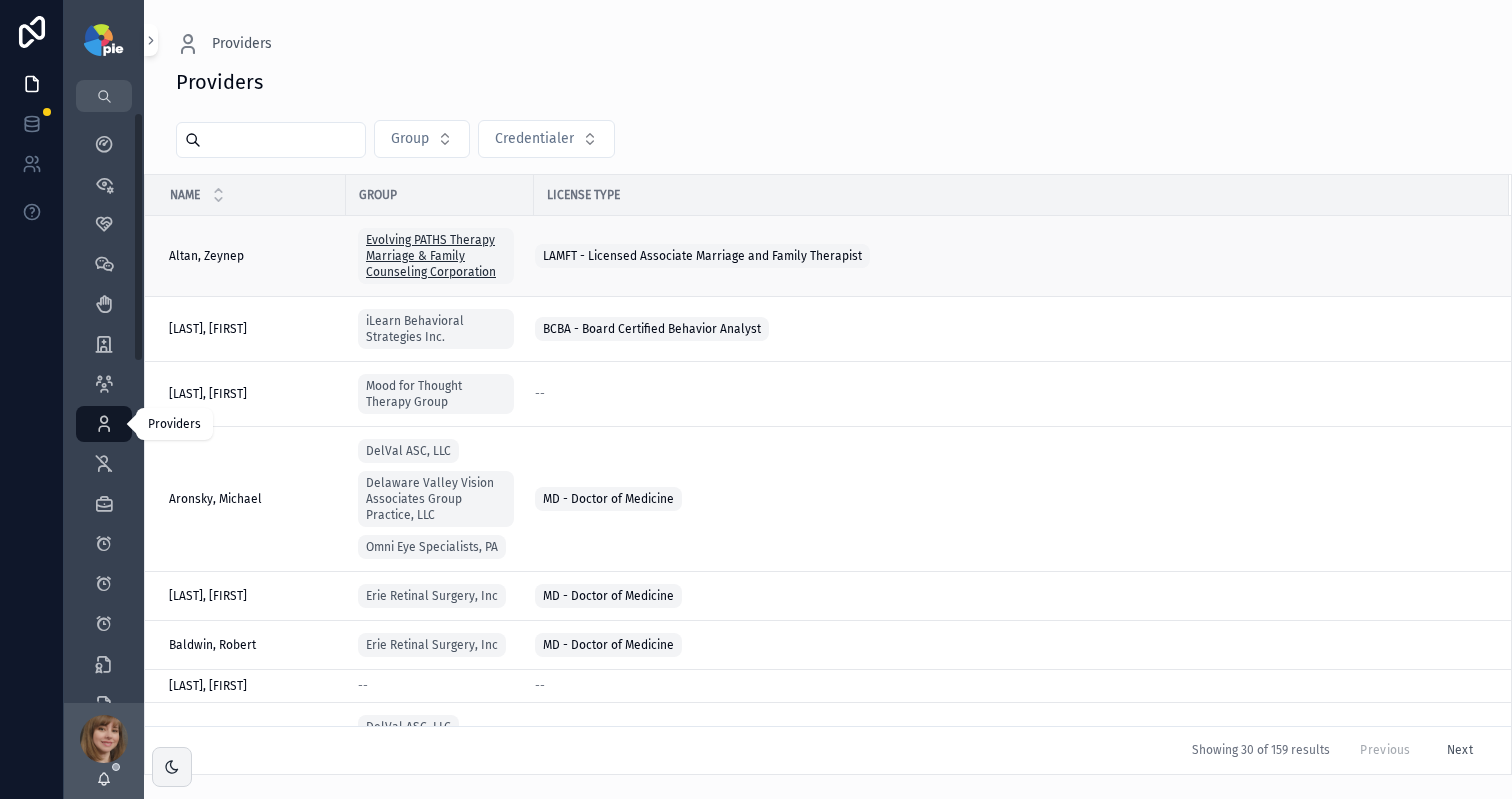 scroll, scrollTop: 0, scrollLeft: 0, axis: both 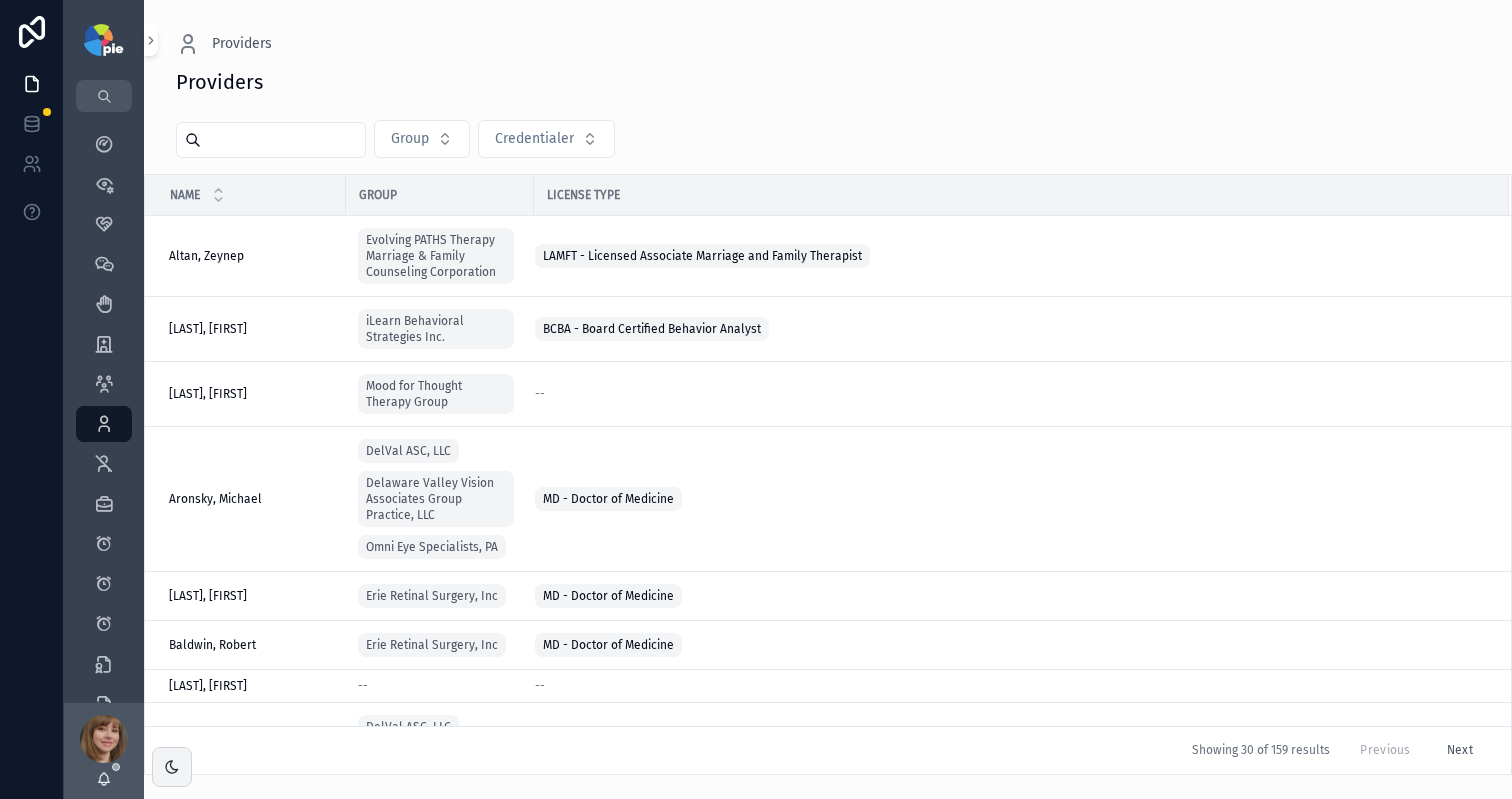 click at bounding box center [283, 140] 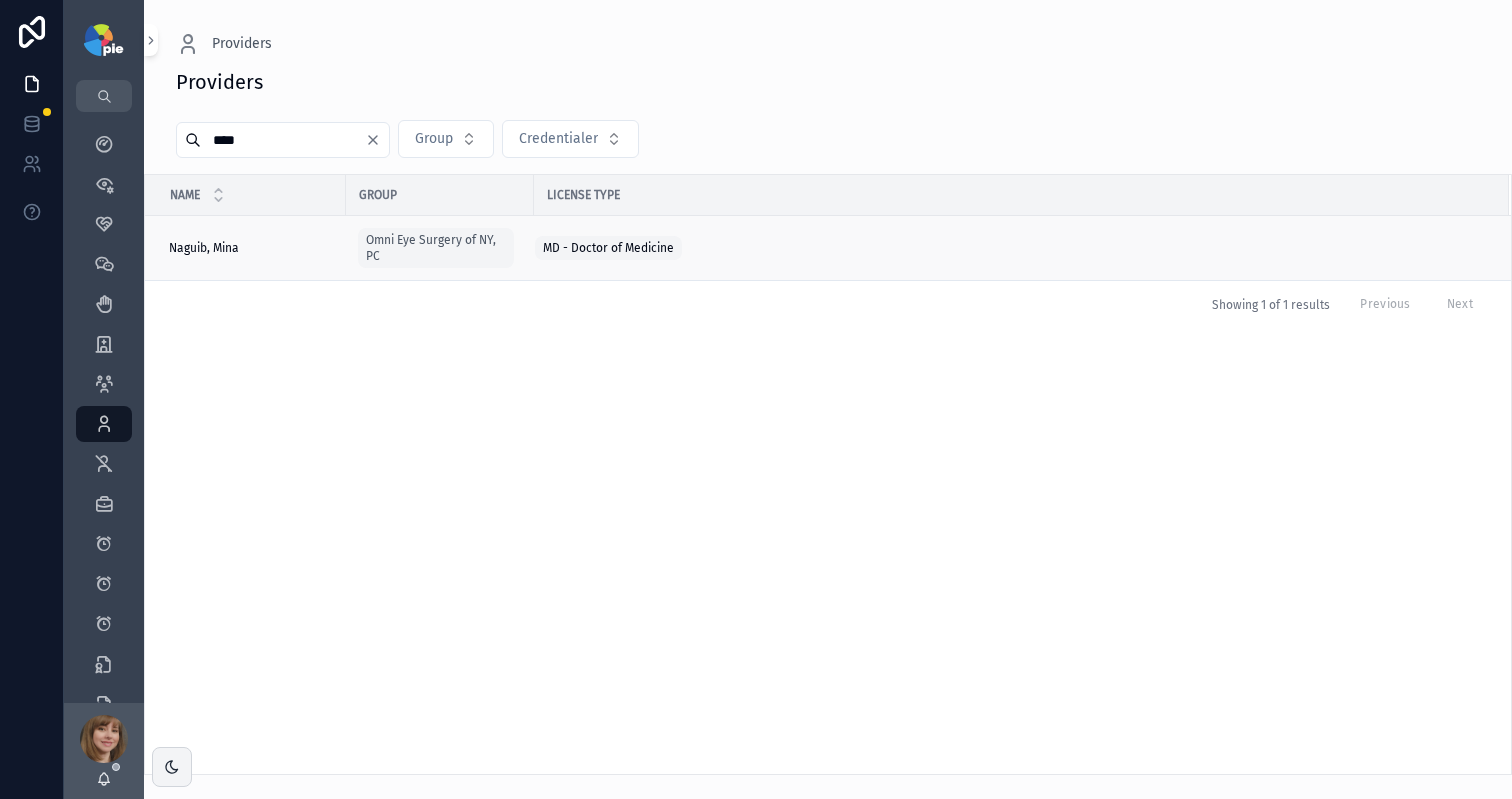 type on "****" 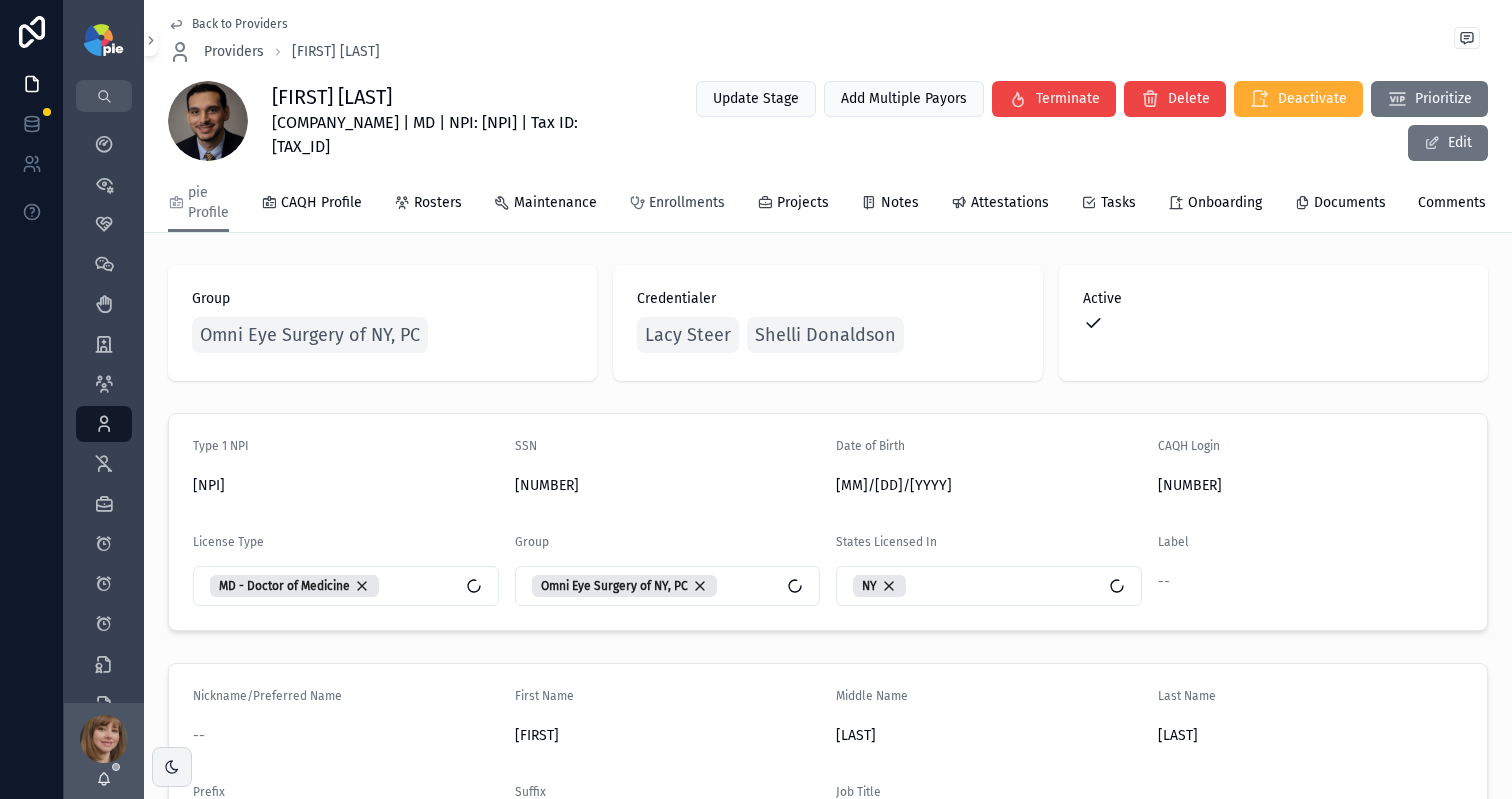 click on "Enrollments" at bounding box center [687, 203] 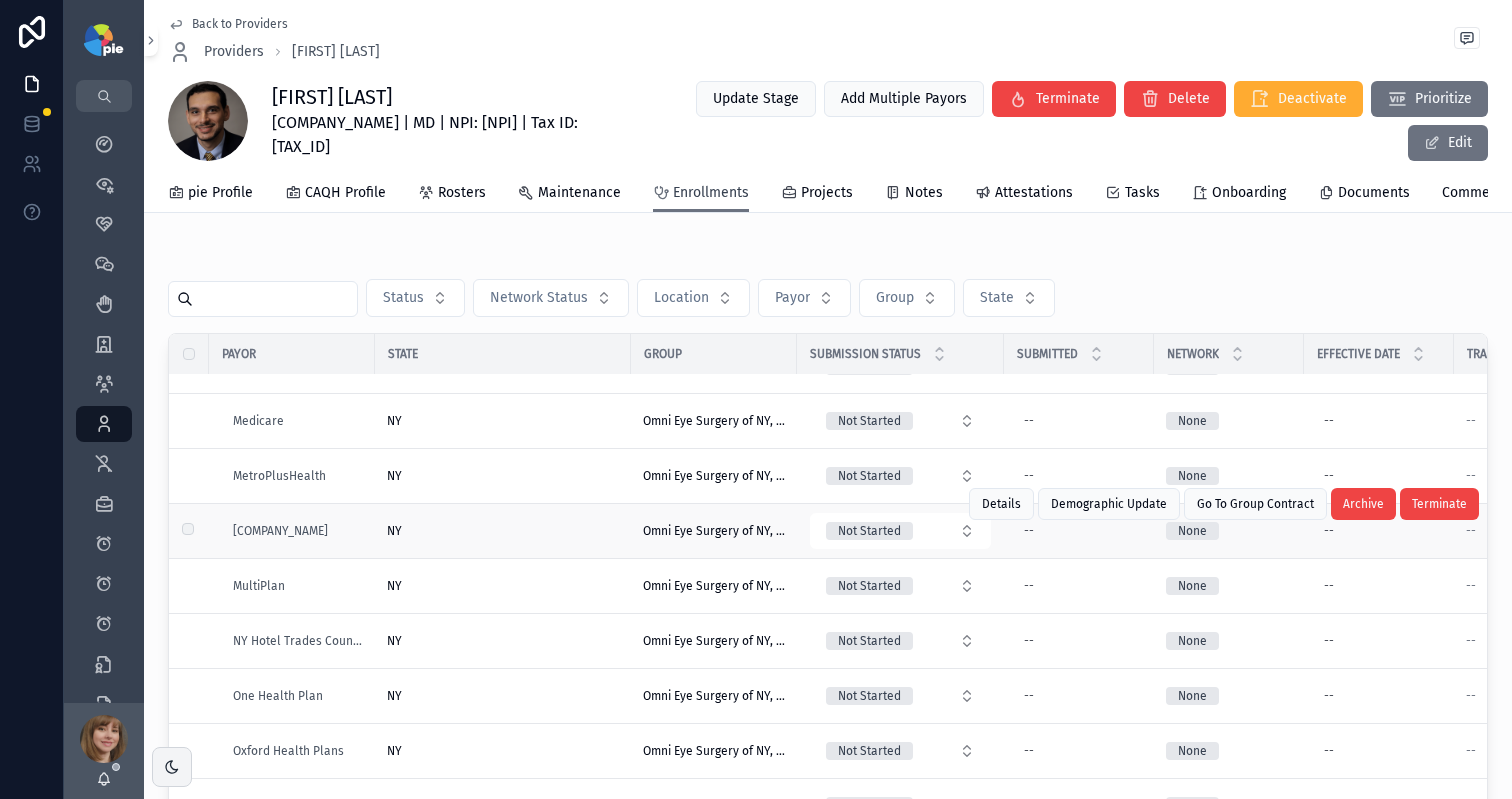 scroll, scrollTop: 1083, scrollLeft: 0, axis: vertical 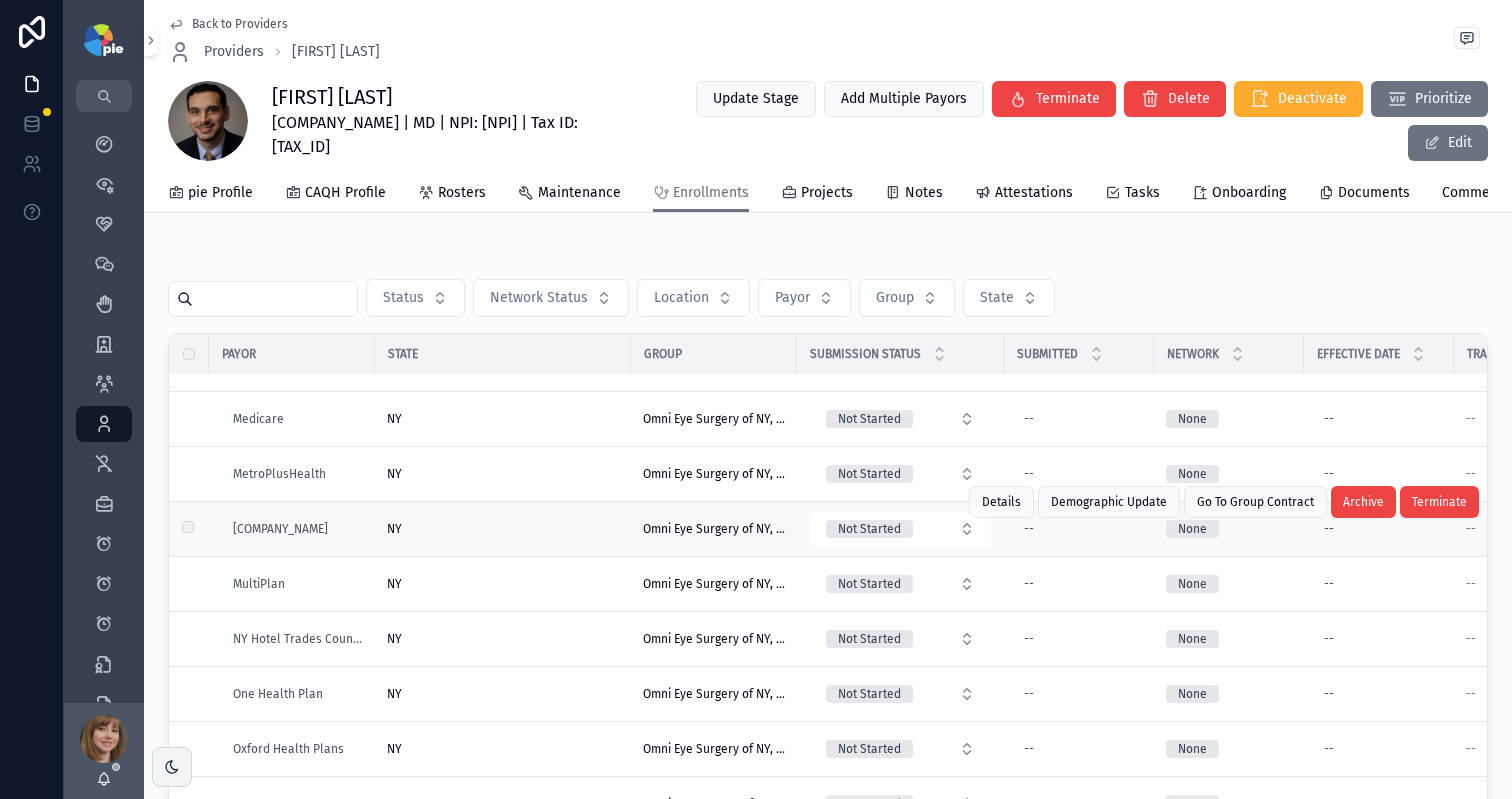 click on "NY" at bounding box center [503, 529] 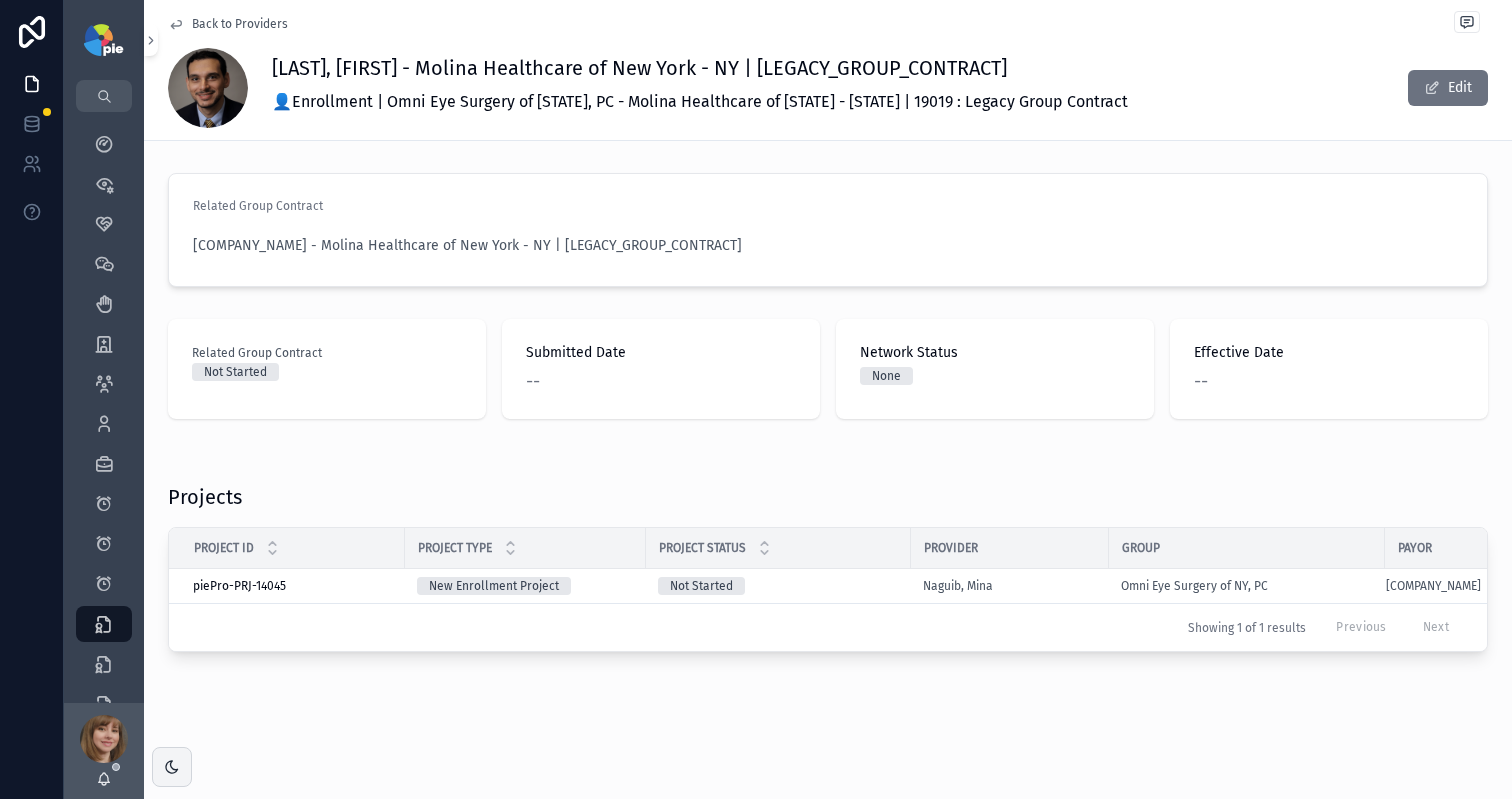 scroll, scrollTop: 0, scrollLeft: 0, axis: both 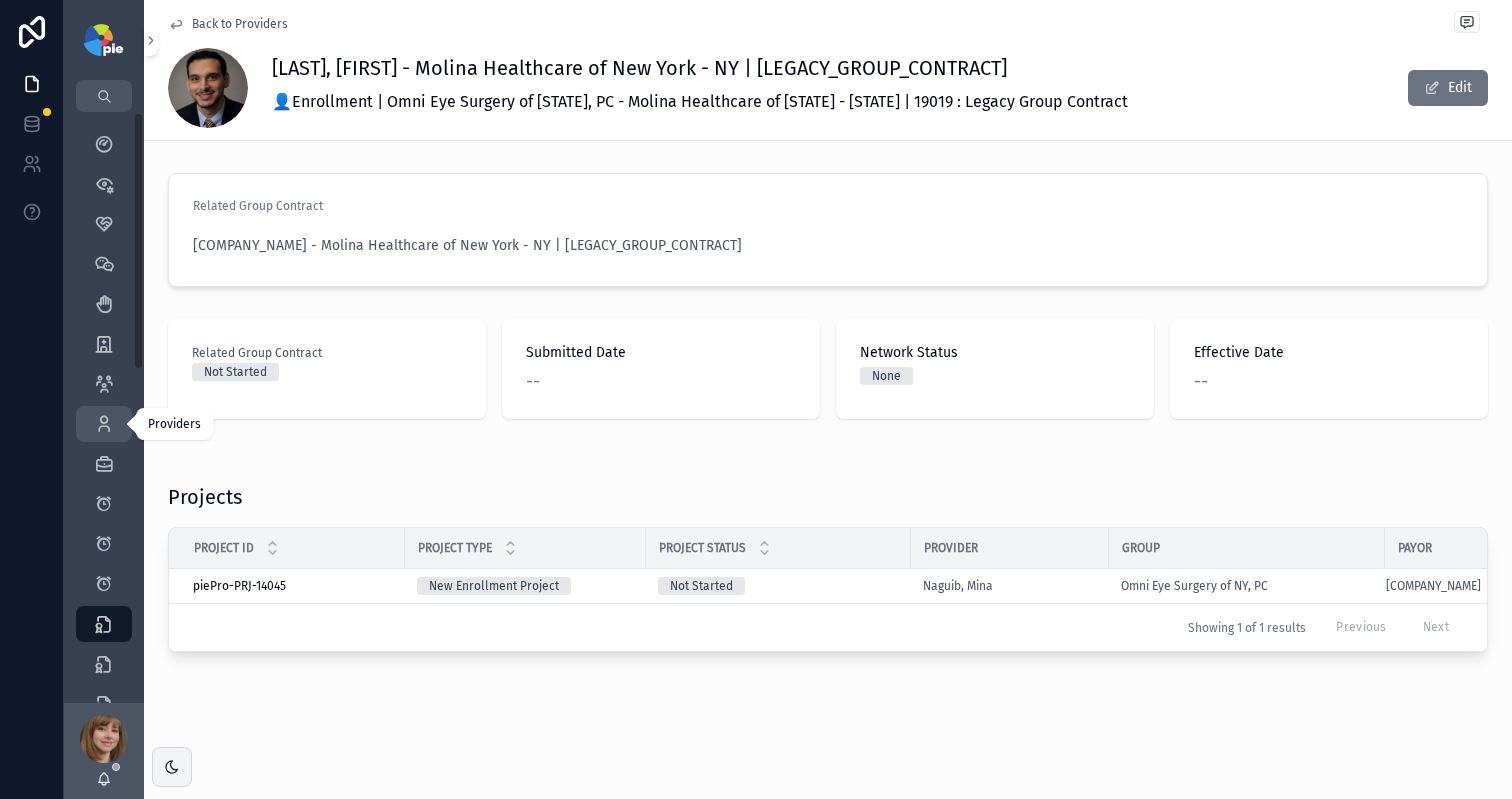 click at bounding box center (104, 424) 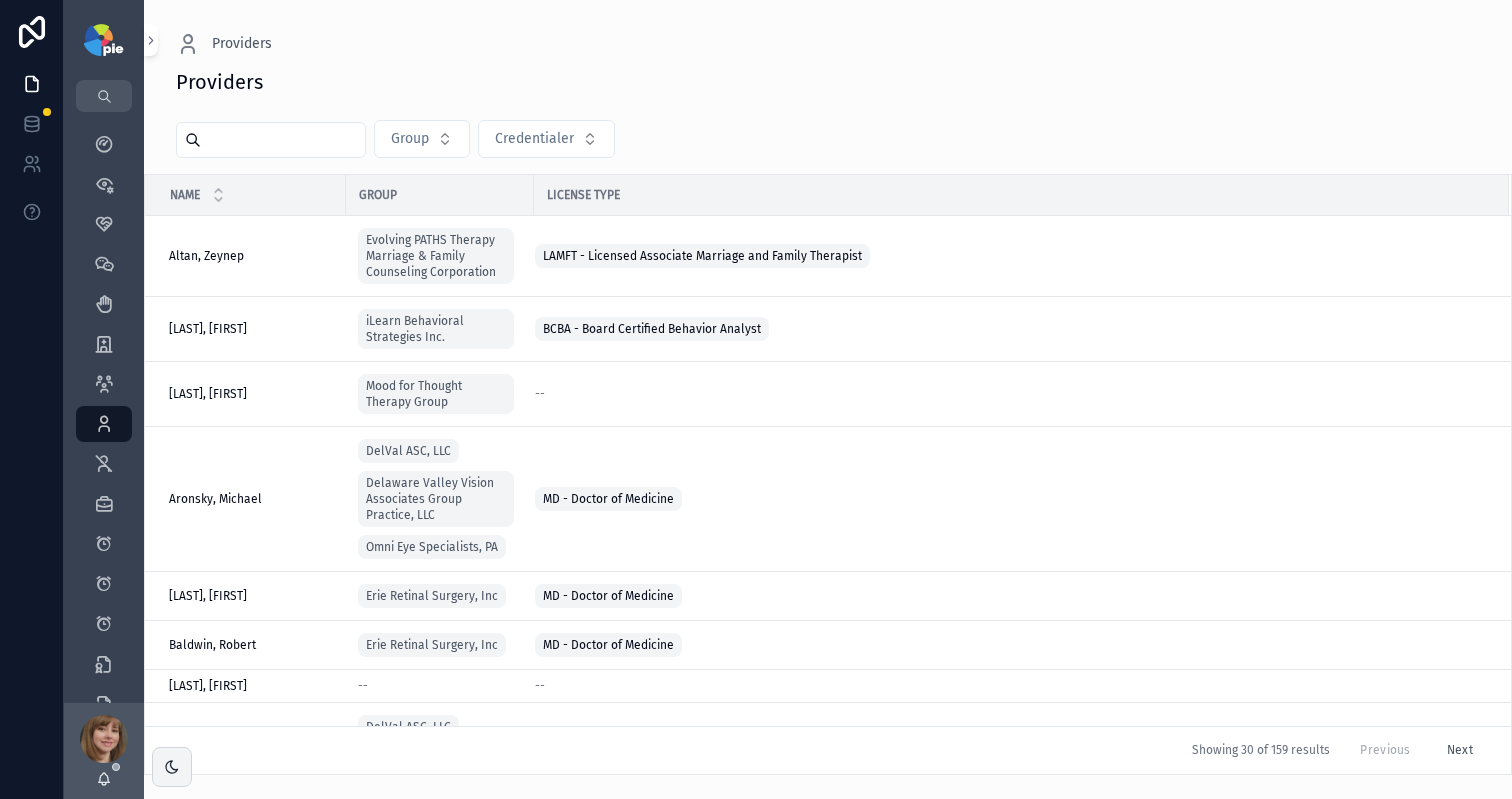 click at bounding box center (283, 140) 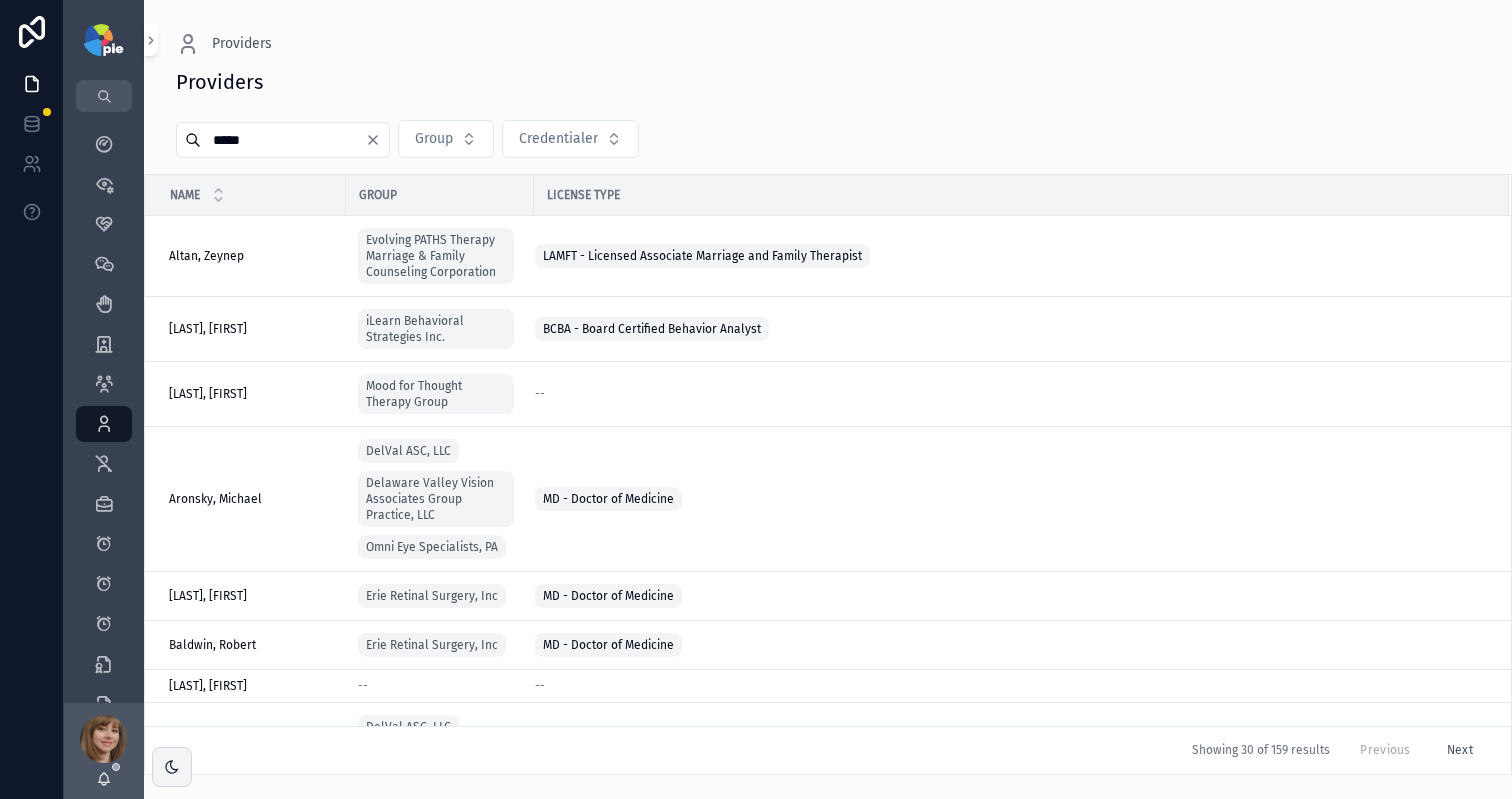 type on "*****" 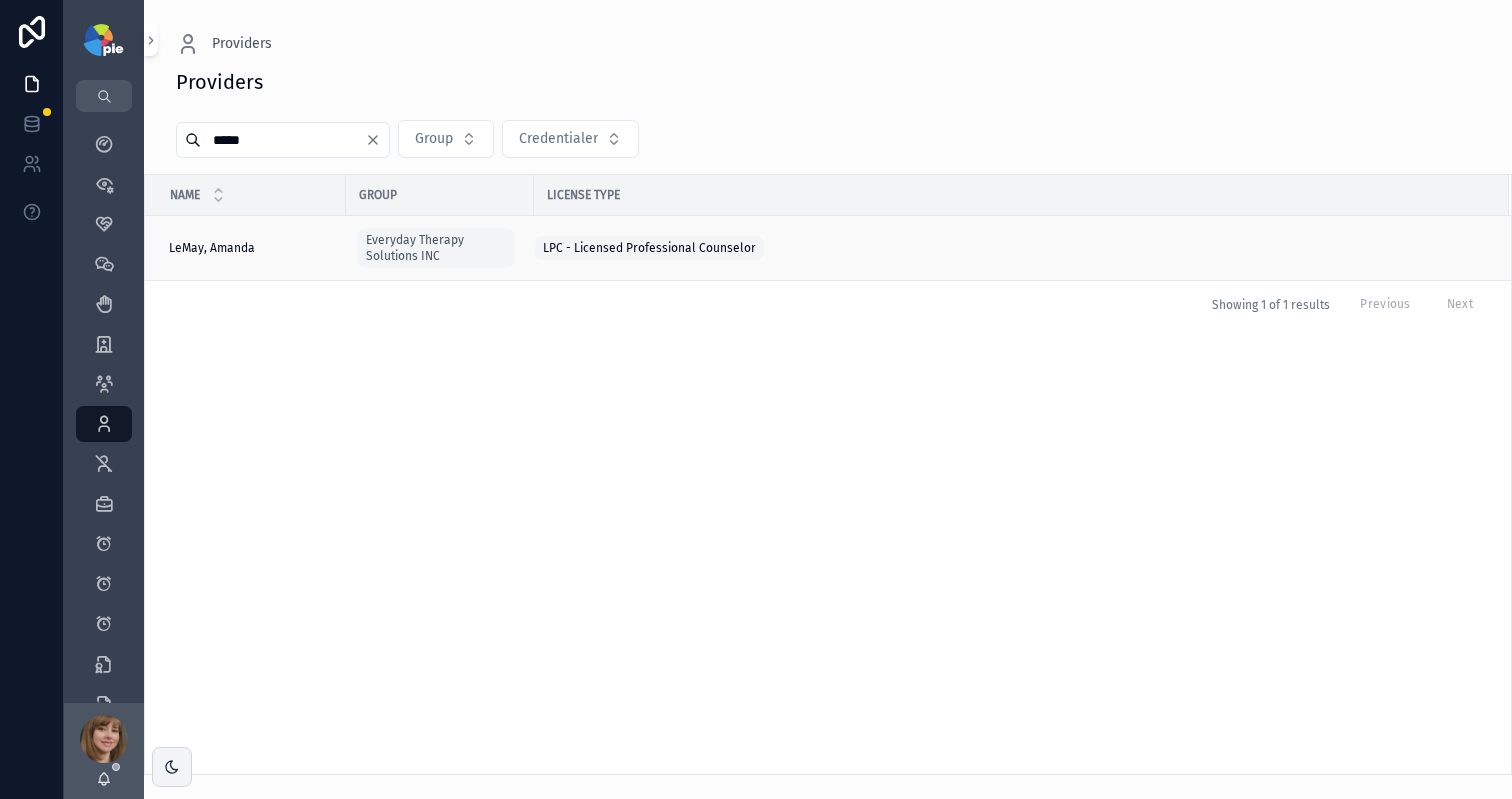 click on "LeMay, Amanda LeMay, Amanda" at bounding box center (251, 248) 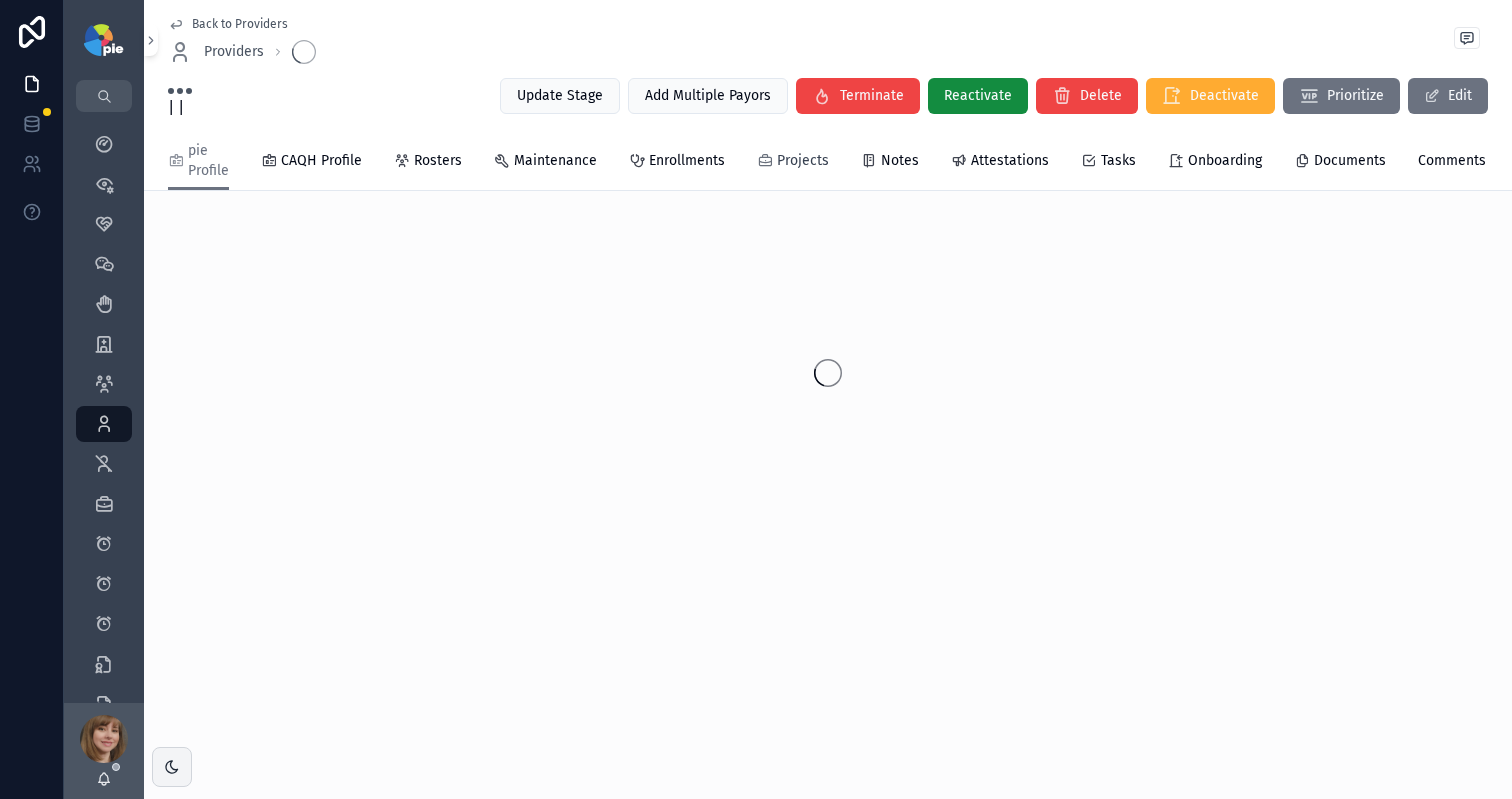 click on "Projects" at bounding box center [803, 161] 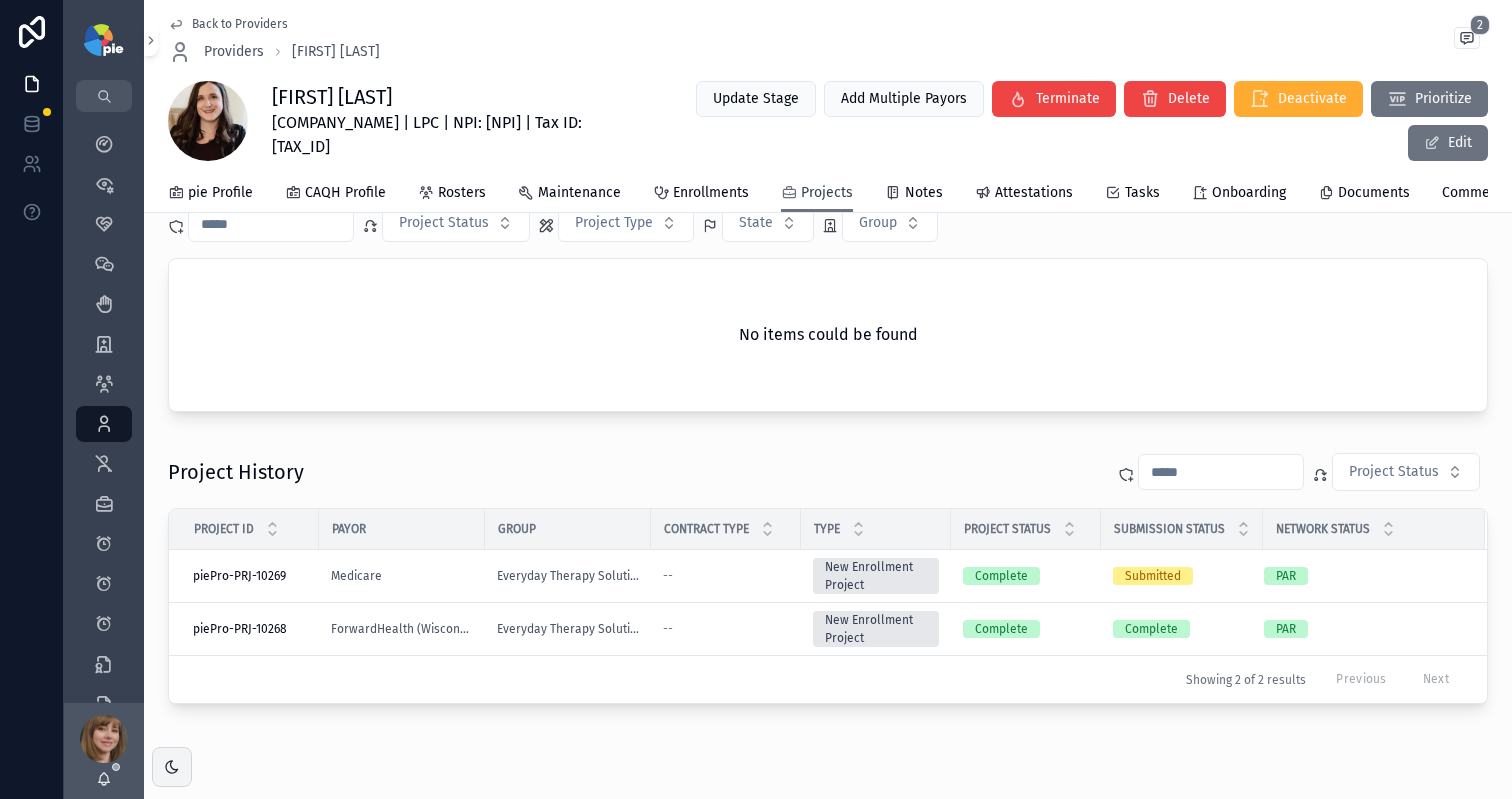 scroll, scrollTop: 105, scrollLeft: 0, axis: vertical 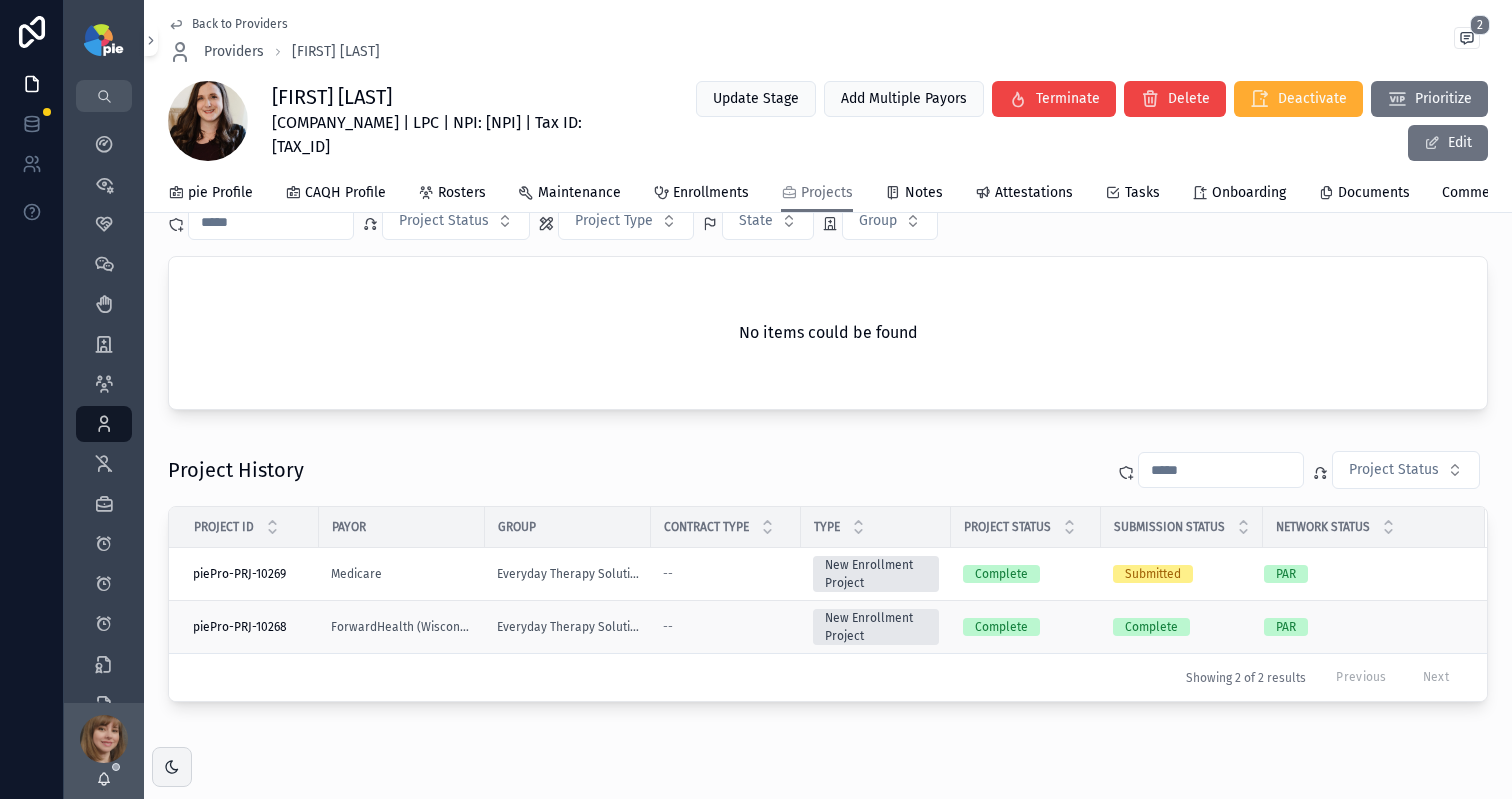 click on "--" at bounding box center (726, 627) 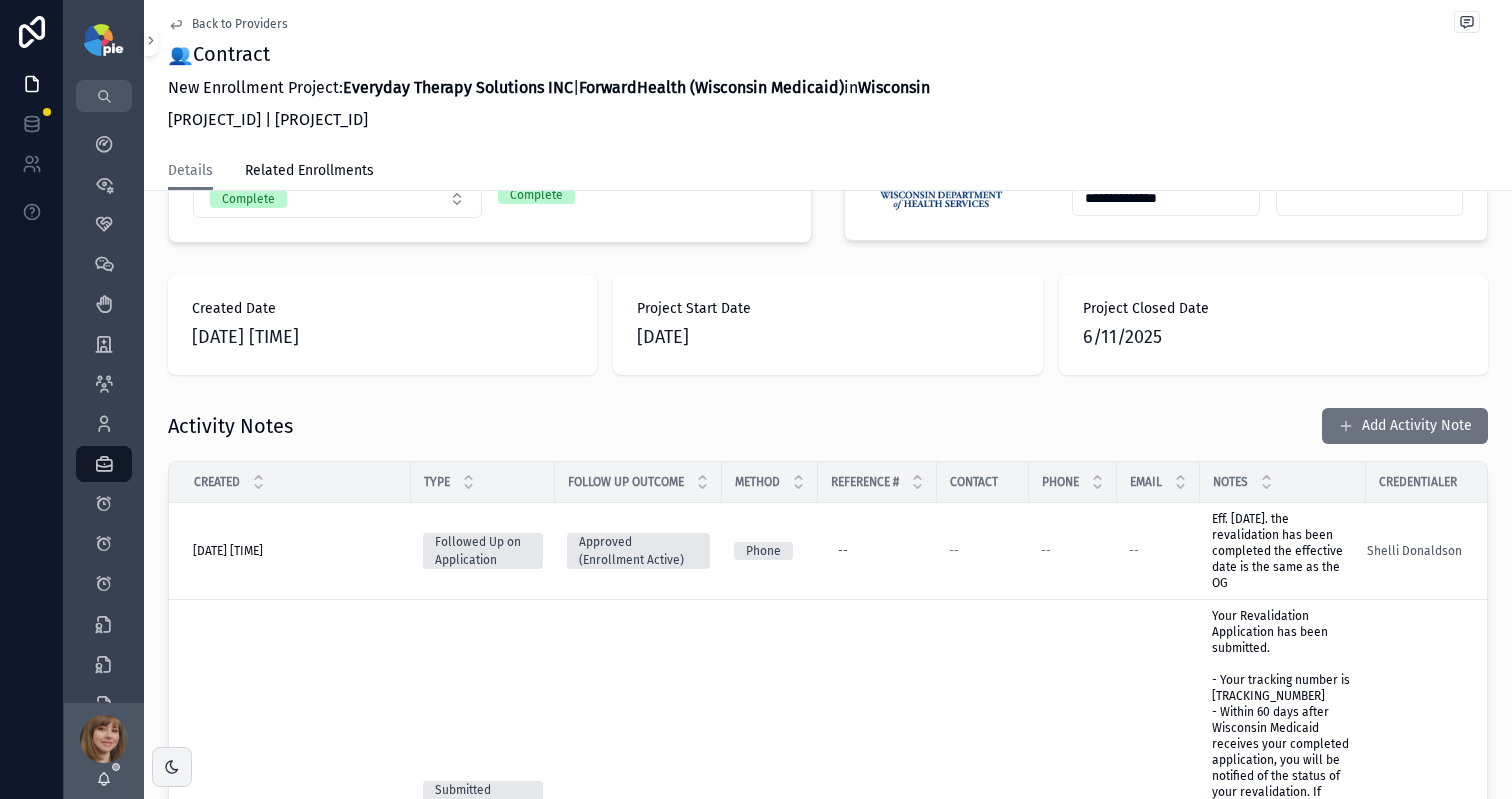 scroll, scrollTop: 613, scrollLeft: 0, axis: vertical 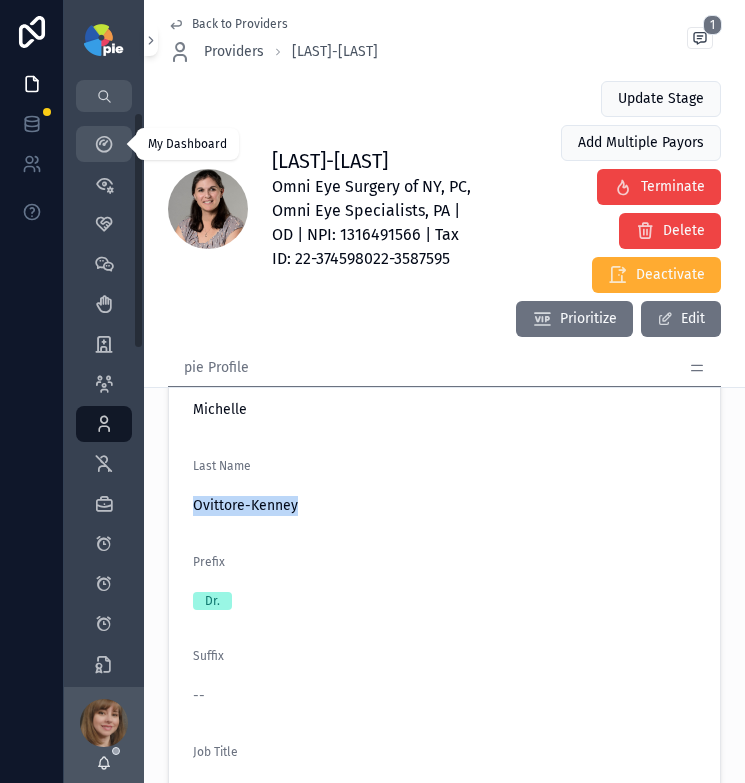 click at bounding box center [104, 144] 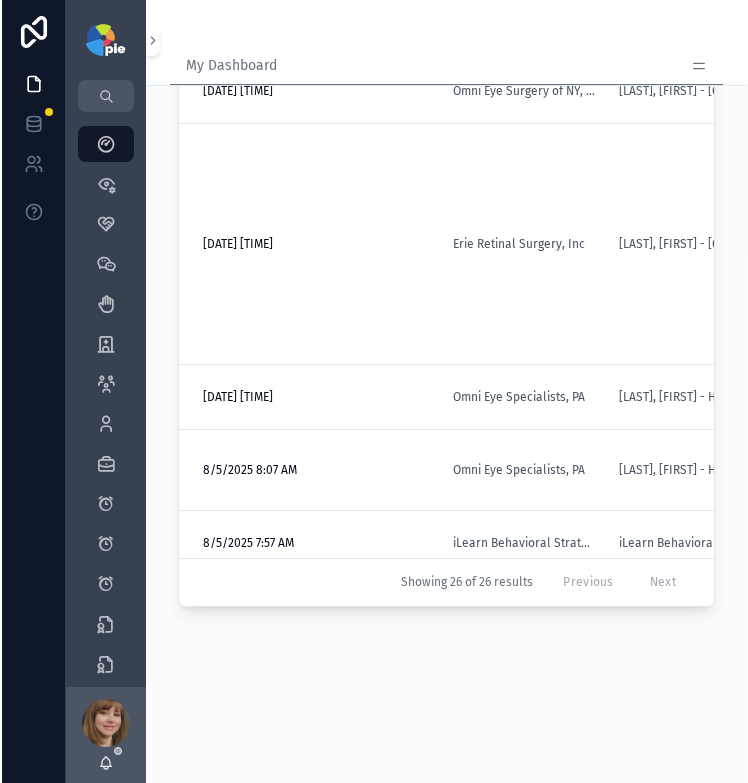 scroll, scrollTop: 0, scrollLeft: 0, axis: both 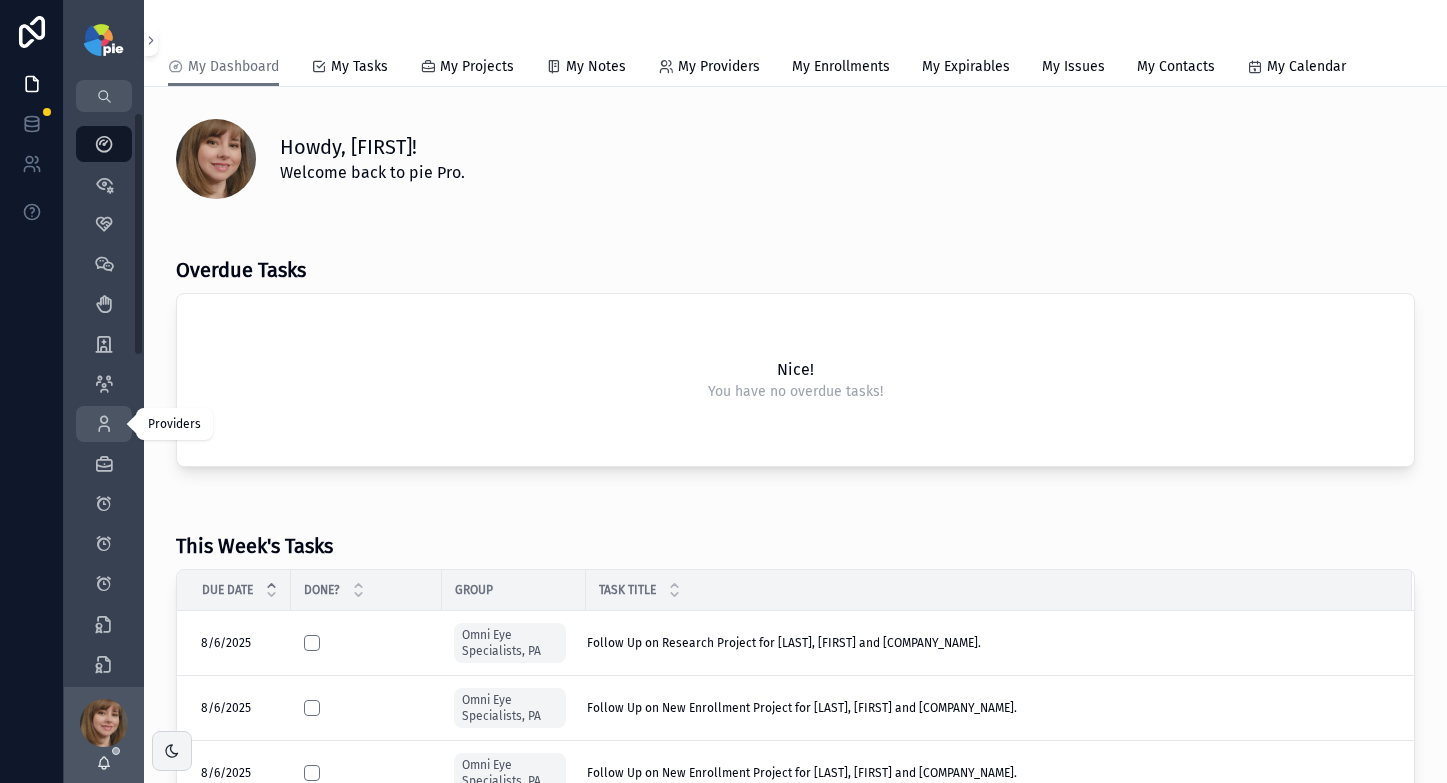 click at bounding box center [104, 424] 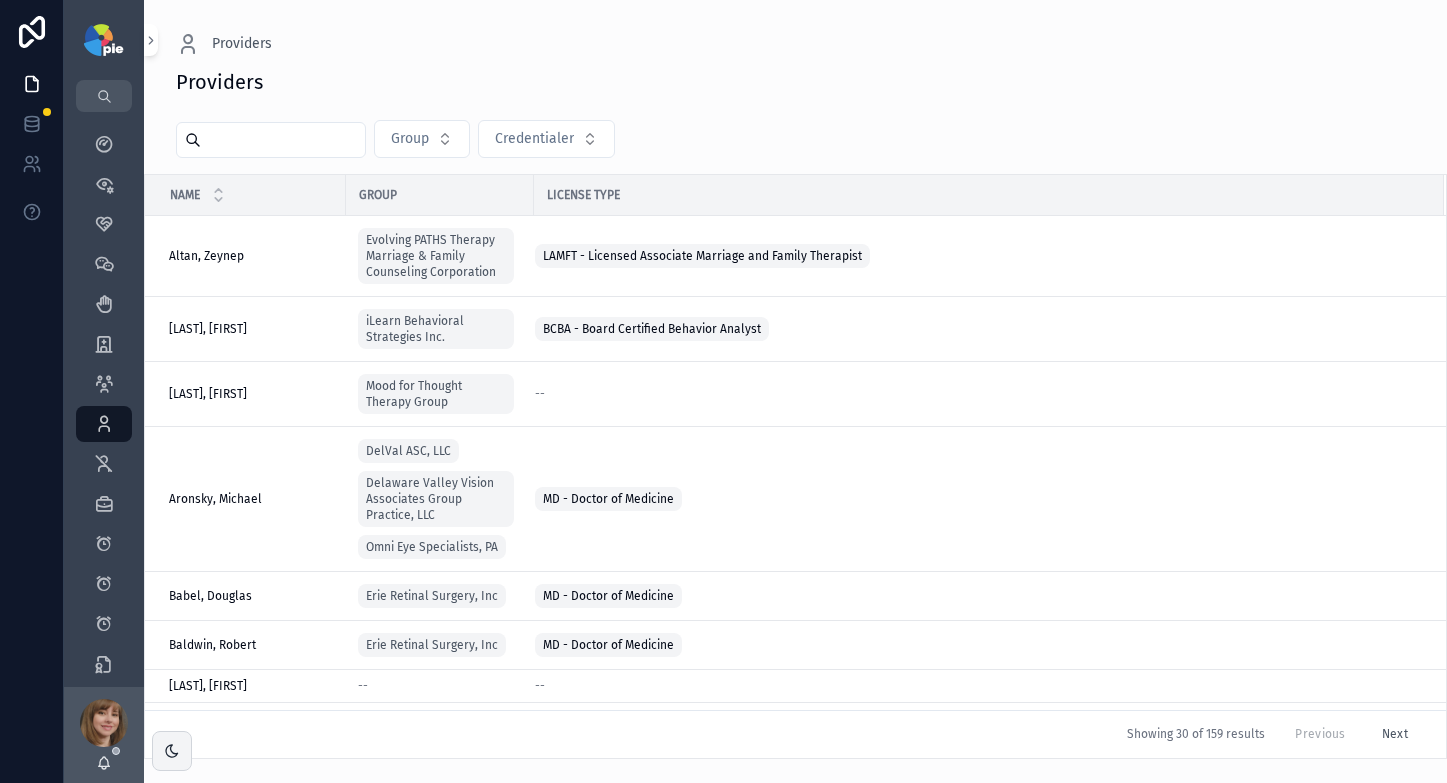 click at bounding box center (283, 140) 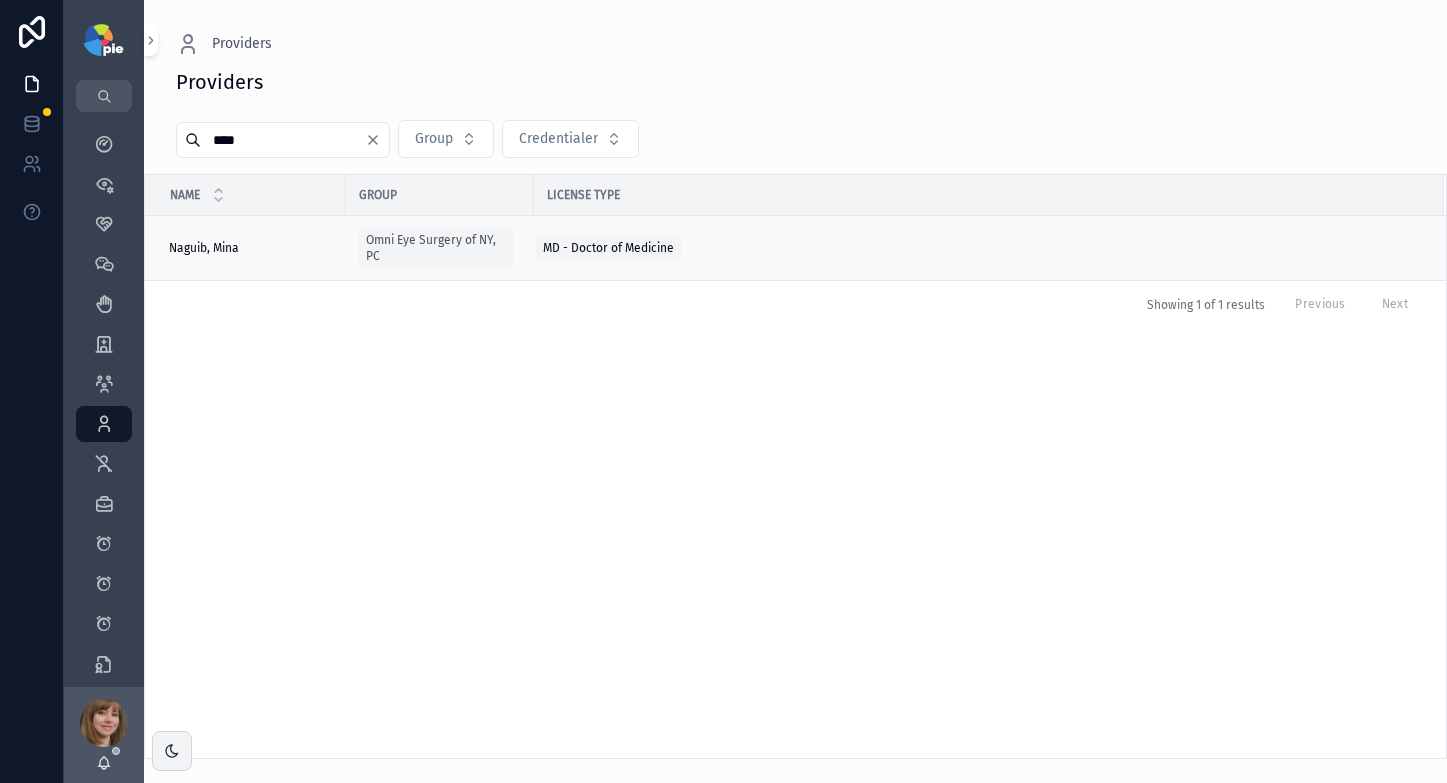 type on "****" 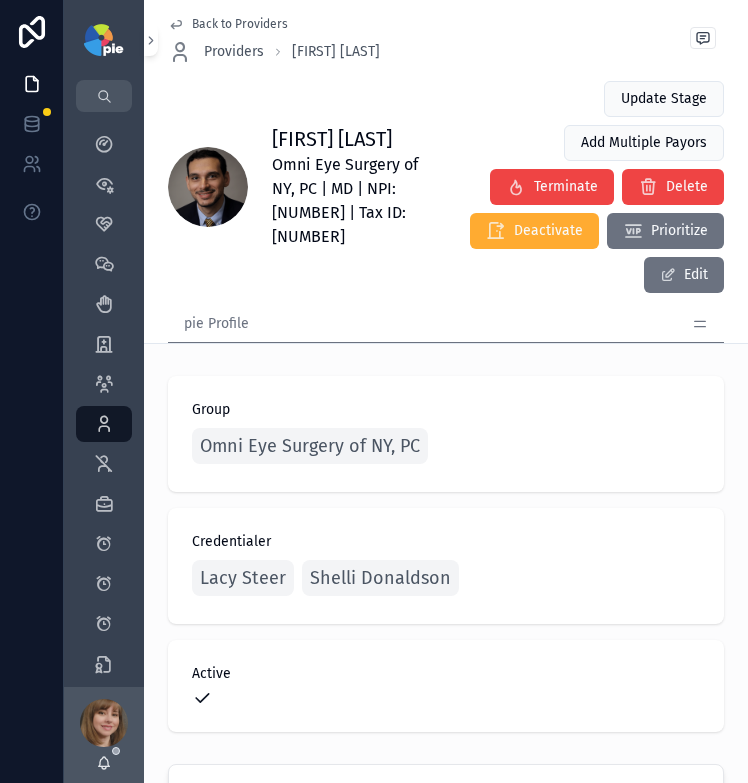 click 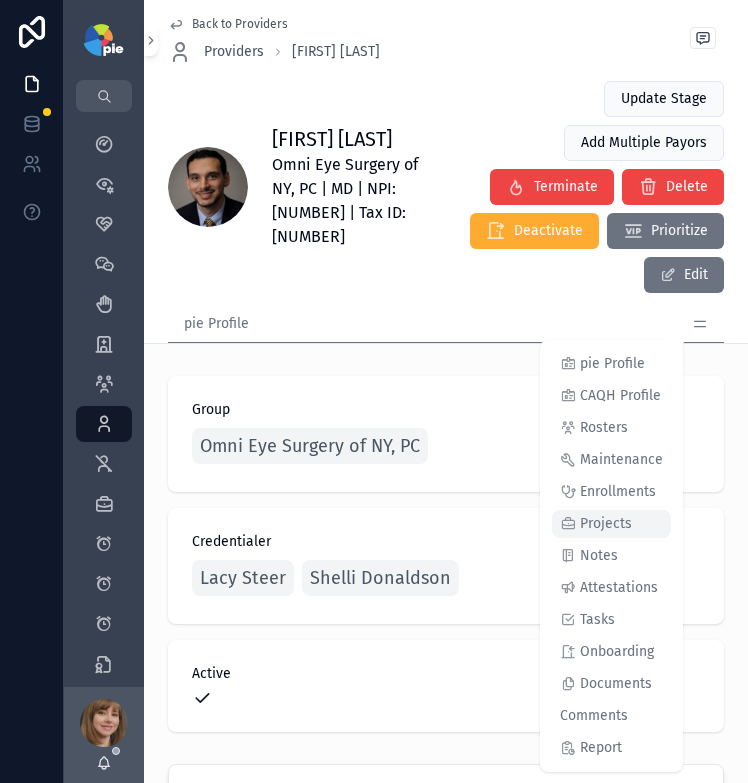 click on "Projects" at bounding box center [606, 524] 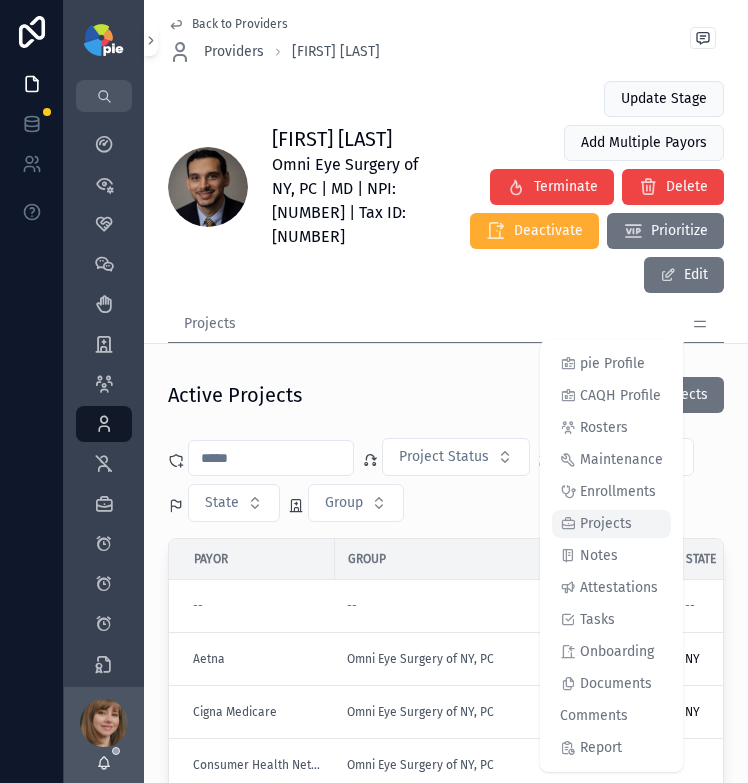 click on "Projects" at bounding box center [606, 524] 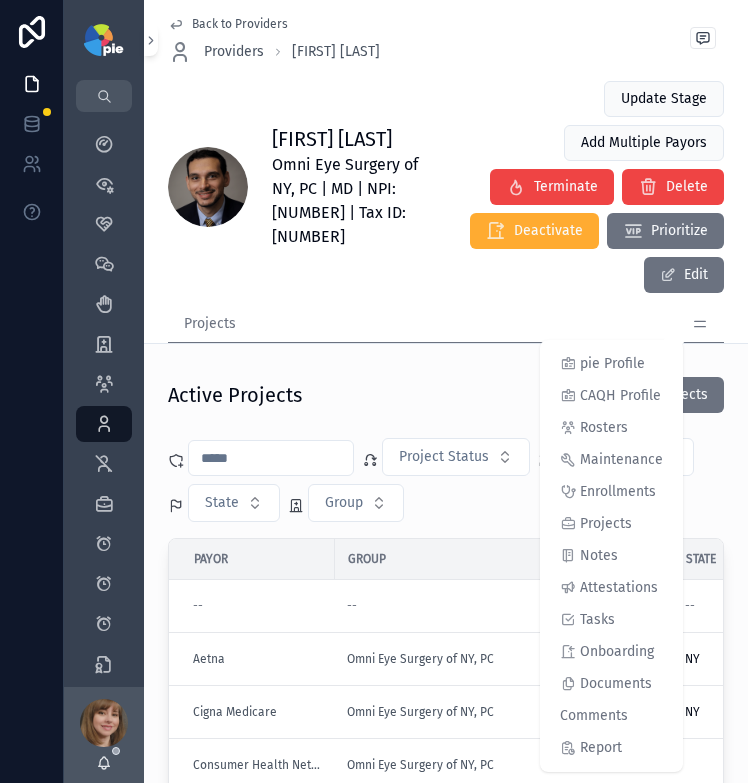 click on "Active Projects New Projects" at bounding box center (446, 395) 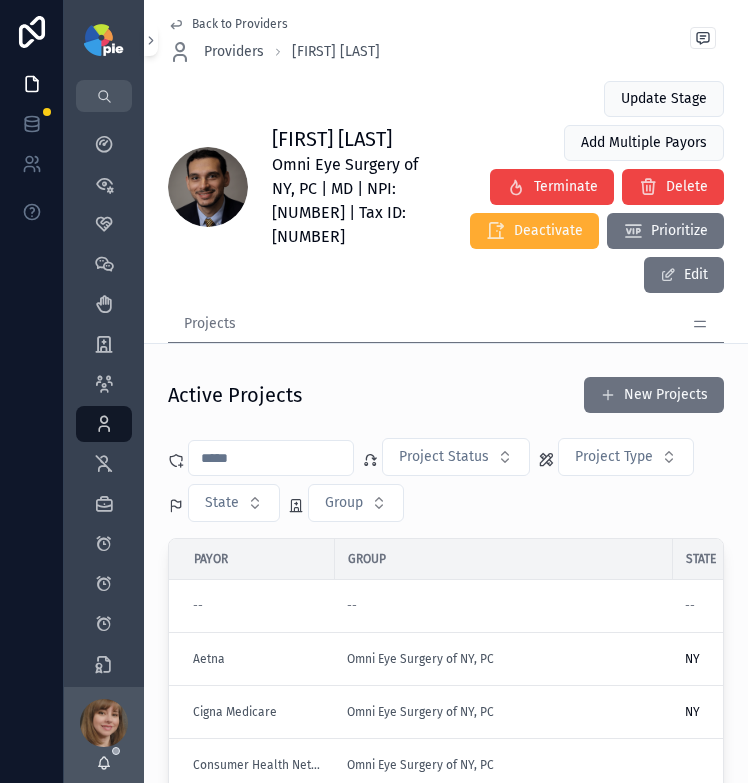 click at bounding box center [271, 458] 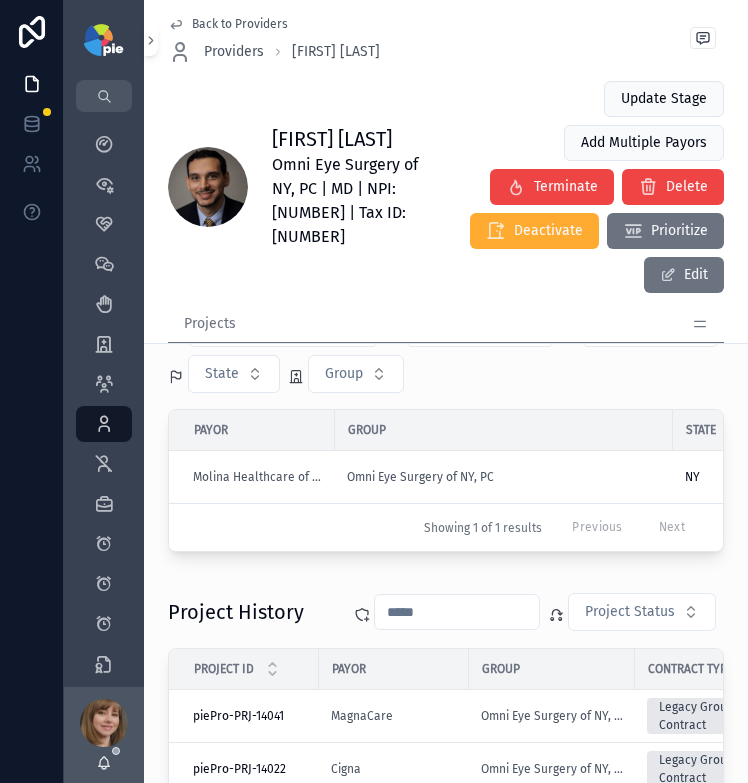 scroll, scrollTop: 128, scrollLeft: 0, axis: vertical 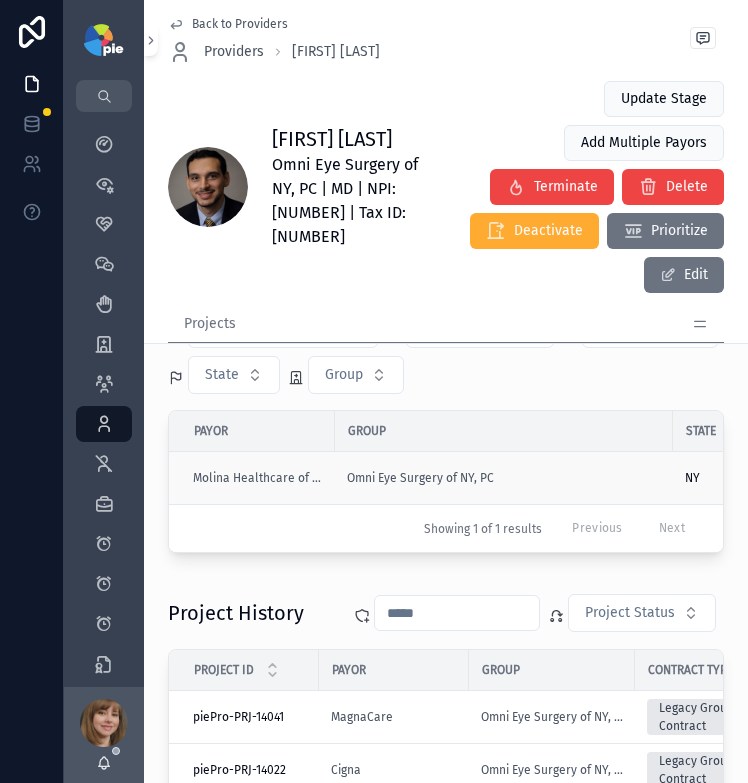 type on "******" 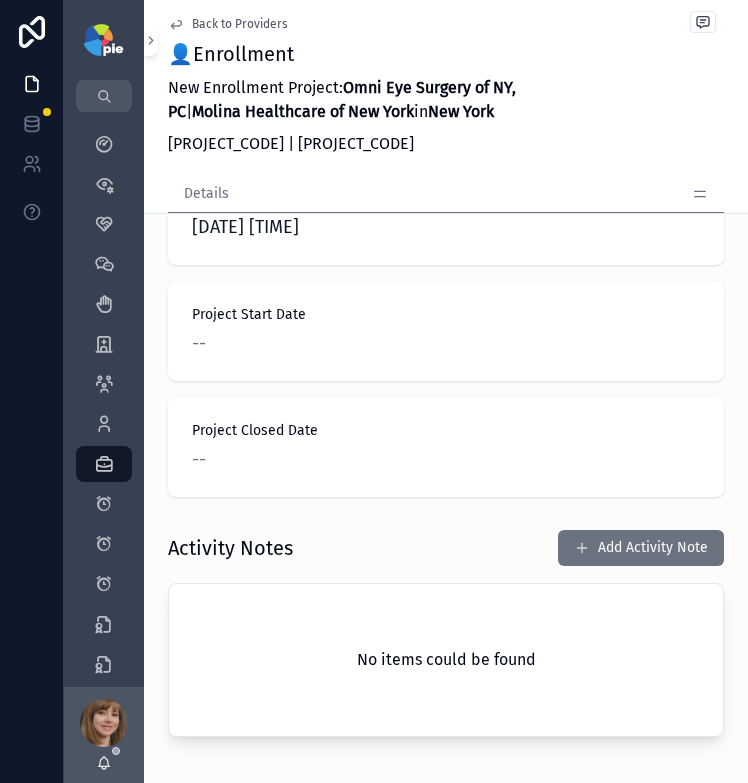 scroll, scrollTop: 1486, scrollLeft: 0, axis: vertical 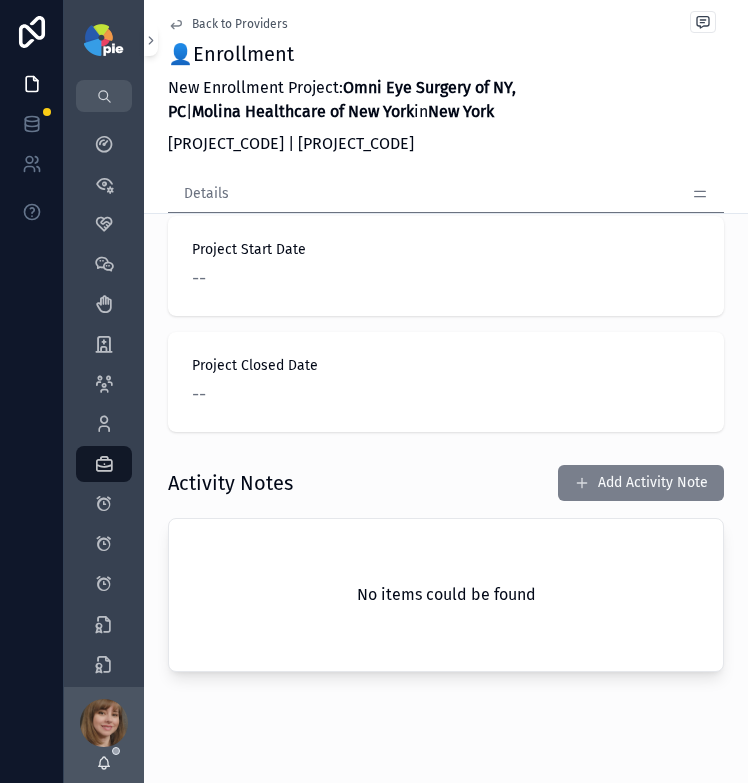 click on "Add Activity Note" at bounding box center [641, 483] 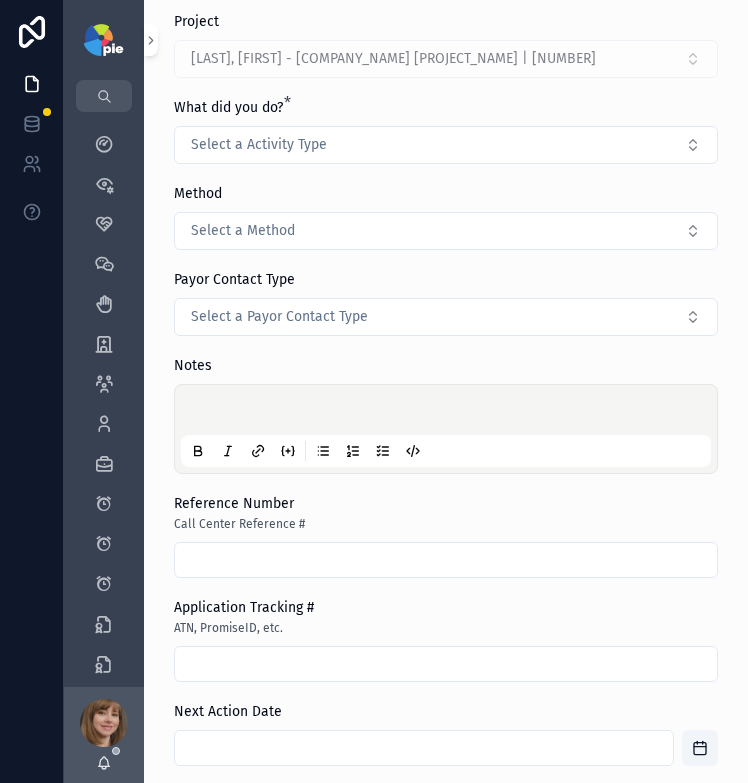 scroll, scrollTop: 137, scrollLeft: 0, axis: vertical 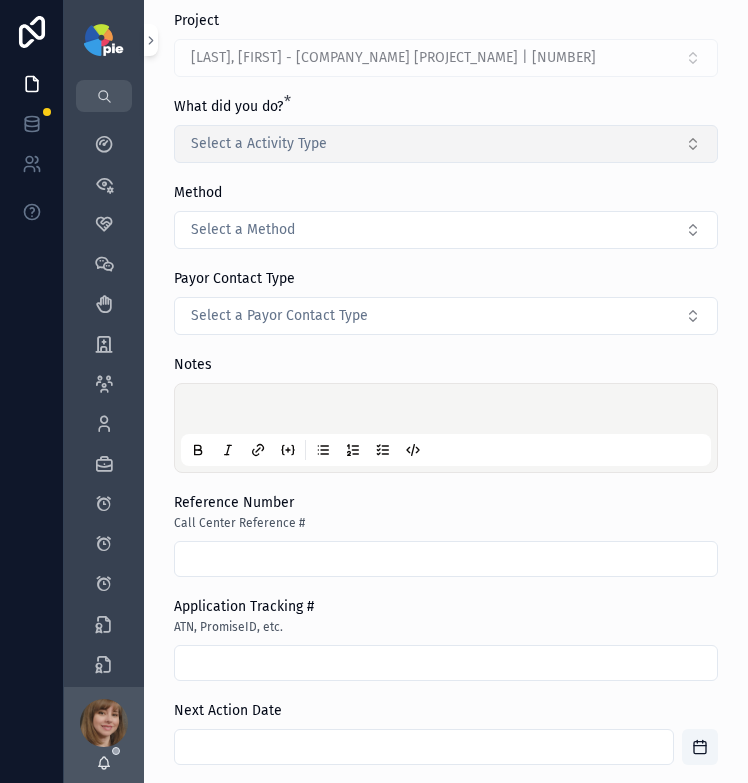 click on "Select a Activity Type" at bounding box center [259, 144] 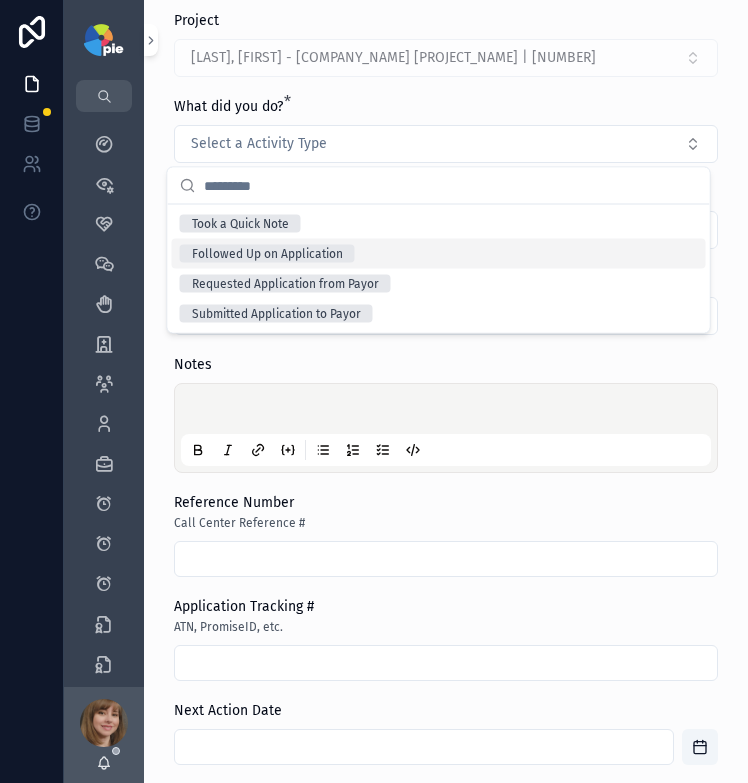 click on "Followed Up on Application" at bounding box center (267, 254) 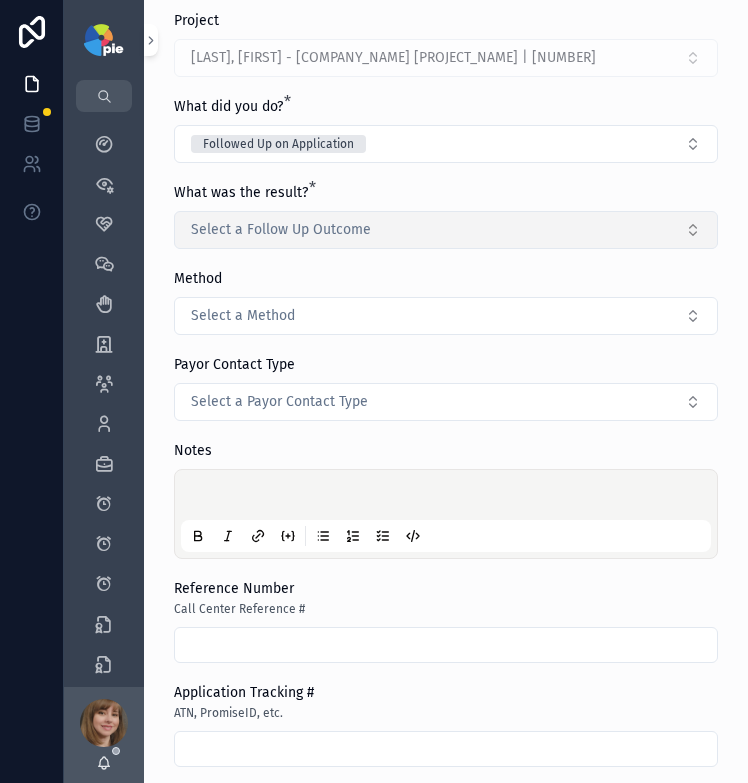 click on "Select a Follow Up Outcome" at bounding box center [281, 230] 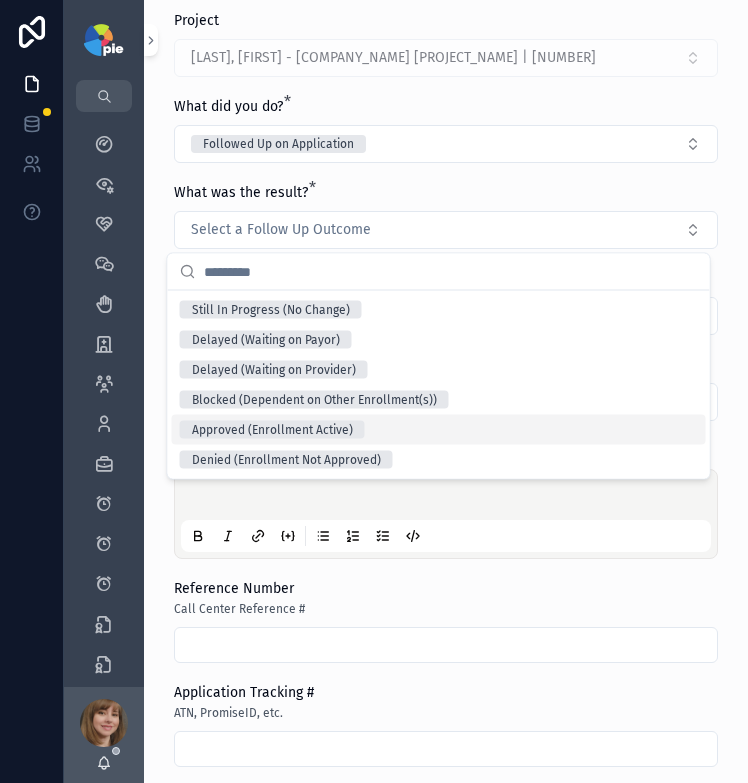 click on "Approved (Enrollment Active)" at bounding box center [272, 430] 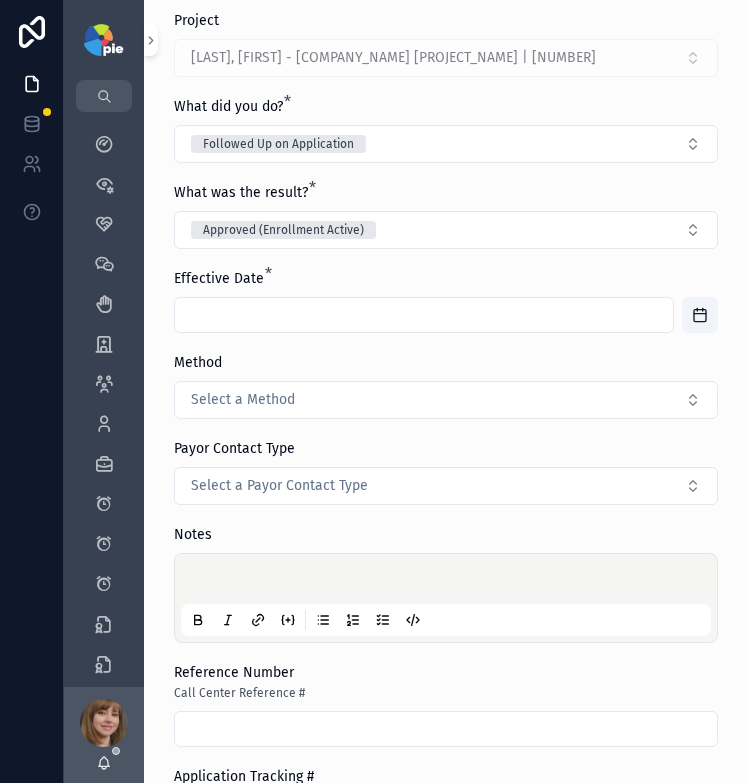 click at bounding box center (424, 315) 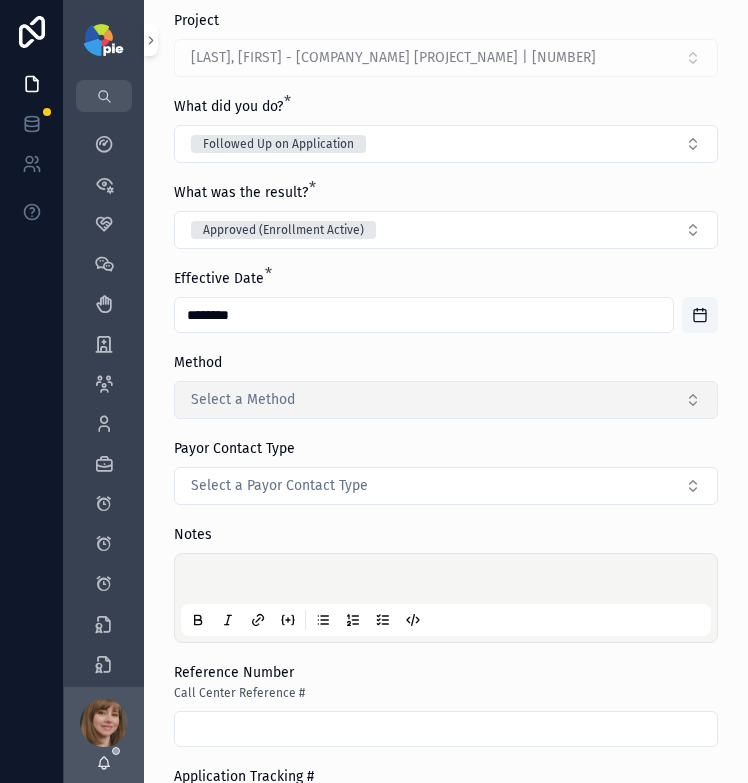 type on "********" 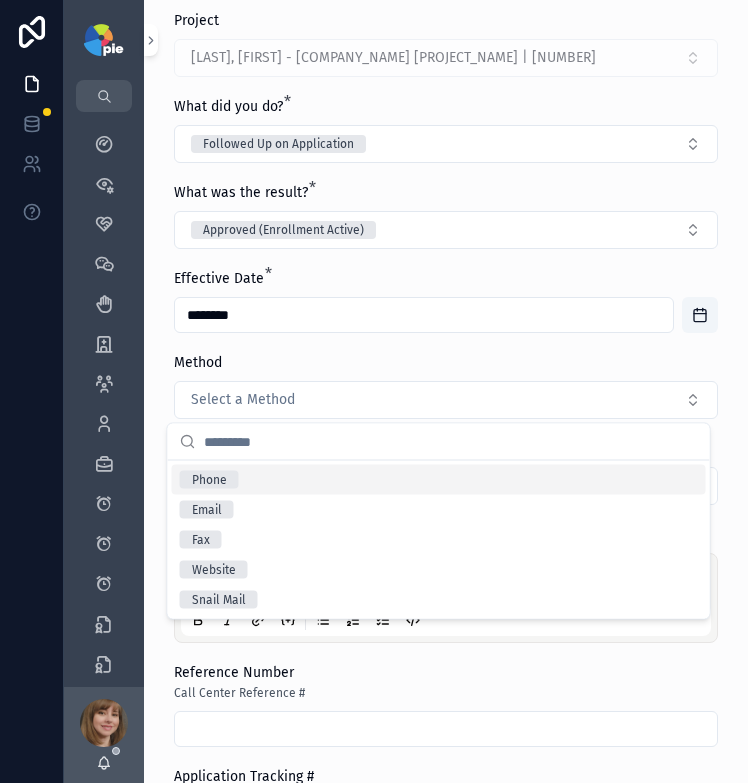 click on "Phone" at bounding box center (439, 480) 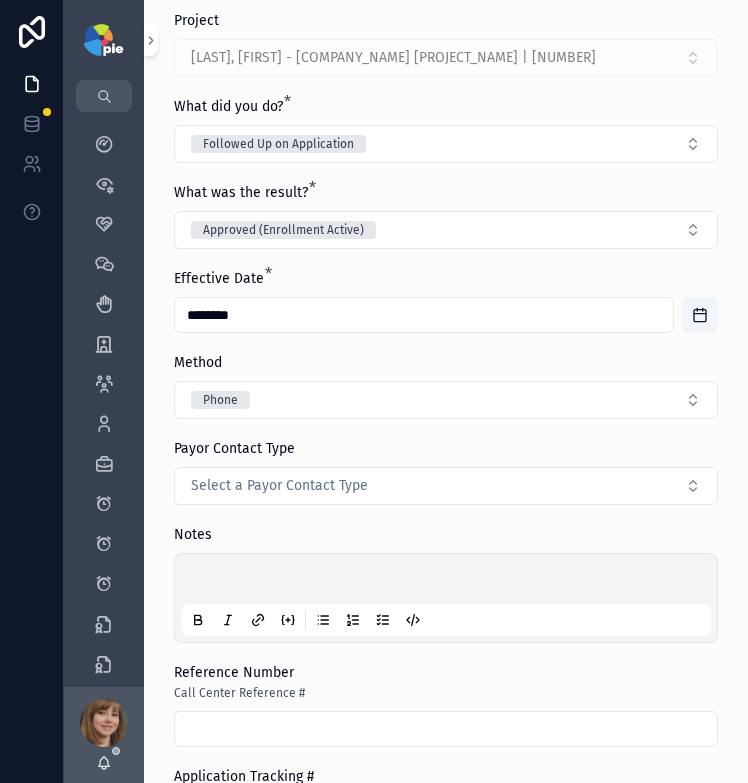 click at bounding box center [450, 582] 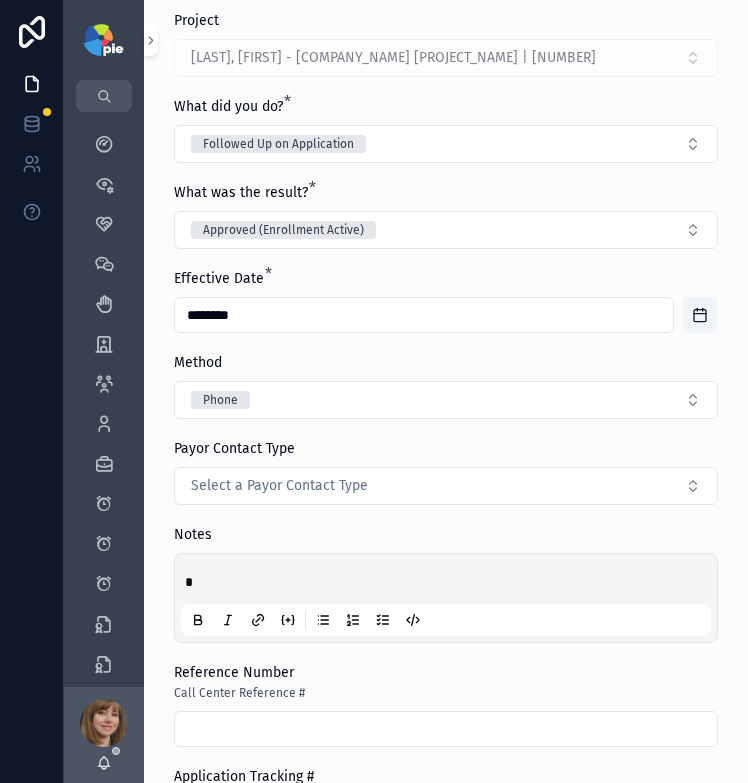 type 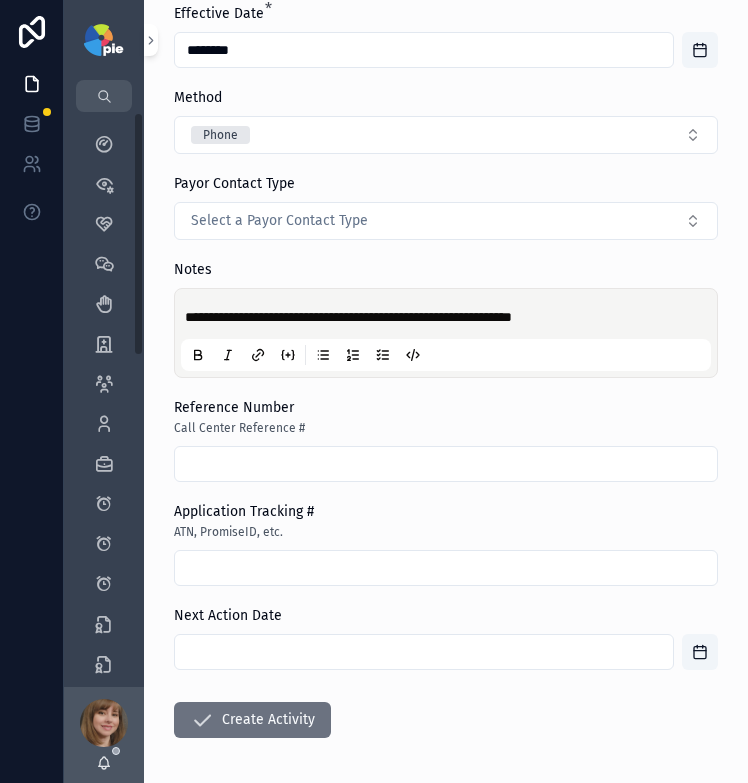 scroll, scrollTop: 428, scrollLeft: 0, axis: vertical 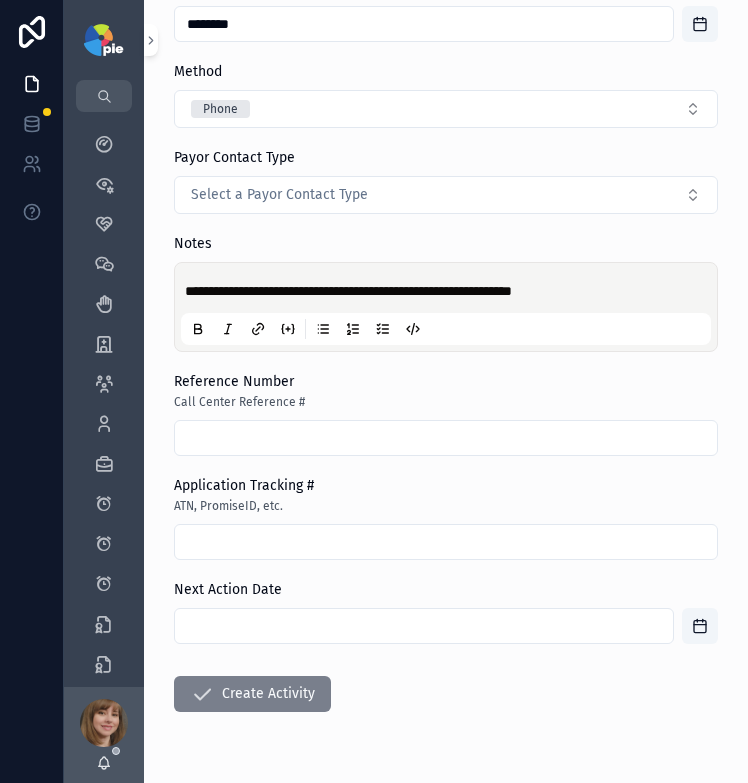 click on "Create Activity" at bounding box center [252, 694] 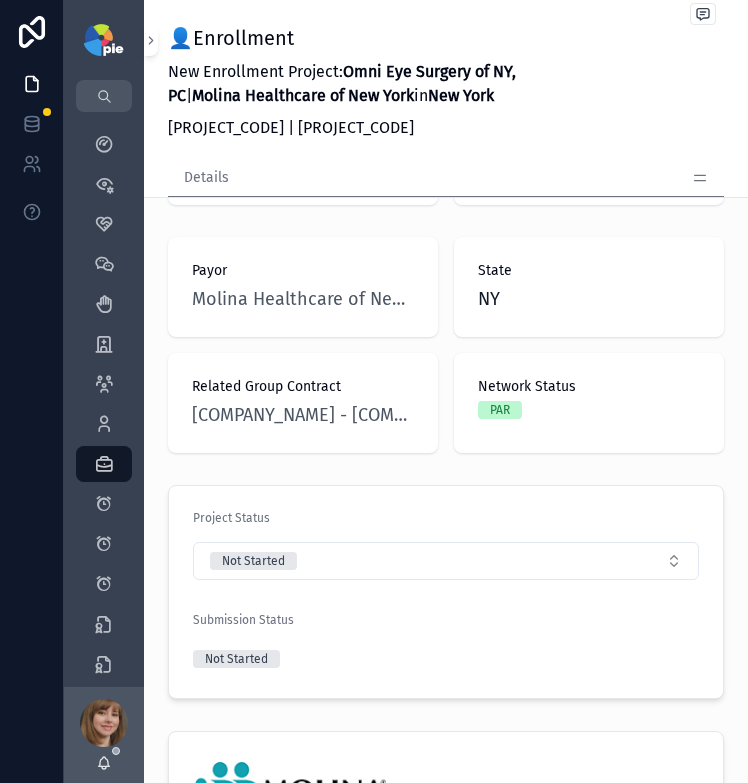 scroll, scrollTop: 571, scrollLeft: 0, axis: vertical 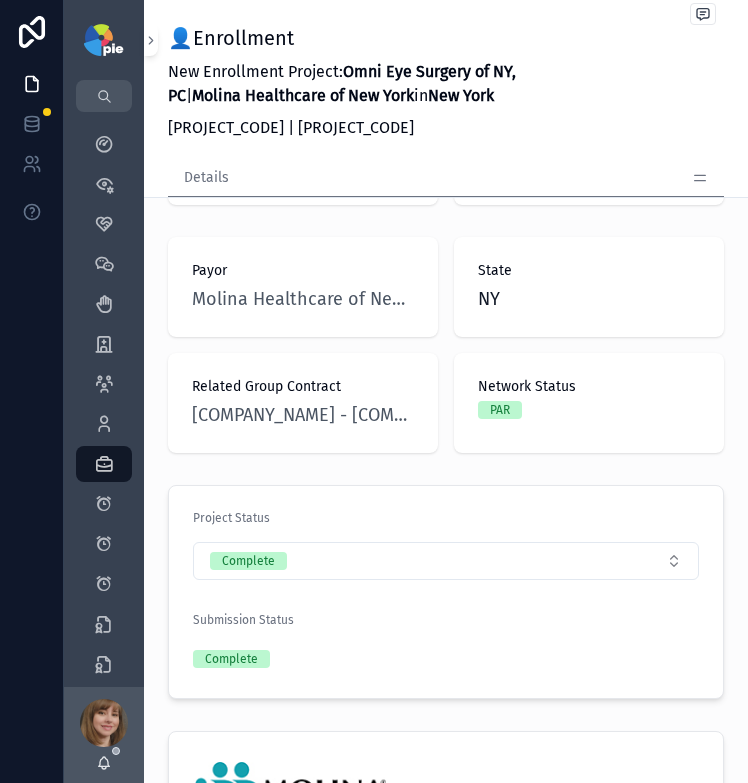 click on "Payor [COMPANY_NAME] [STATE] [STATE] Related Group Contract [COMPANY_NAME] - [COMPANY_NAME] - [STATE] | [NUMBER] Network Status PAR" at bounding box center (446, 345) 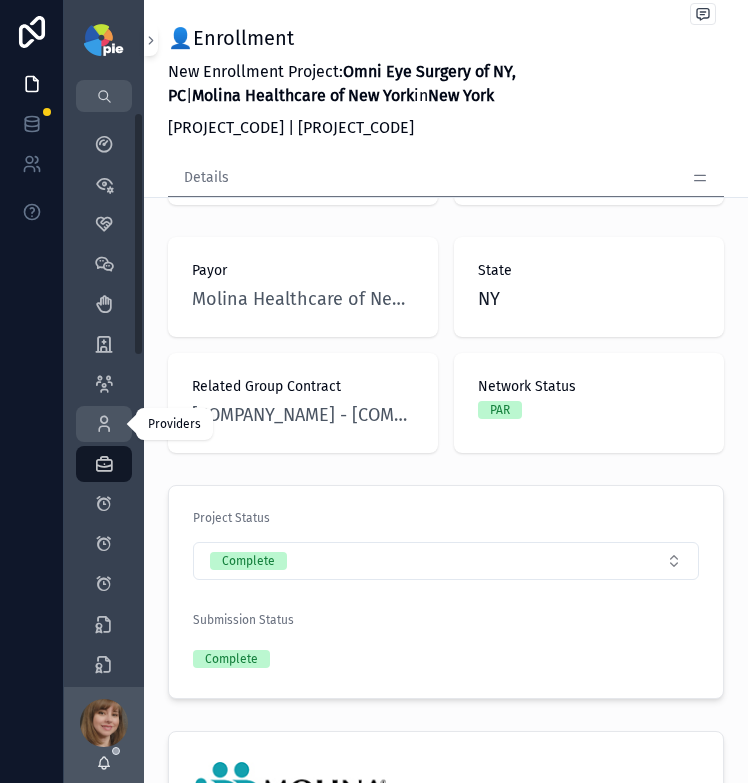 click at bounding box center [104, 424] 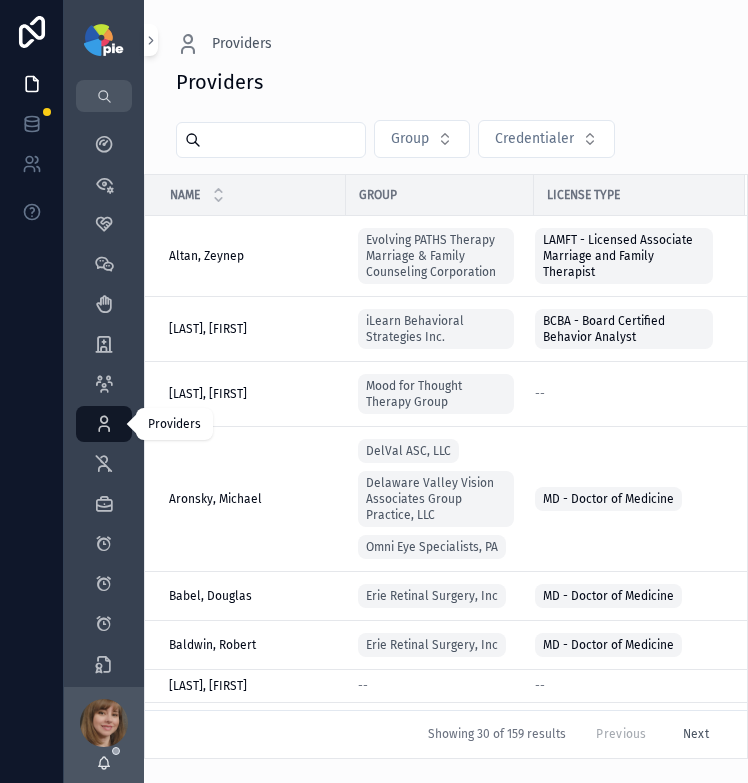 scroll, scrollTop: 0, scrollLeft: 0, axis: both 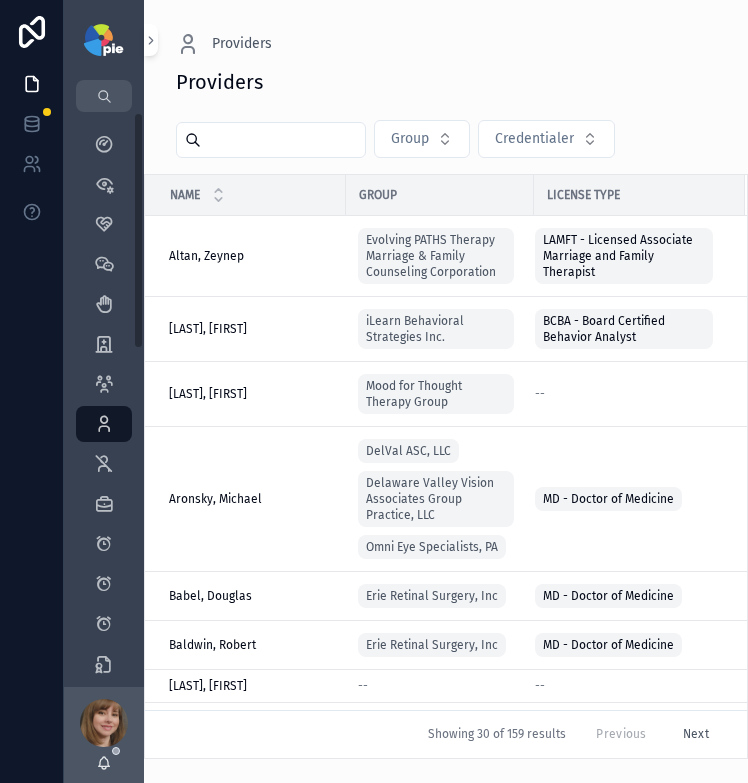 click at bounding box center (283, 140) 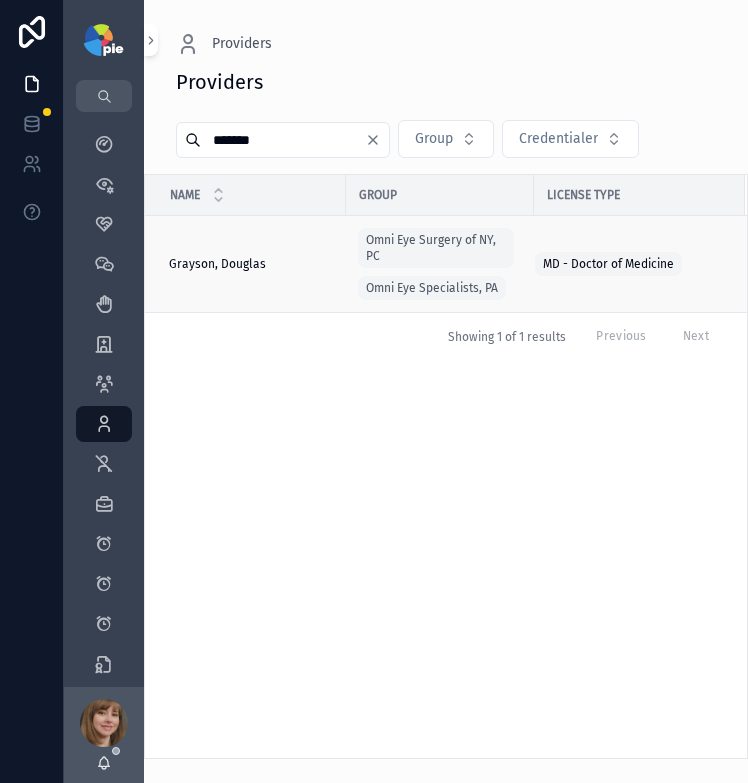 type on "*******" 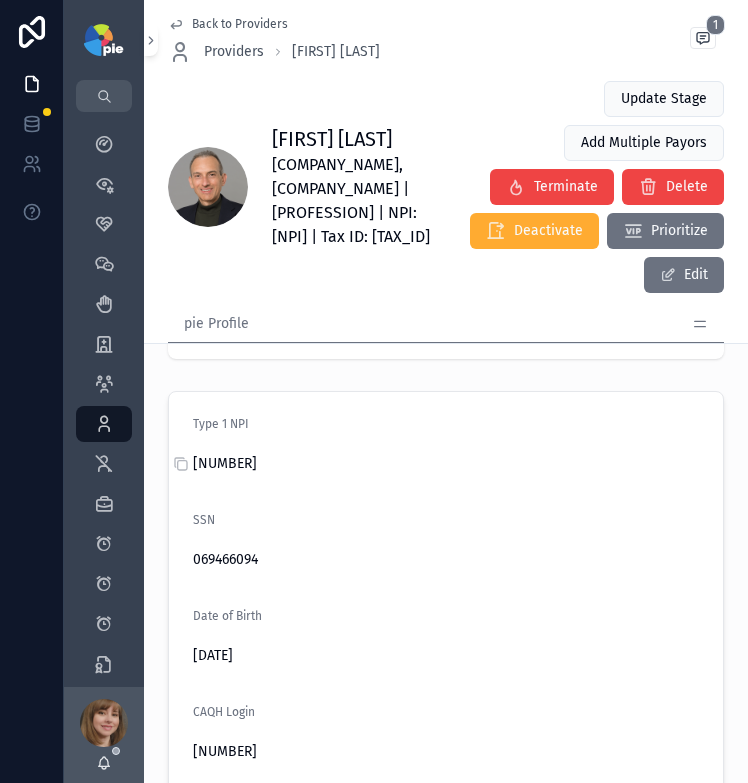scroll, scrollTop: 419, scrollLeft: 0, axis: vertical 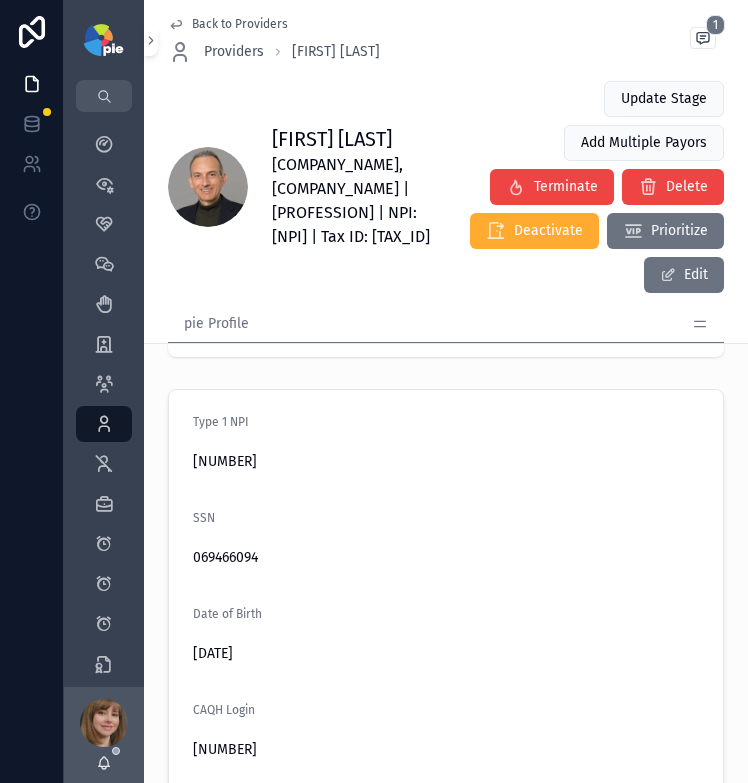 click 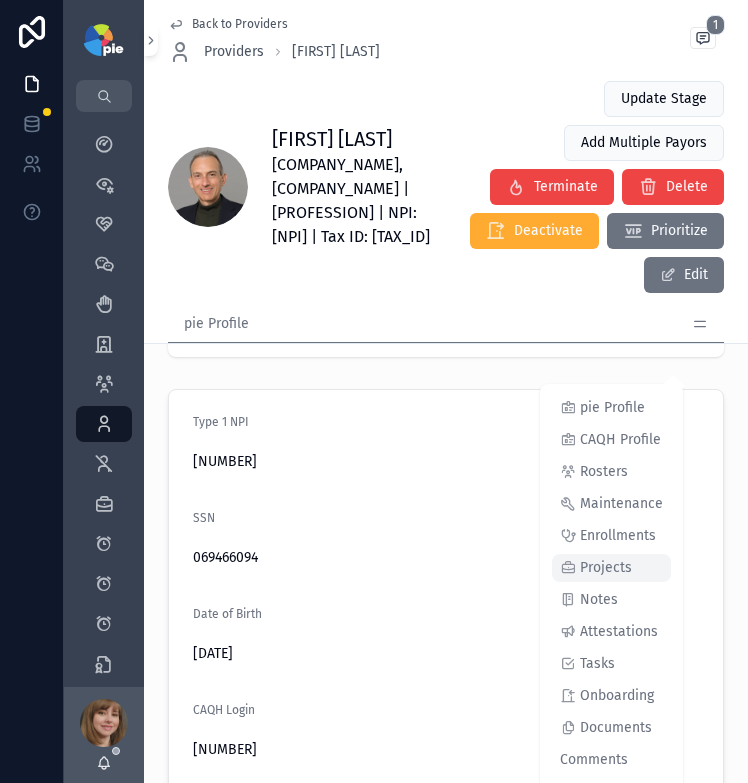 click on "Projects" at bounding box center (606, 568) 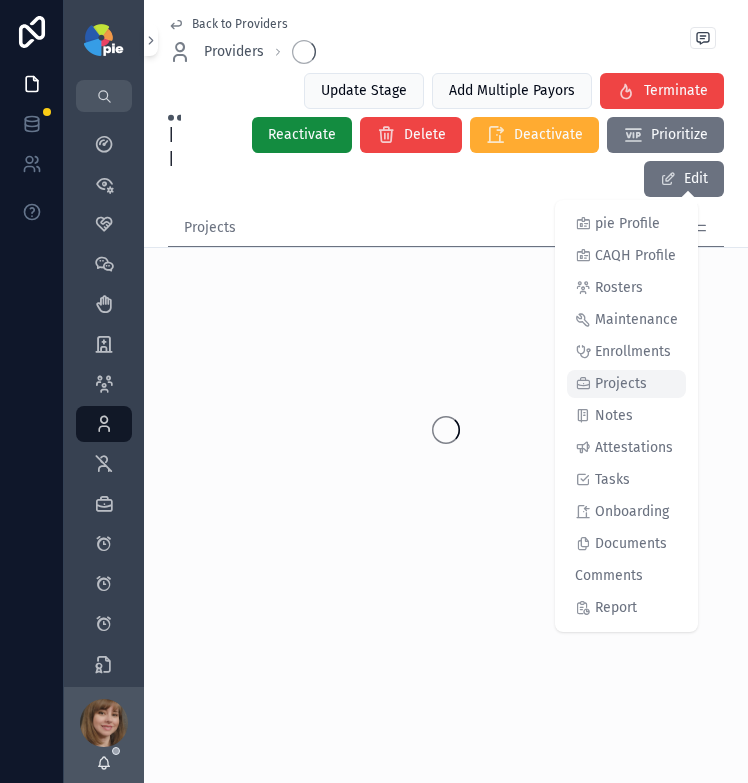 scroll, scrollTop: 0, scrollLeft: 0, axis: both 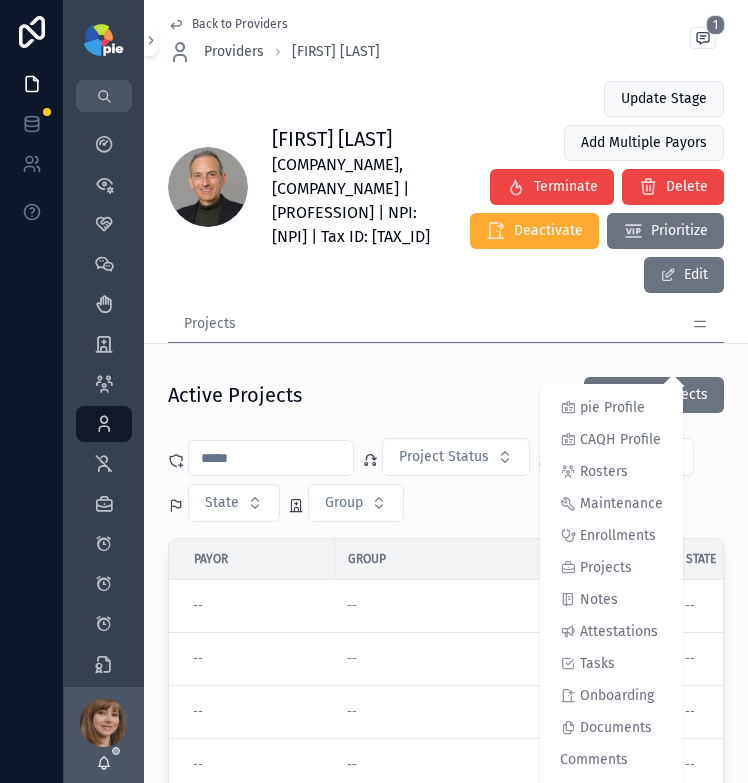 click on "Active Projects New Projects" at bounding box center [446, 395] 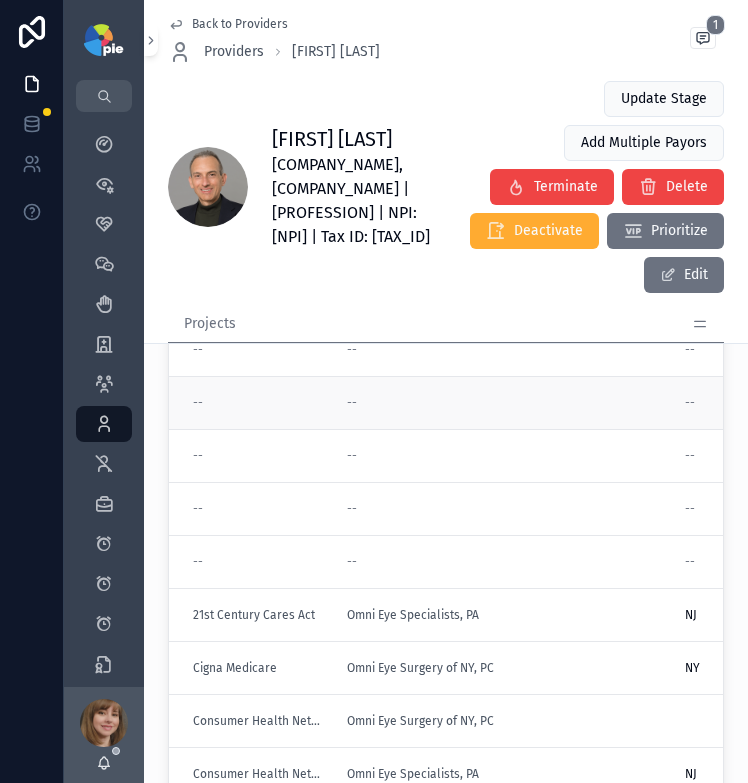 scroll, scrollTop: 257, scrollLeft: 0, axis: vertical 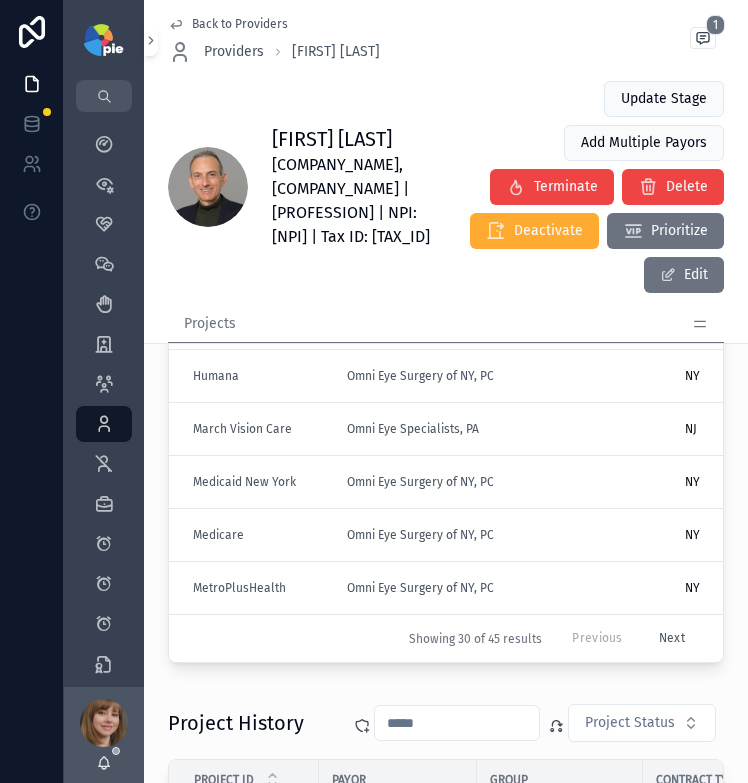 click on "Next" at bounding box center (672, 638) 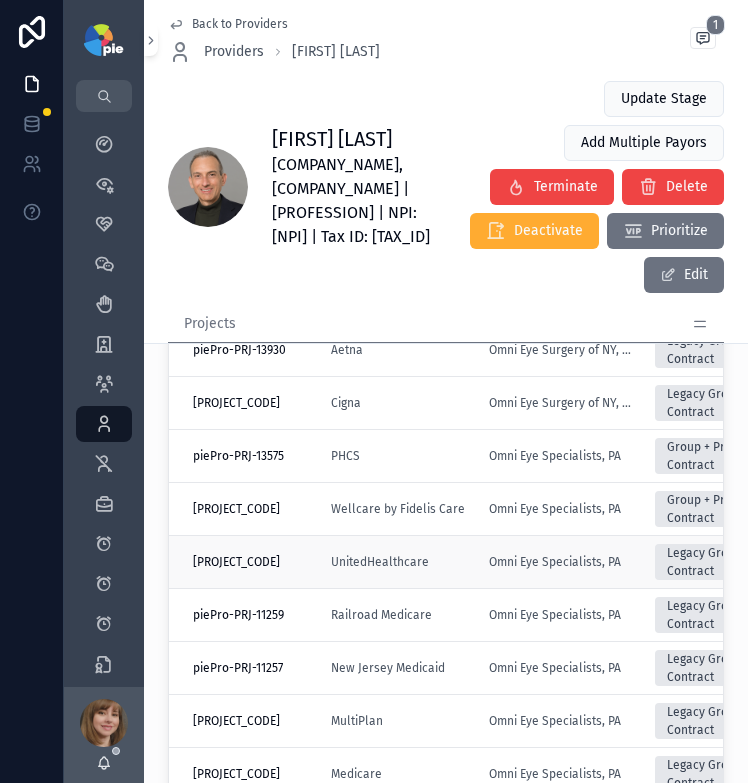 scroll, scrollTop: 45, scrollLeft: 0, axis: vertical 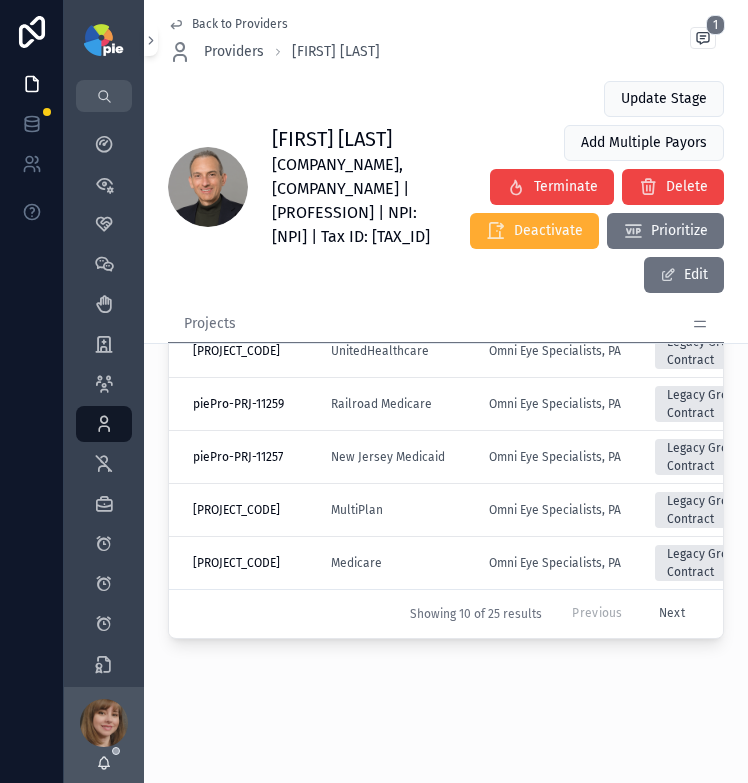 click on "Next" at bounding box center (672, 613) 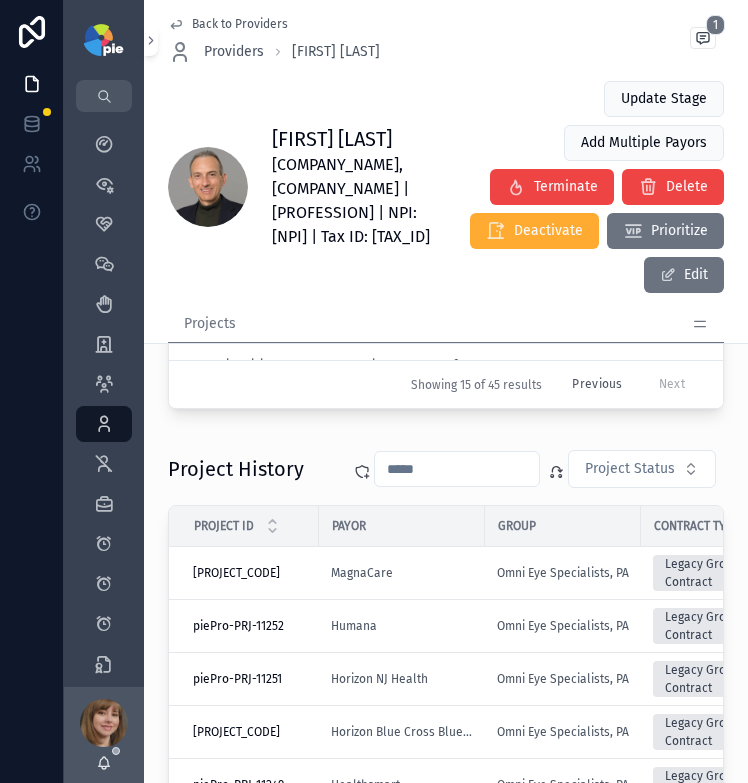scroll, scrollTop: 1217, scrollLeft: 0, axis: vertical 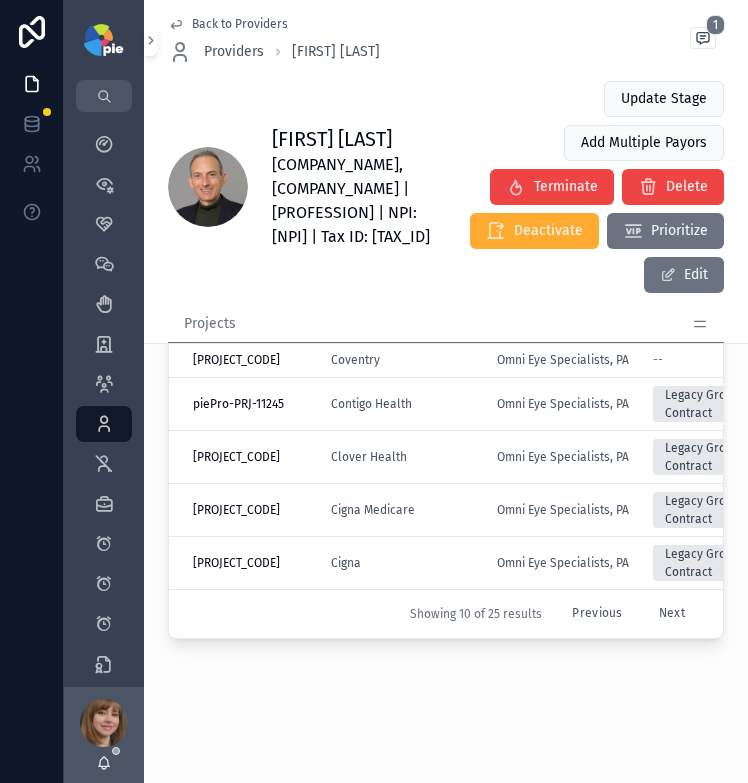 click on "Previous" at bounding box center (597, 613) 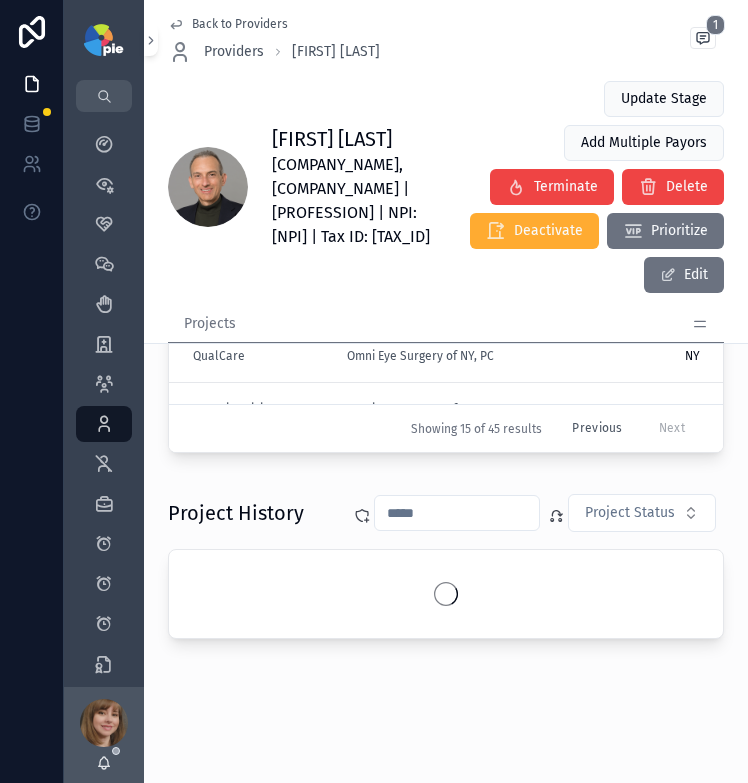 scroll, scrollTop: 1217, scrollLeft: 0, axis: vertical 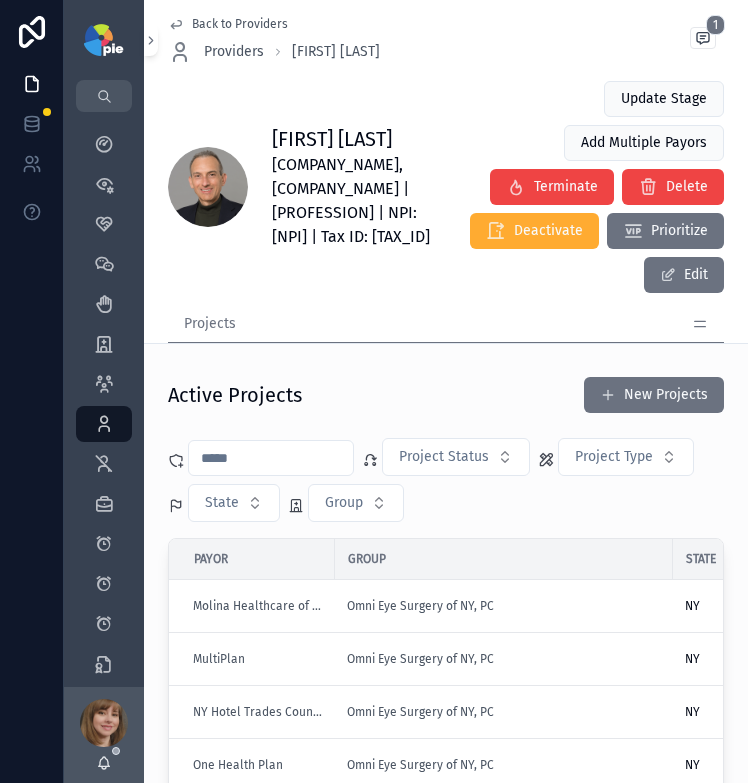 click at bounding box center (271, 458) 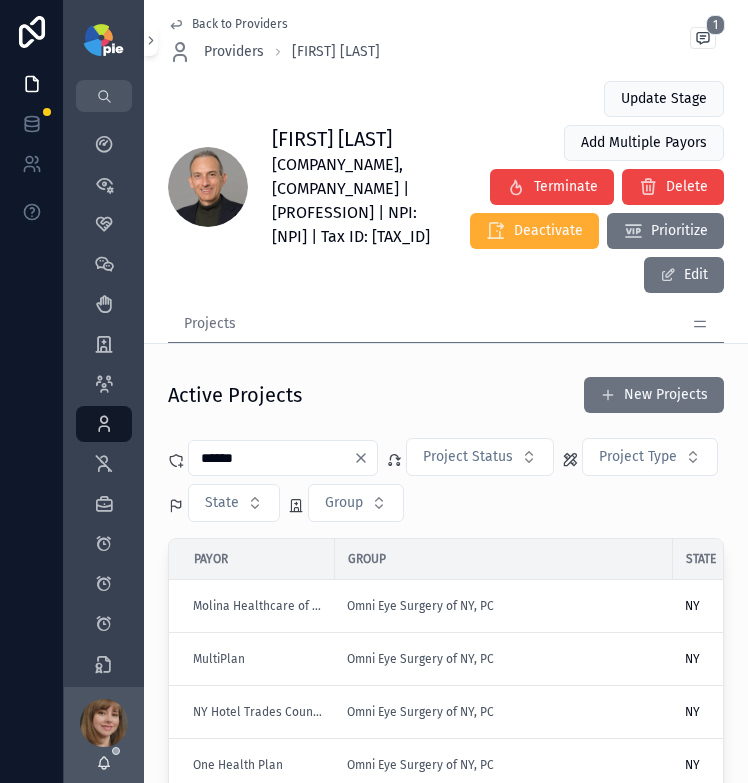type on "******" 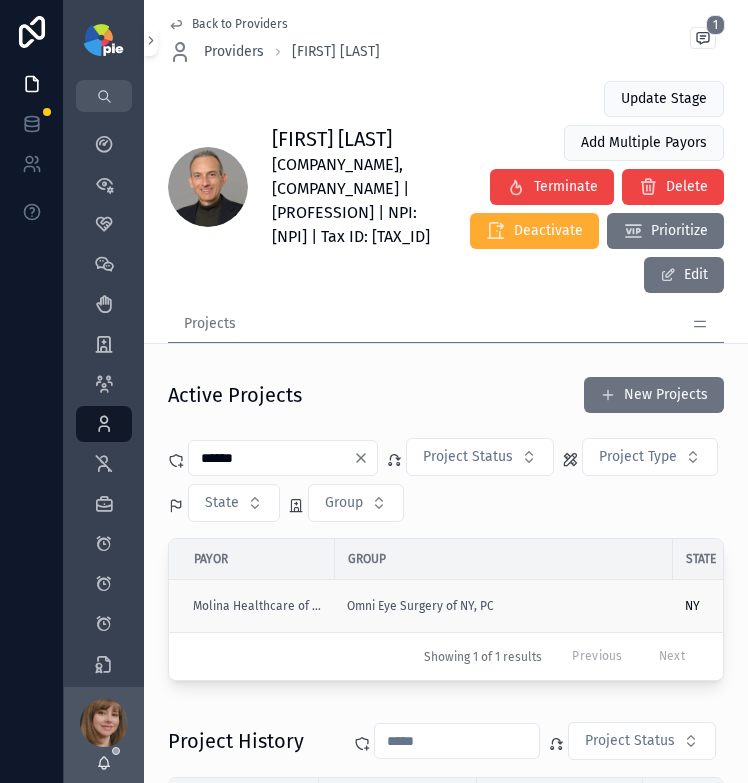 click on "Omni Eye Surgery of NY, PC" at bounding box center (504, 606) 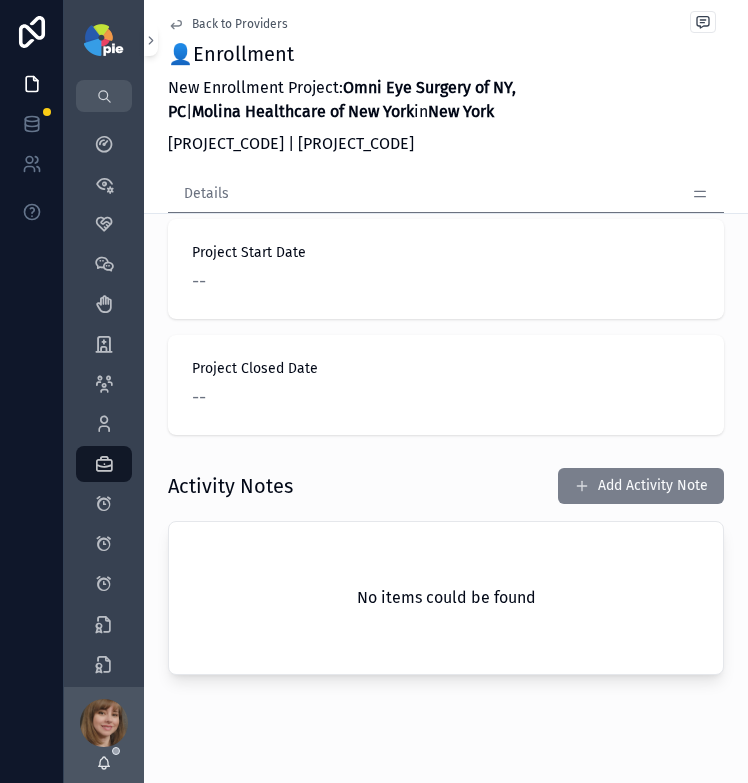 scroll, scrollTop: 1487, scrollLeft: 0, axis: vertical 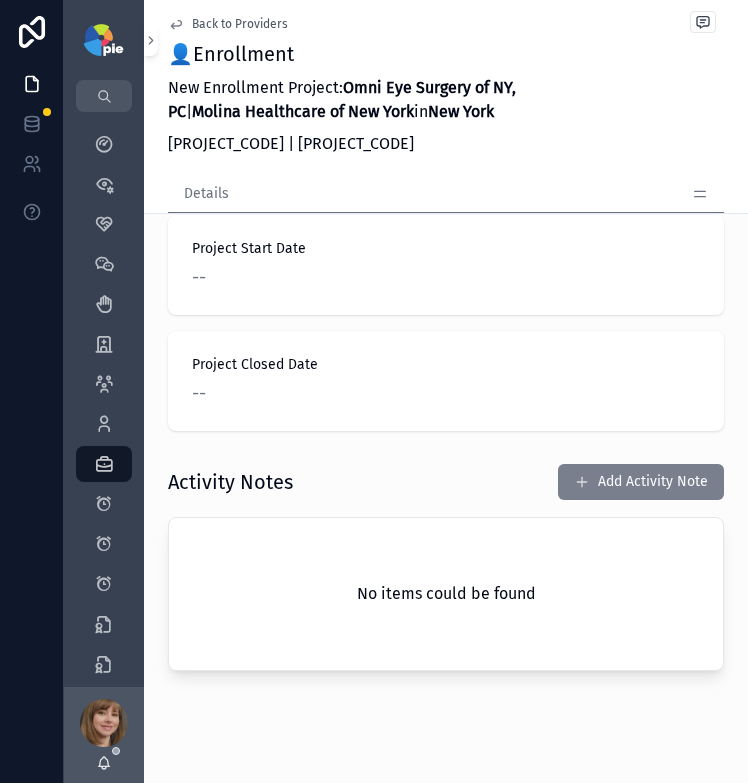 click on "Add Activity Note" at bounding box center (641, 482) 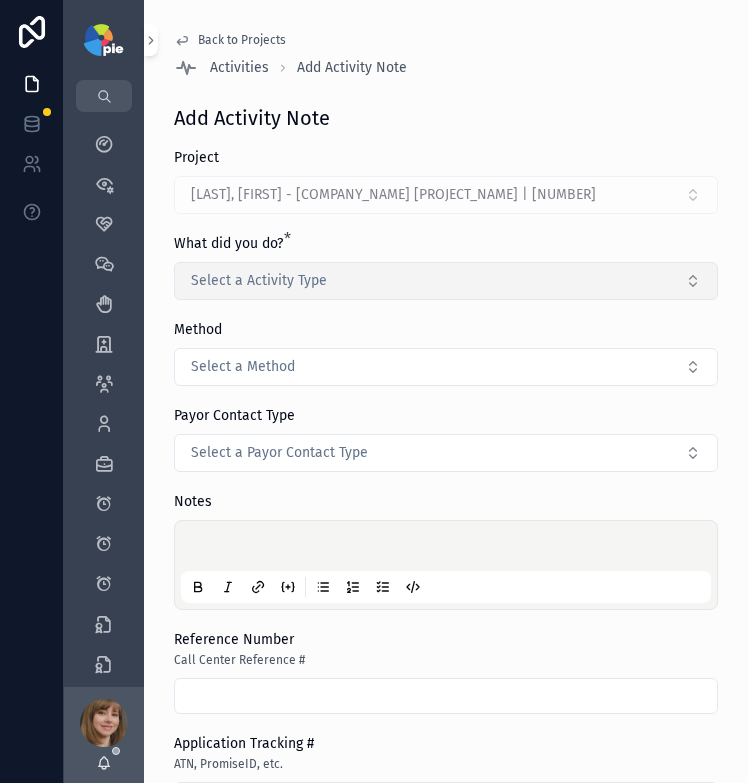 click on "Select a Activity Type" at bounding box center [446, 281] 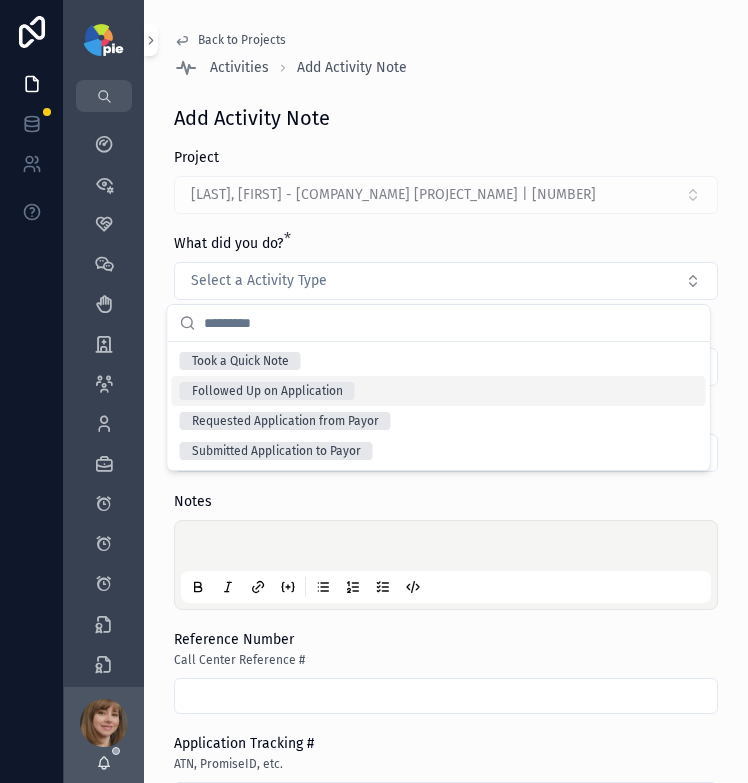 click on "Followed Up on Application" at bounding box center [439, 391] 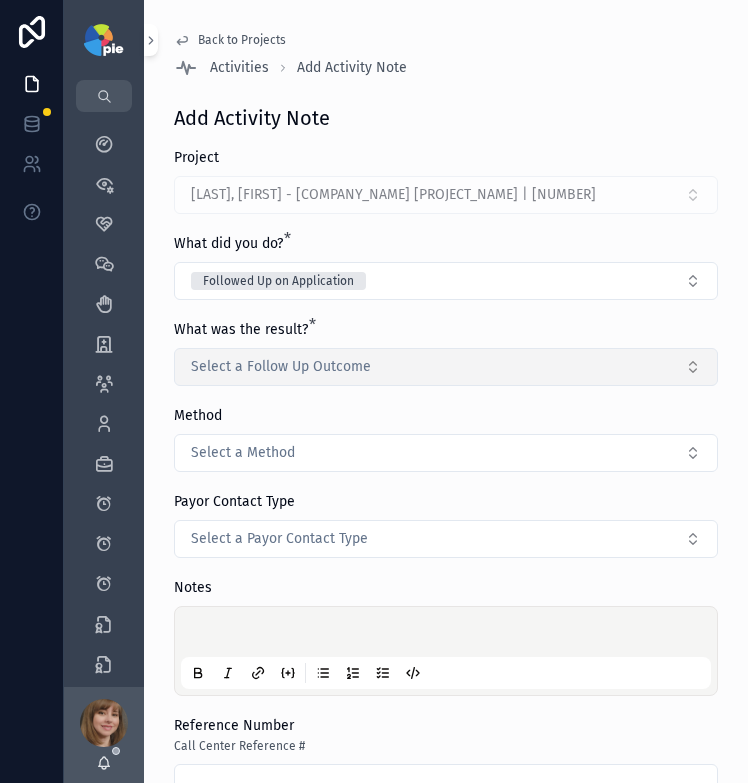click on "Select a Follow Up Outcome" at bounding box center (446, 367) 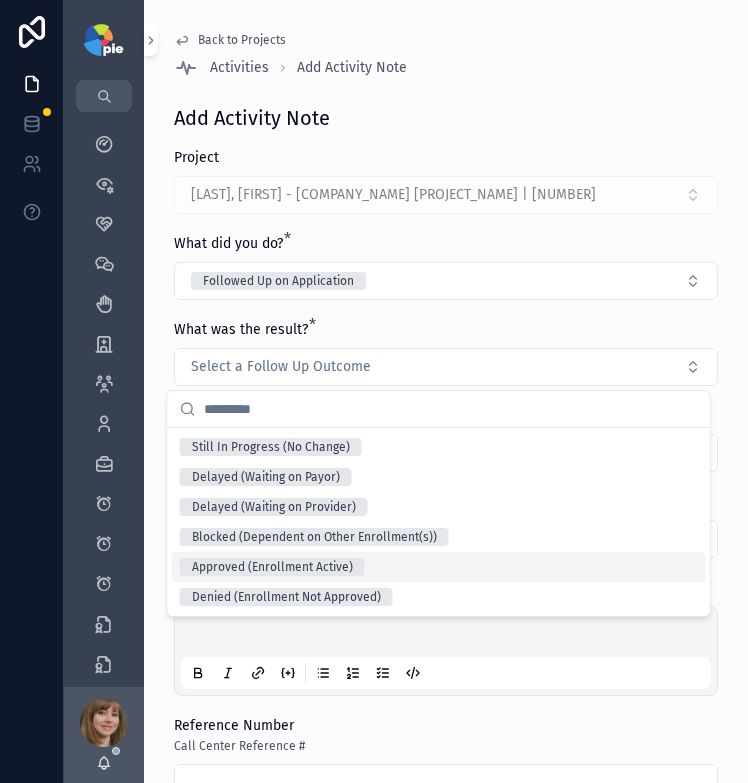 click on "Approved (Enrollment Active)" at bounding box center [439, 567] 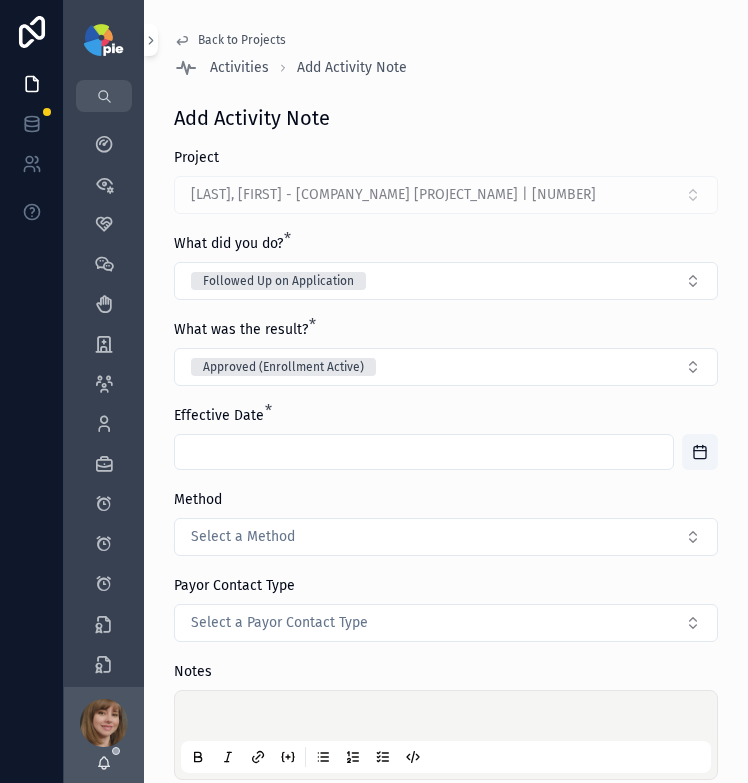 click at bounding box center (424, 452) 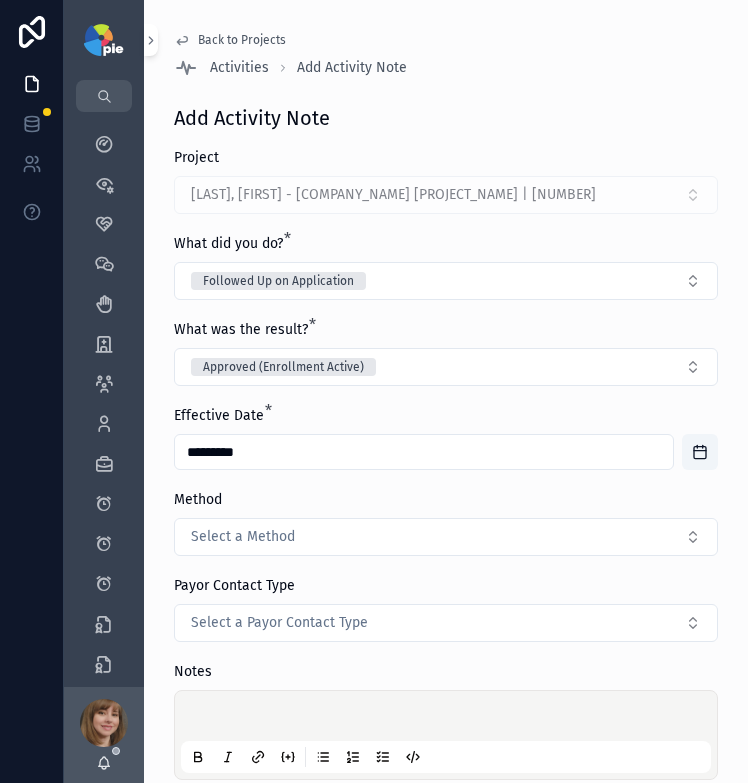 type on "*********" 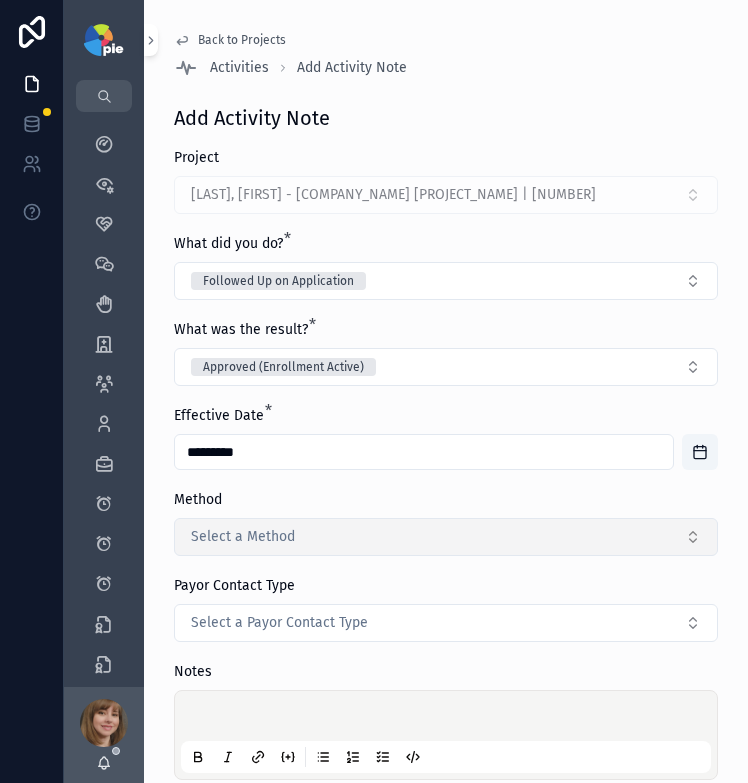 click on "Select a Method" at bounding box center [446, 537] 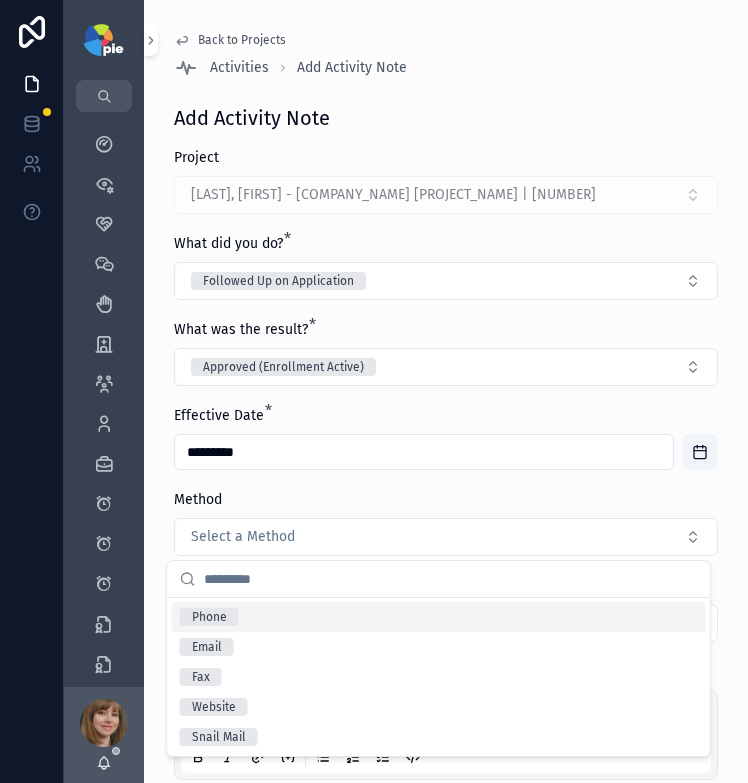 click on "Phone" at bounding box center [439, 617] 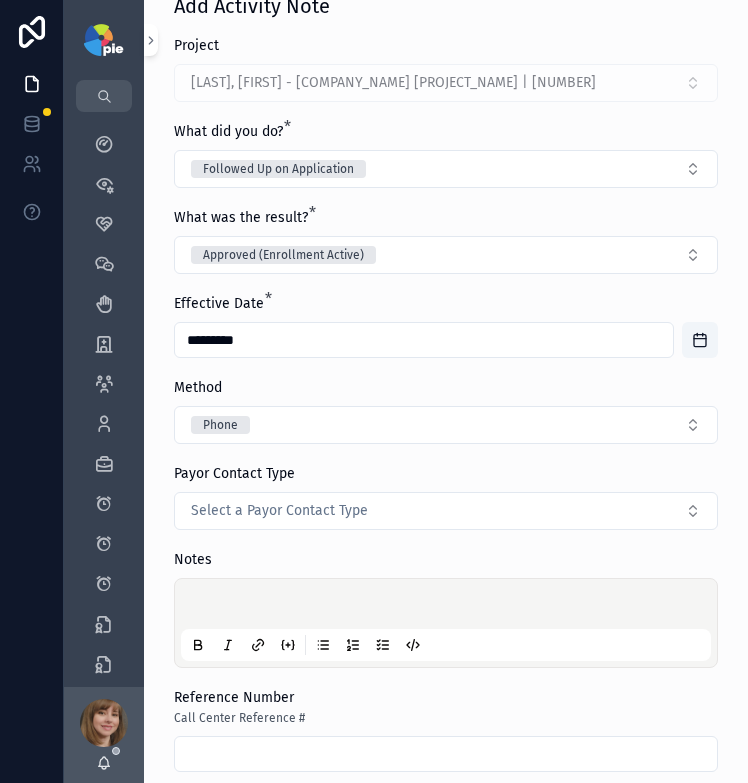 scroll, scrollTop: 209, scrollLeft: 0, axis: vertical 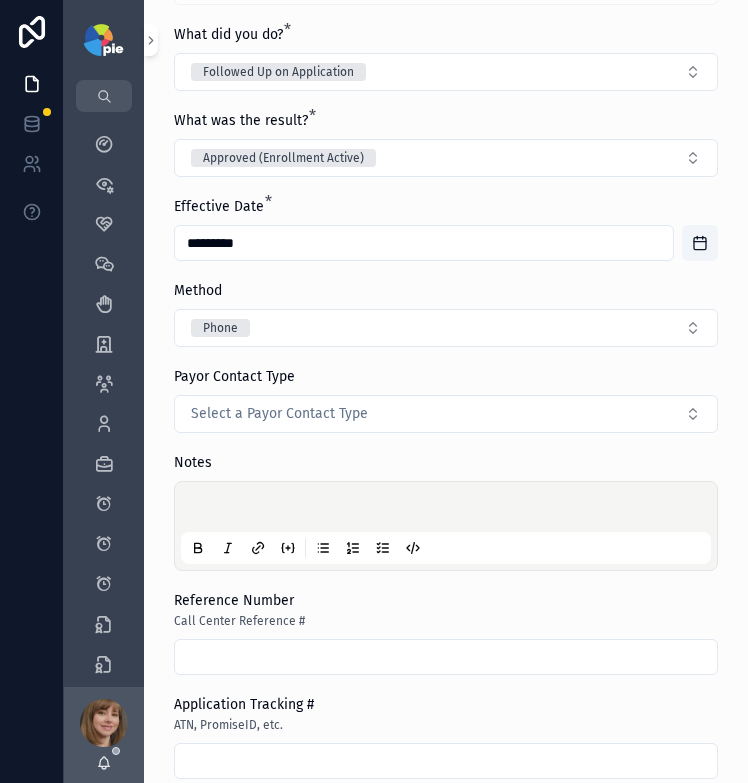 click at bounding box center (450, 510) 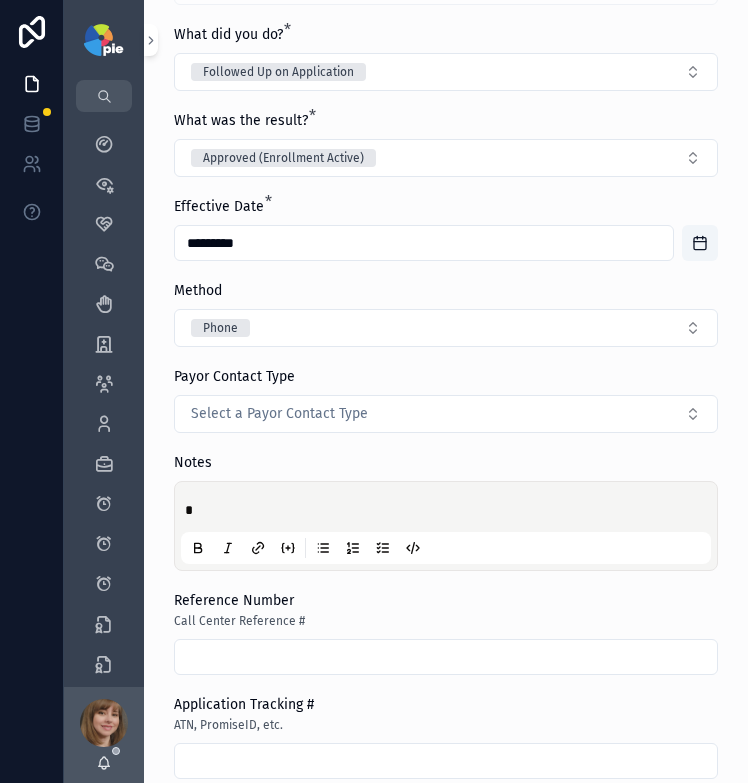 type 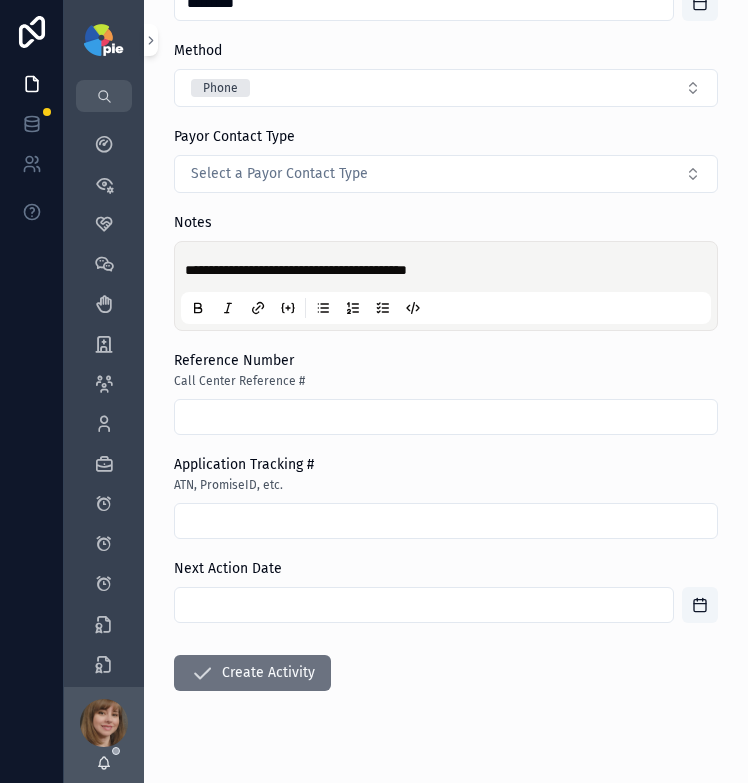 scroll, scrollTop: 485, scrollLeft: 0, axis: vertical 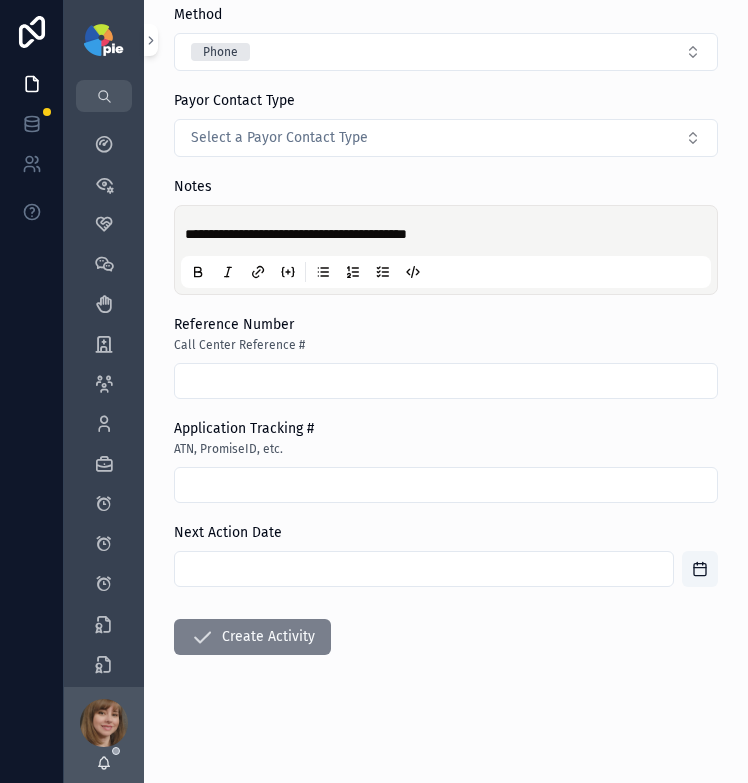 click on "Create Activity" at bounding box center [252, 637] 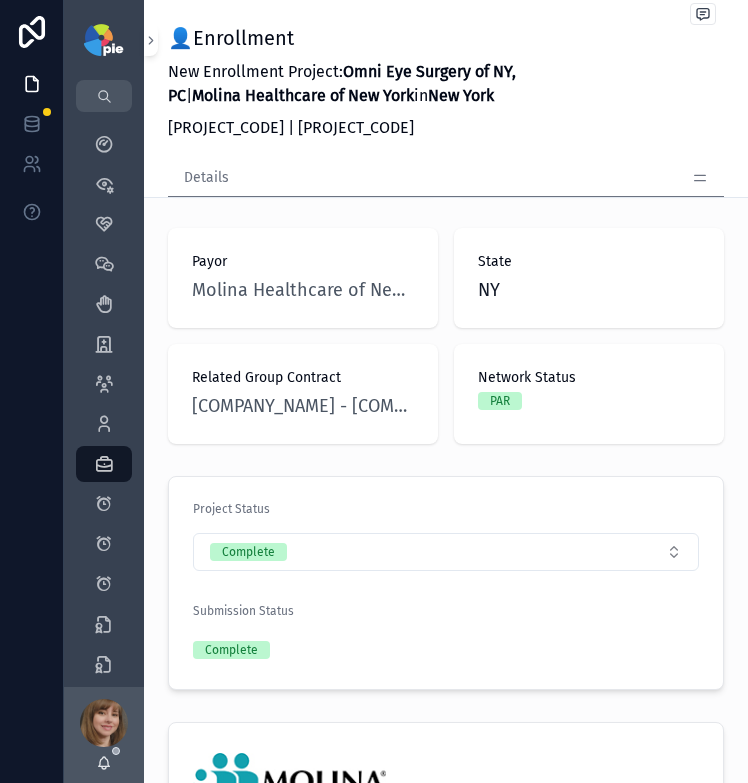 scroll, scrollTop: 866, scrollLeft: 0, axis: vertical 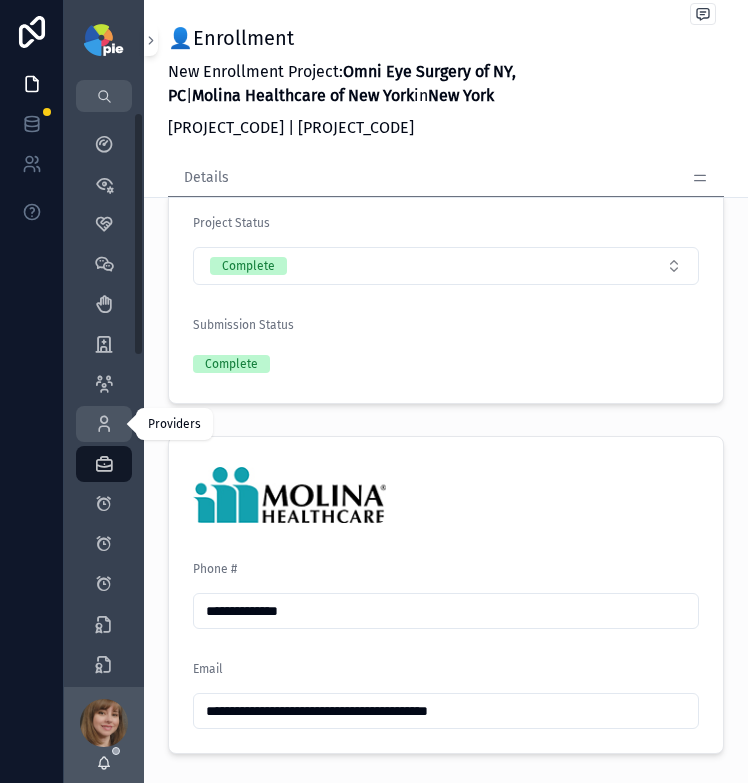 click at bounding box center (104, 424) 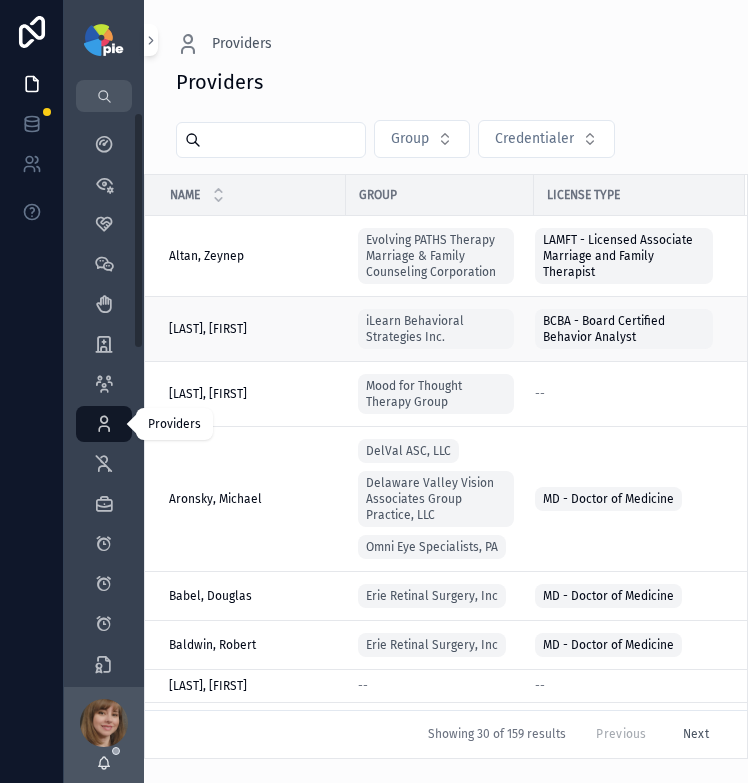 scroll, scrollTop: 0, scrollLeft: 0, axis: both 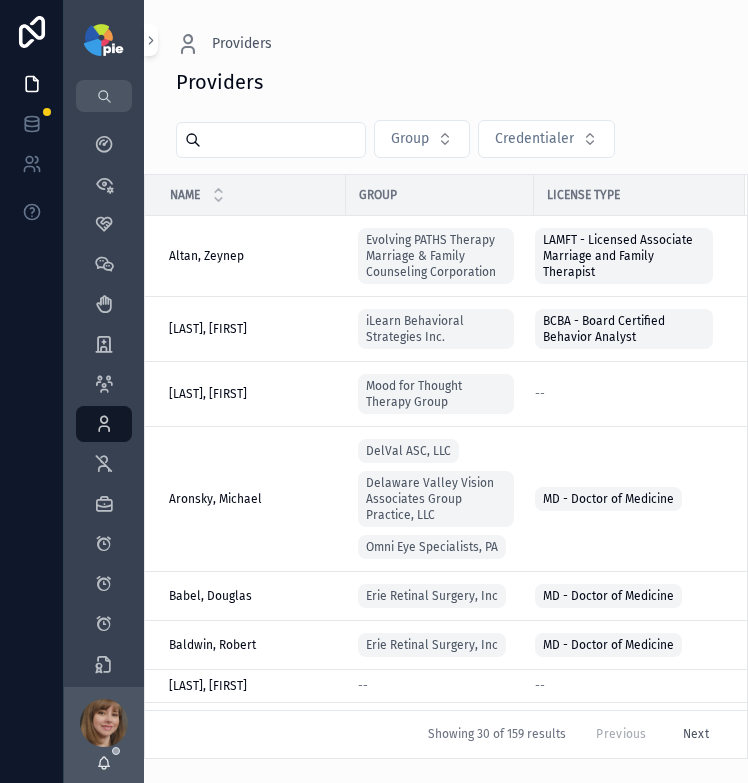 click at bounding box center (283, 140) 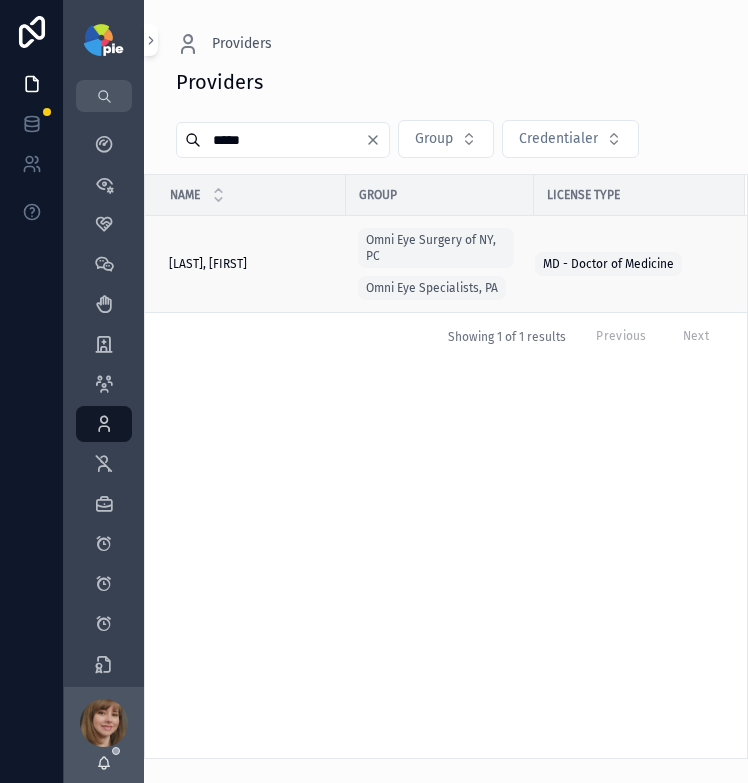 type on "*****" 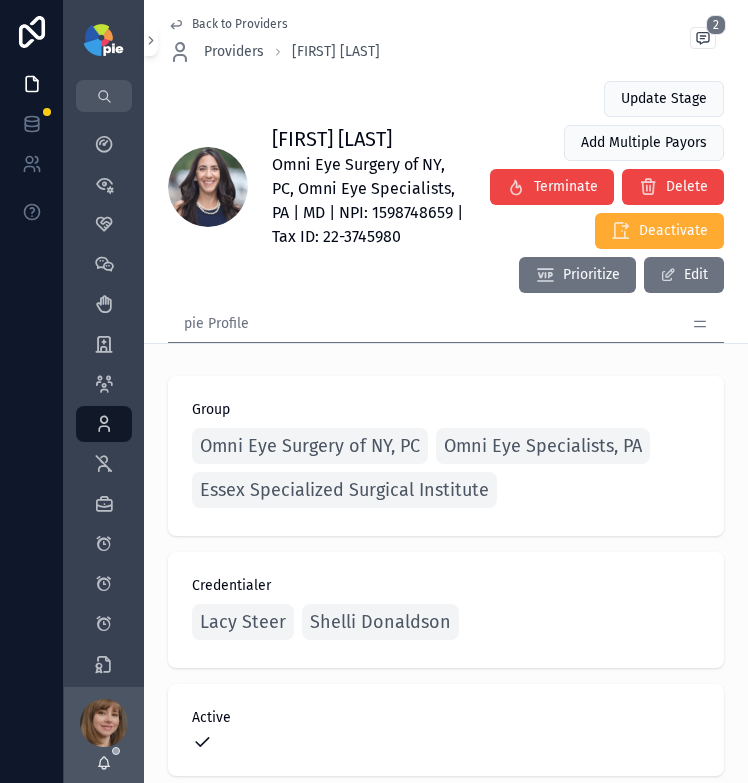 click 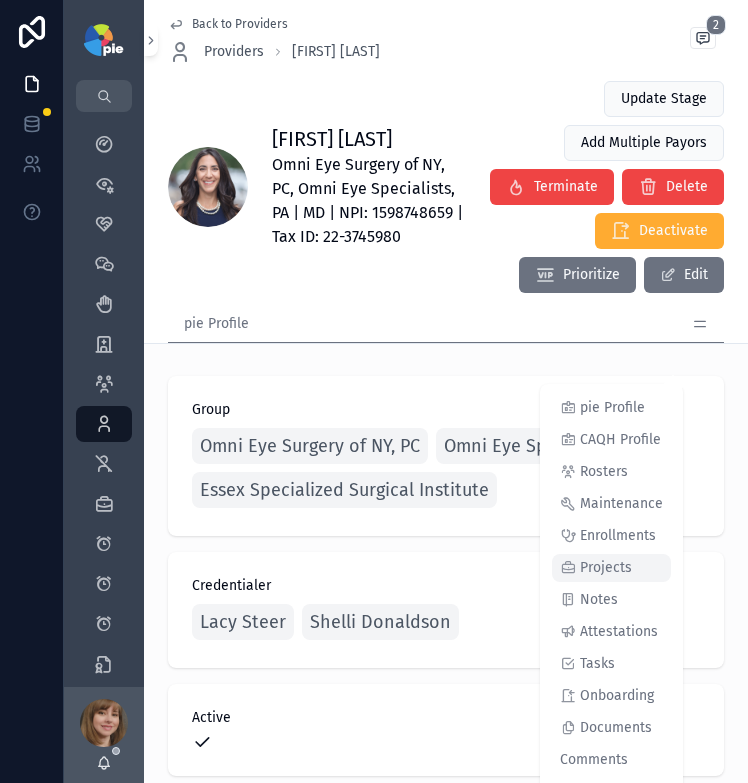 click on "Projects" at bounding box center (606, 568) 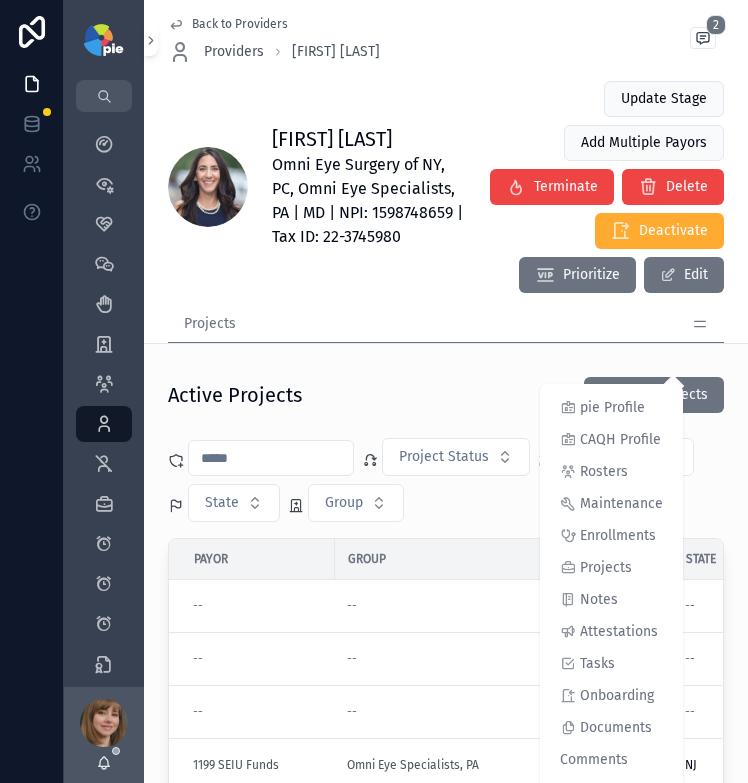 click on "Active Projects New Projects Project Status Project Type State Group Payor Group State Contract Type Project Type Project Status Submission Status Network Status -- -- -- -- New Enrollment Project Not Started -- -- -- -- -- -- New Enrollment Project Not Started -- -- -- -- -- -- New Enrollment Project Not Started -- -- 1199 SEIU Funds Omni Eye Specialists, PA NJ NJ Legacy Group Contract New Enrollment Project Not Started Submitted None 21st Century Cares Act Omni Eye Specialists, PA NJ NJ Group + Provider Contract New Enrollment Project Not Started Not Started None Aetna Omni Eye Surgery of NY, PC NY NY Legacy Group Contract New Enrollment Project Not Started Not Started None AmeriHealth Omni Eye Specialists, PA NJ NJ Legacy Group Contract New Enrollment Project Not Started Submitted None Cigna Omni Eye Specialists, PA NJ NJ Legacy Group Contract New Enrollment Project Not Started Submitted None Cigna Medicare Omni Eye Surgery of NY, PC NY NY Legacy Group Contract New Enrollment Project In Progress Submitted" at bounding box center (446, 755) 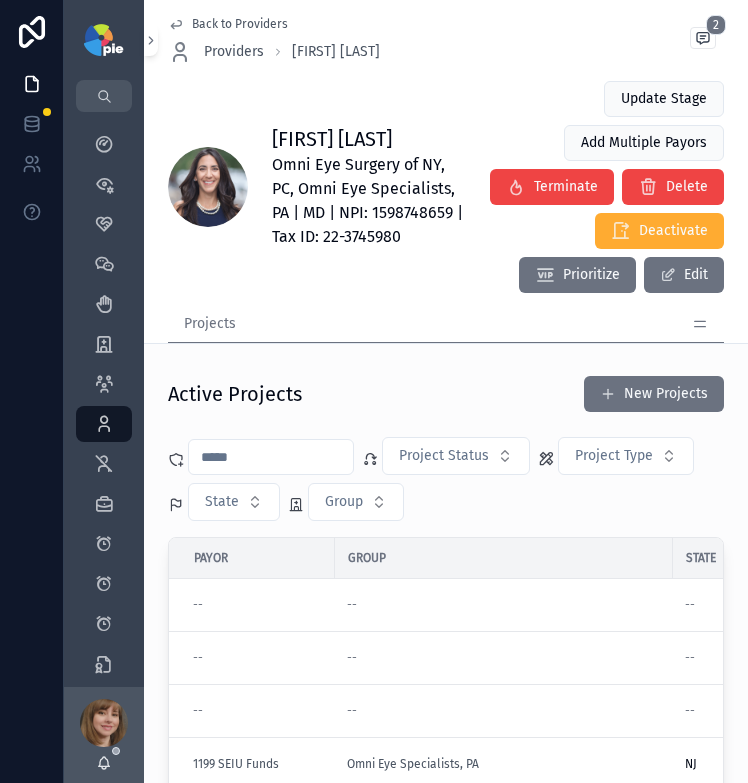 scroll, scrollTop: 0, scrollLeft: 0, axis: both 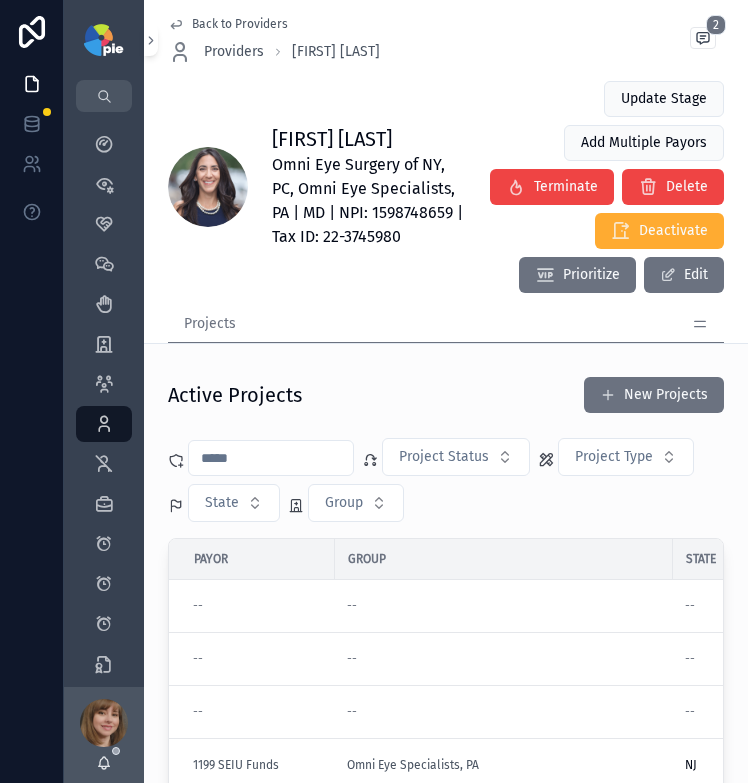 click at bounding box center (271, 458) 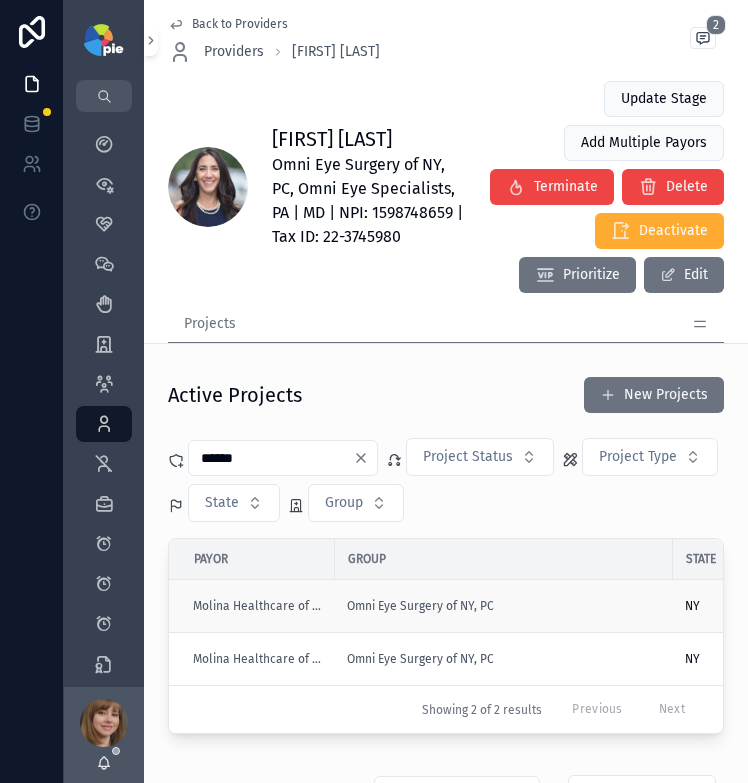 type on "******" 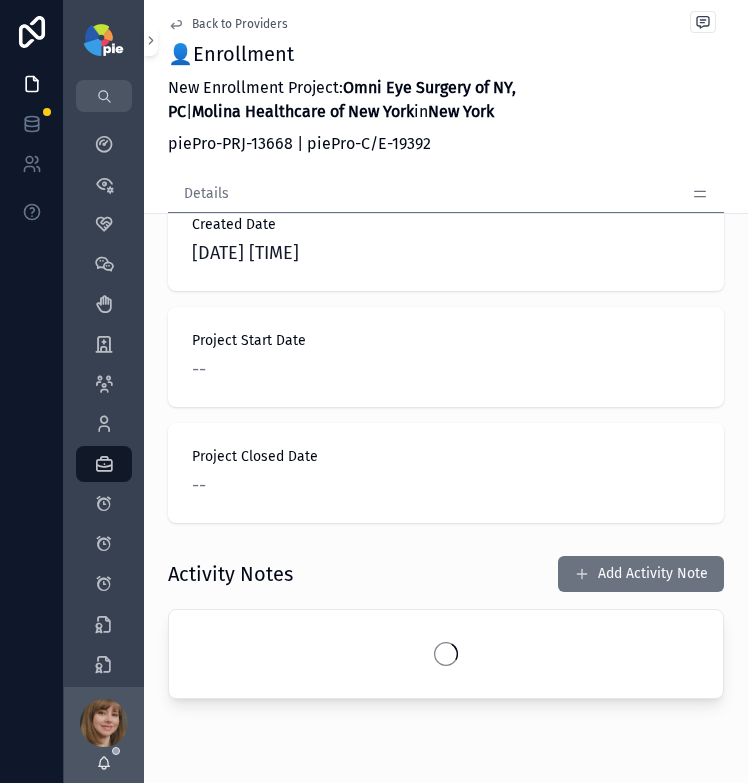 scroll, scrollTop: 1455, scrollLeft: 0, axis: vertical 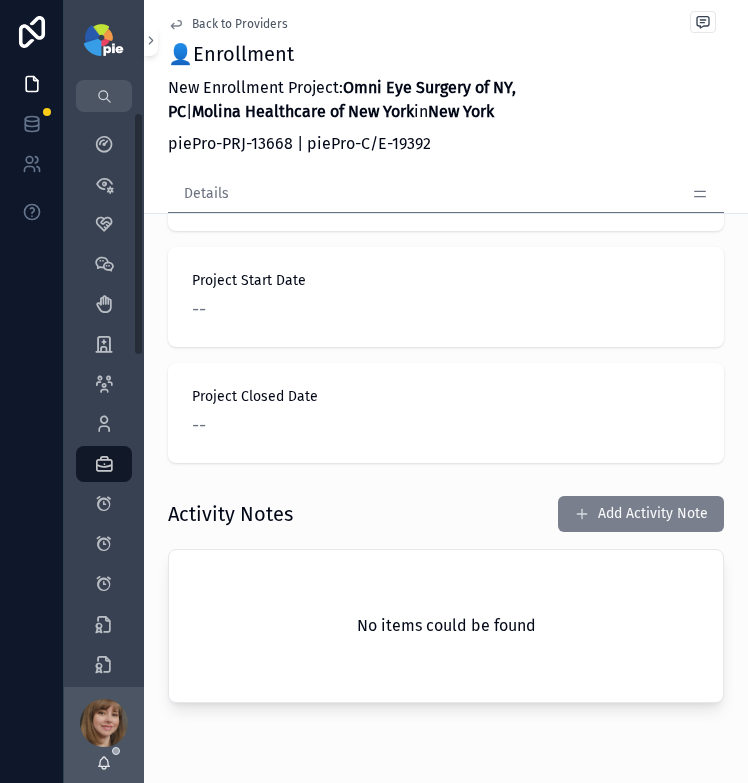 click on "Add Activity Note" at bounding box center [641, 514] 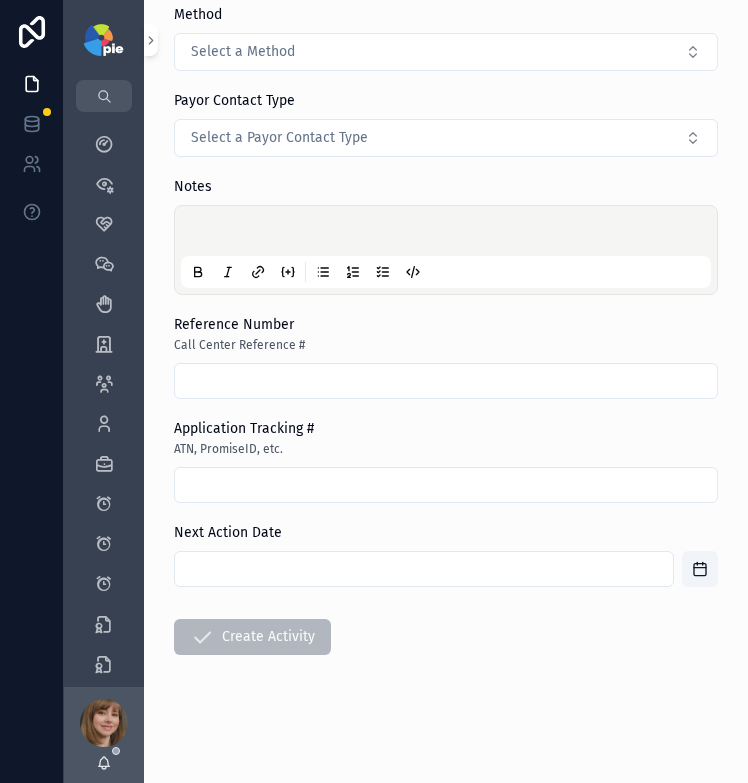 scroll, scrollTop: 0, scrollLeft: 0, axis: both 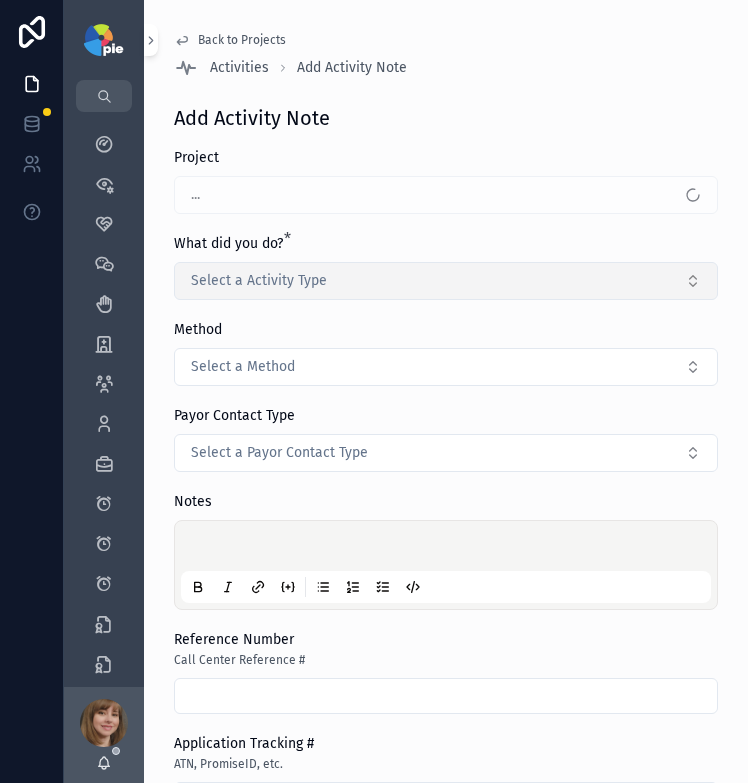 click on "Select a Activity Type" at bounding box center (446, 281) 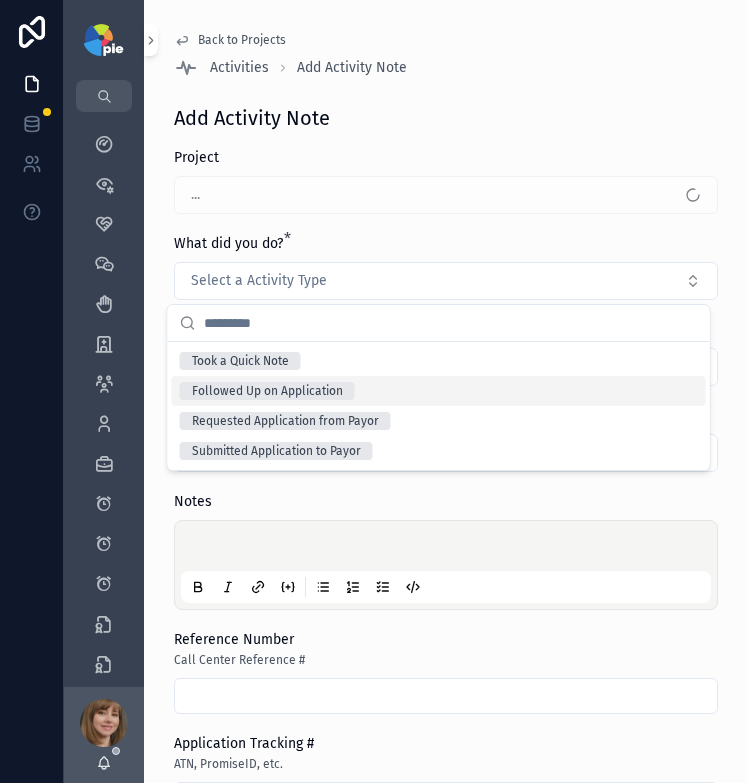 click on "Followed Up on Application" at bounding box center [439, 391] 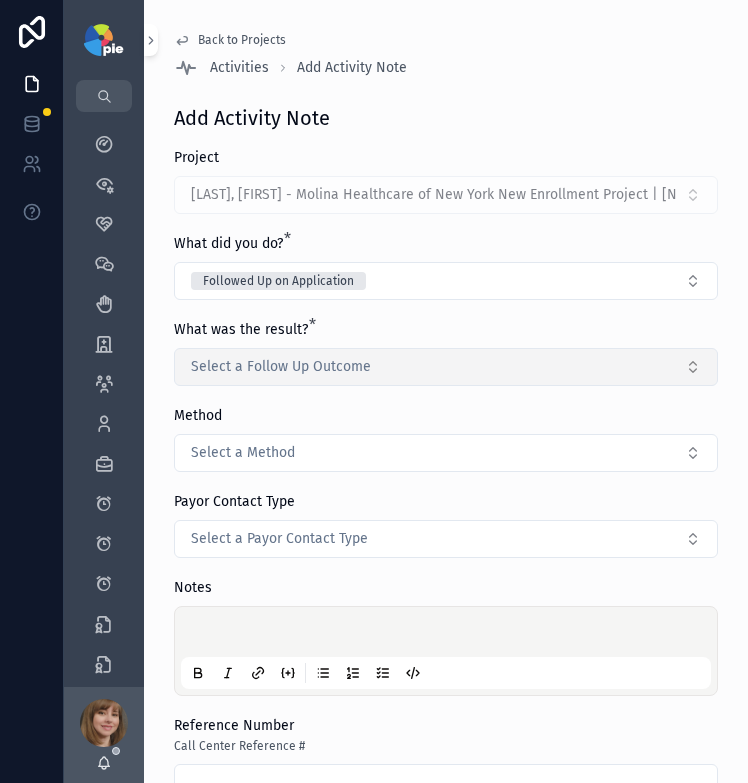click on "Select a Follow Up Outcome" at bounding box center (446, 367) 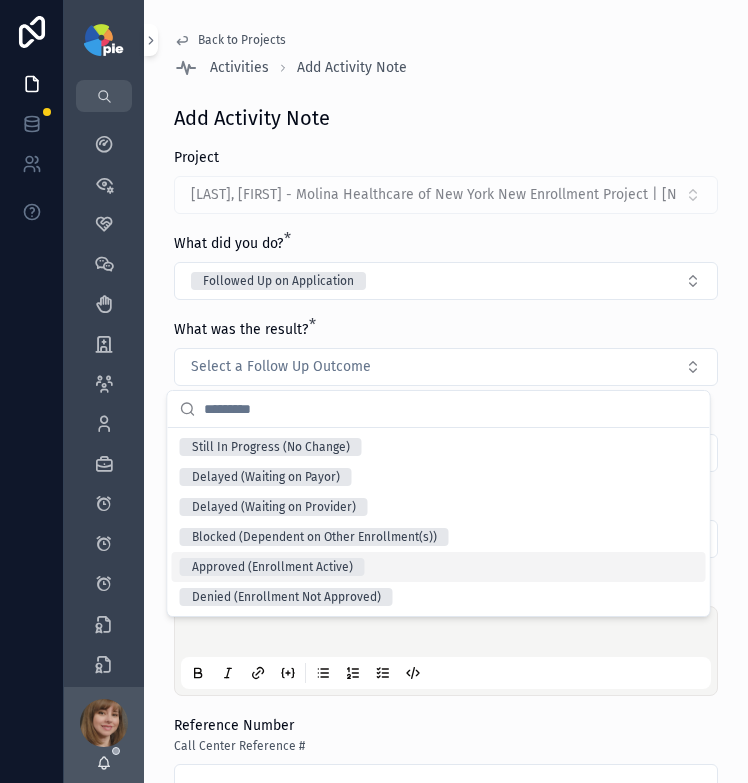 click on "Approved (Enrollment Active)" at bounding box center (272, 567) 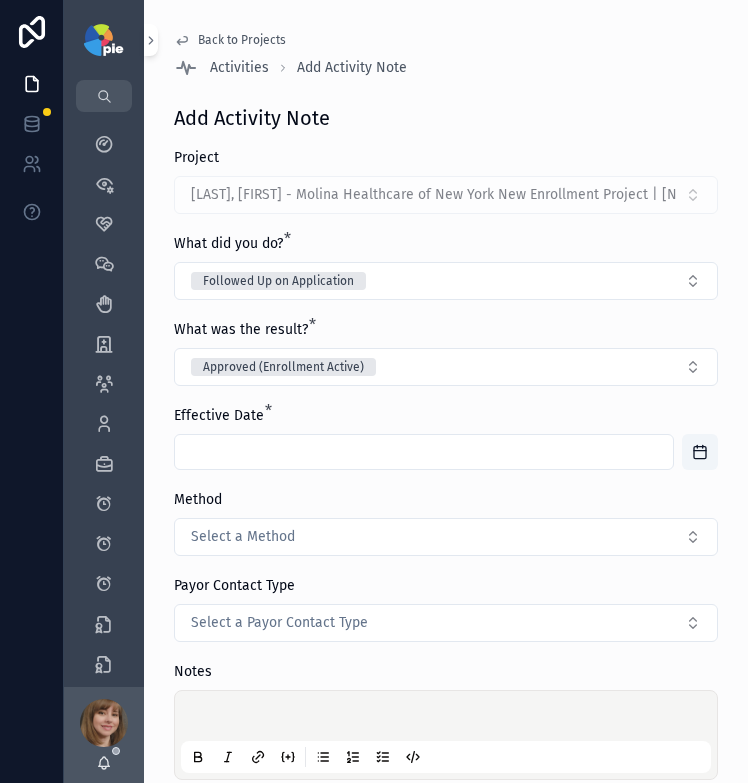 click at bounding box center [424, 452] 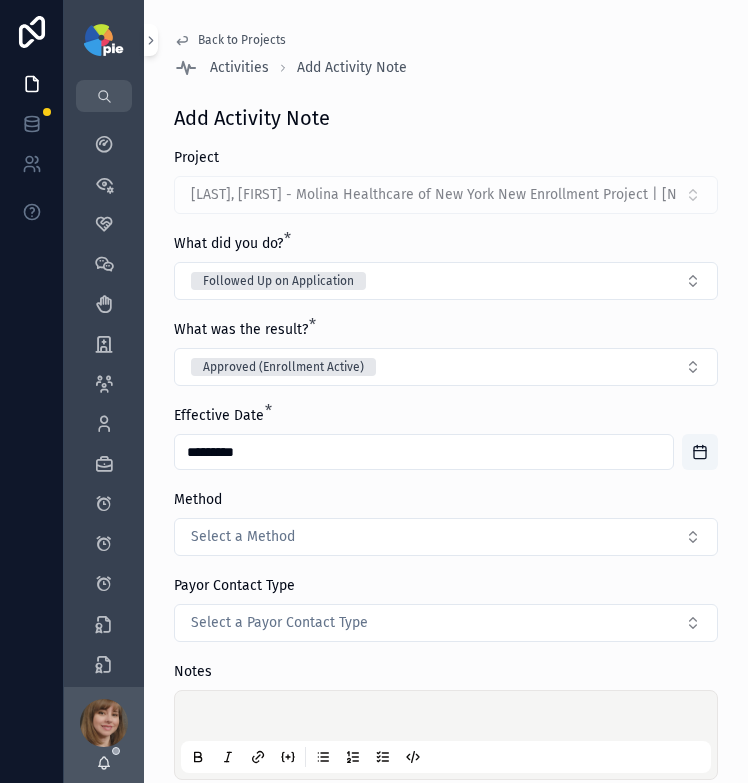 type on "*********" 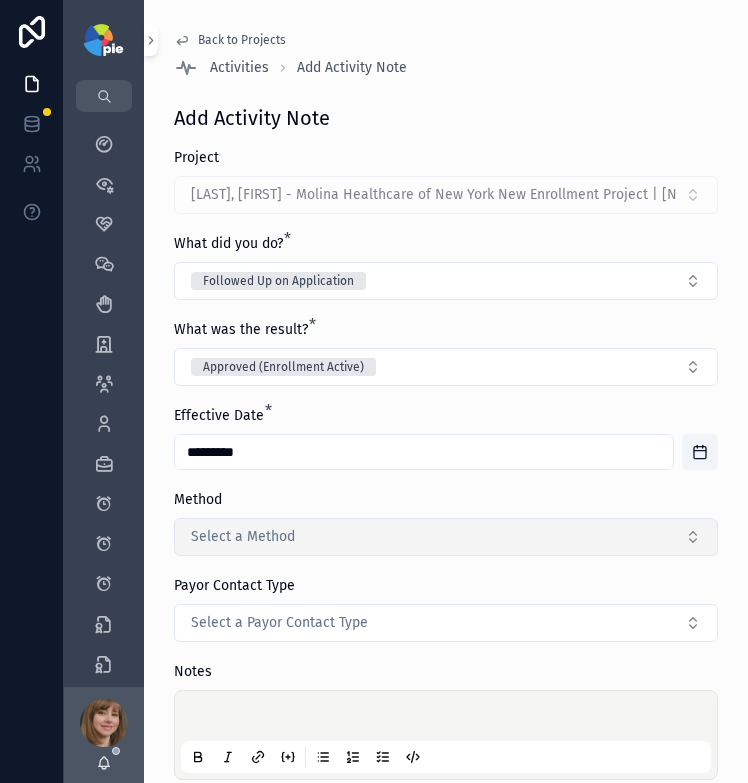 click on "Select a Method" at bounding box center [446, 537] 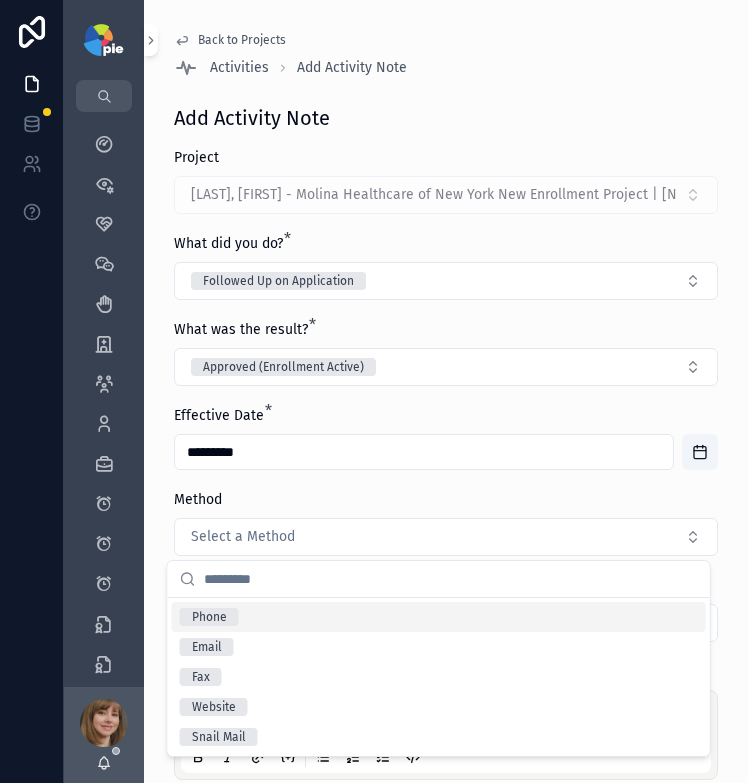 click on "Phone" at bounding box center (439, 617) 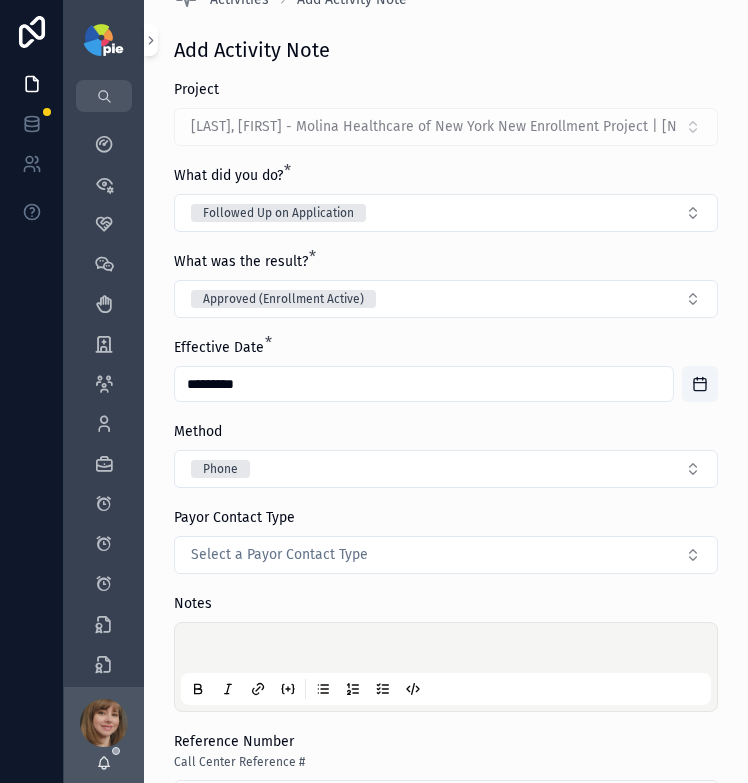 scroll, scrollTop: 386, scrollLeft: 0, axis: vertical 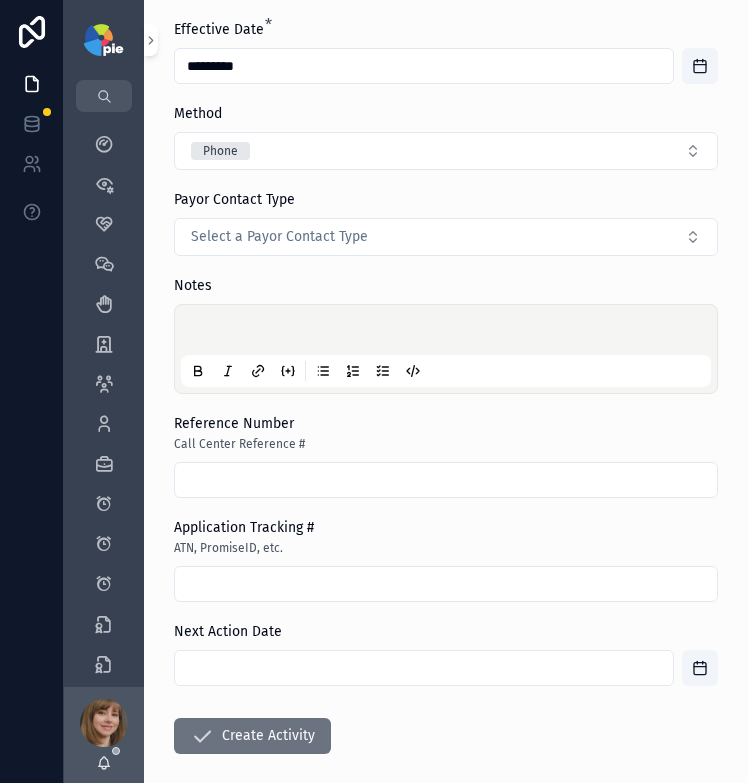 click at bounding box center (446, 349) 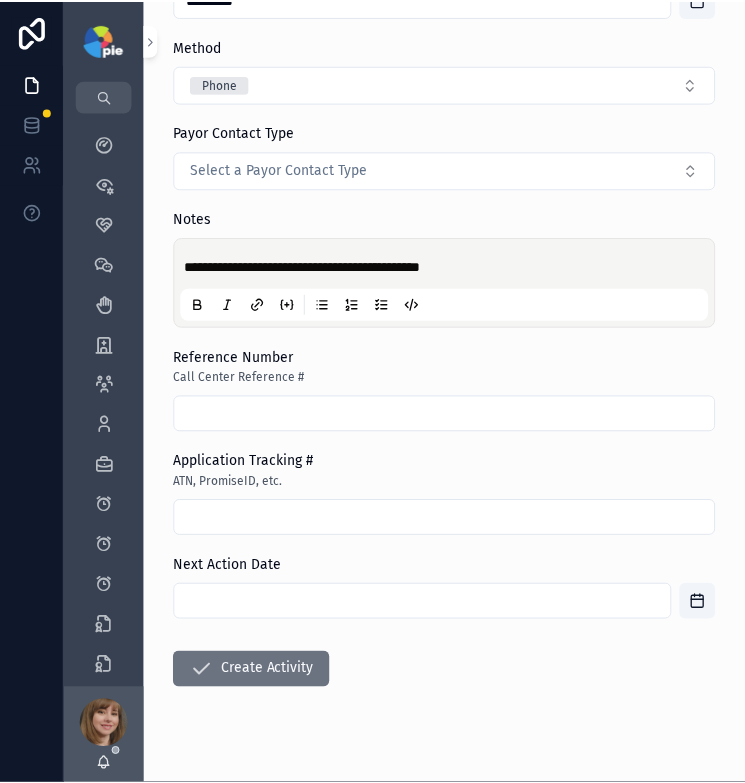 scroll, scrollTop: 454, scrollLeft: 0, axis: vertical 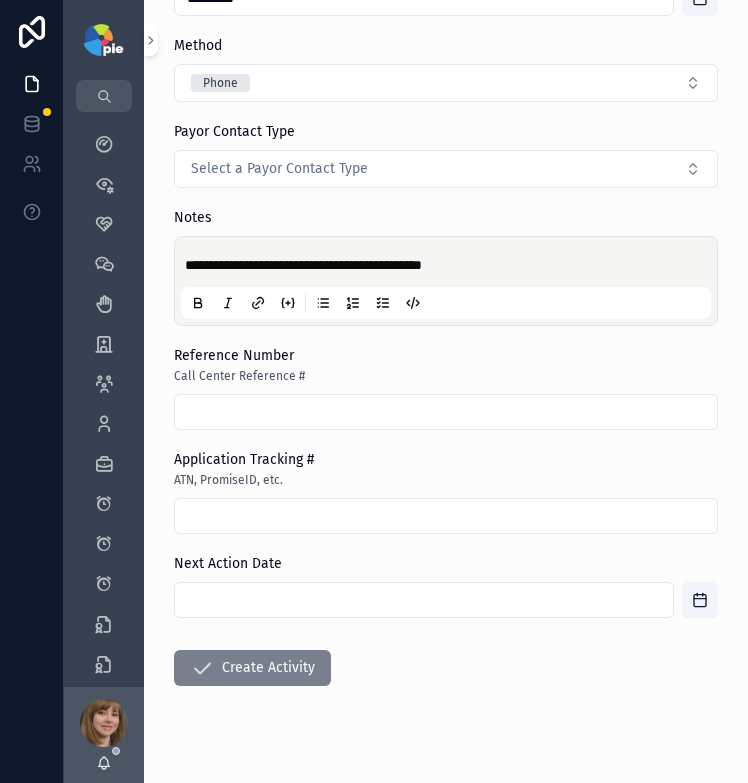 click on "Create Activity" at bounding box center (252, 668) 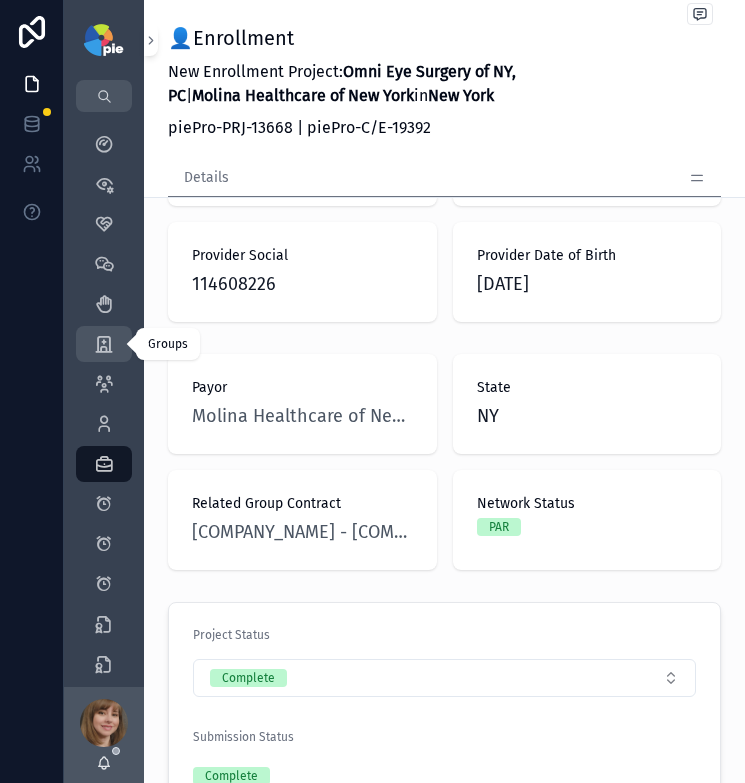 click at bounding box center [104, 344] 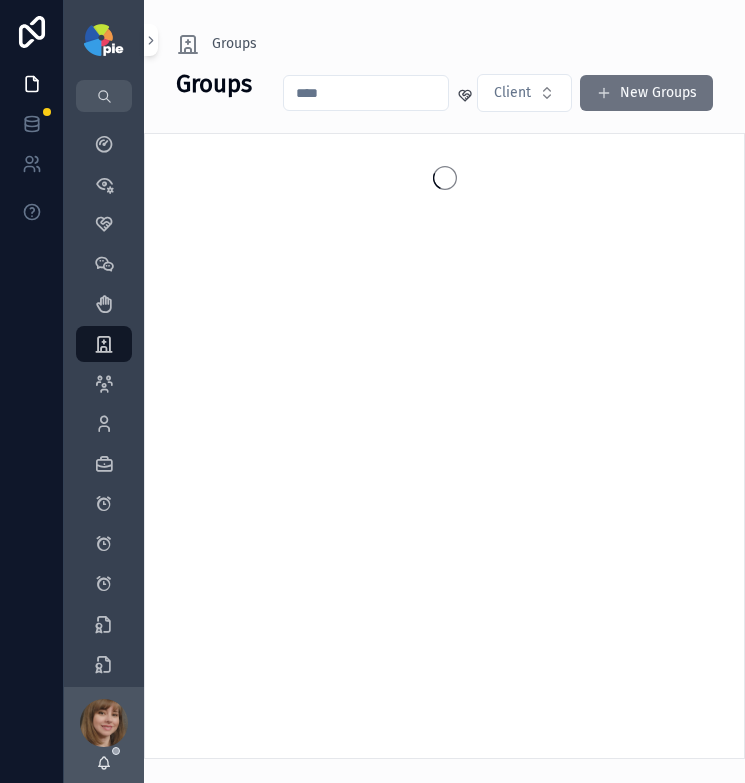 click at bounding box center (366, 93) 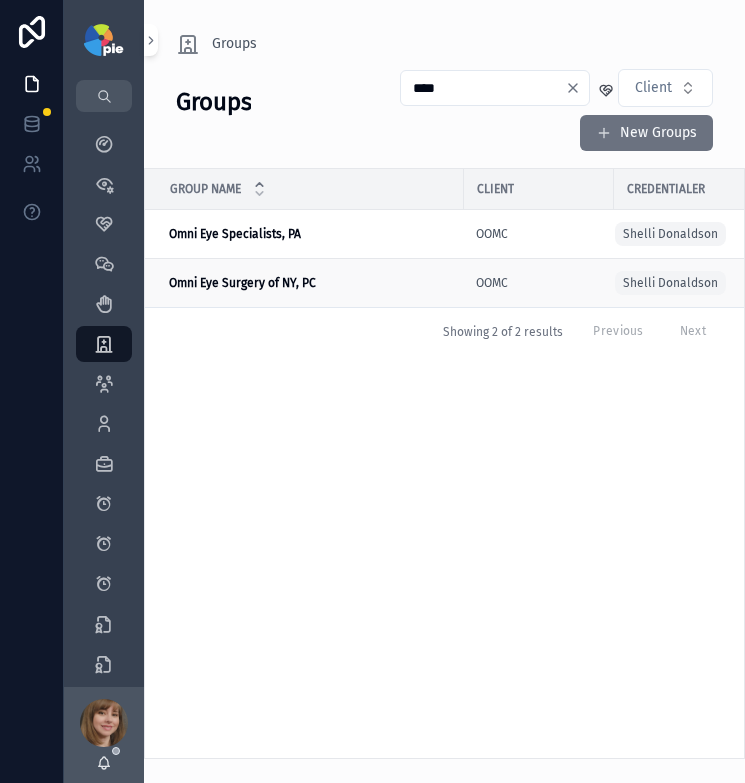 type on "****" 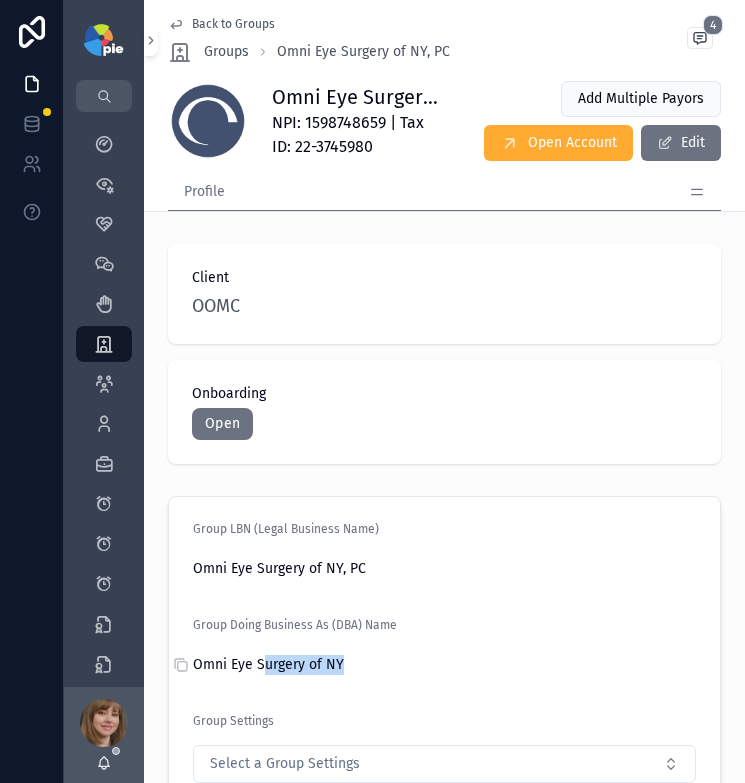 drag, startPoint x: 324, startPoint y: 663, endPoint x: 264, endPoint y: 665, distance: 60.033325 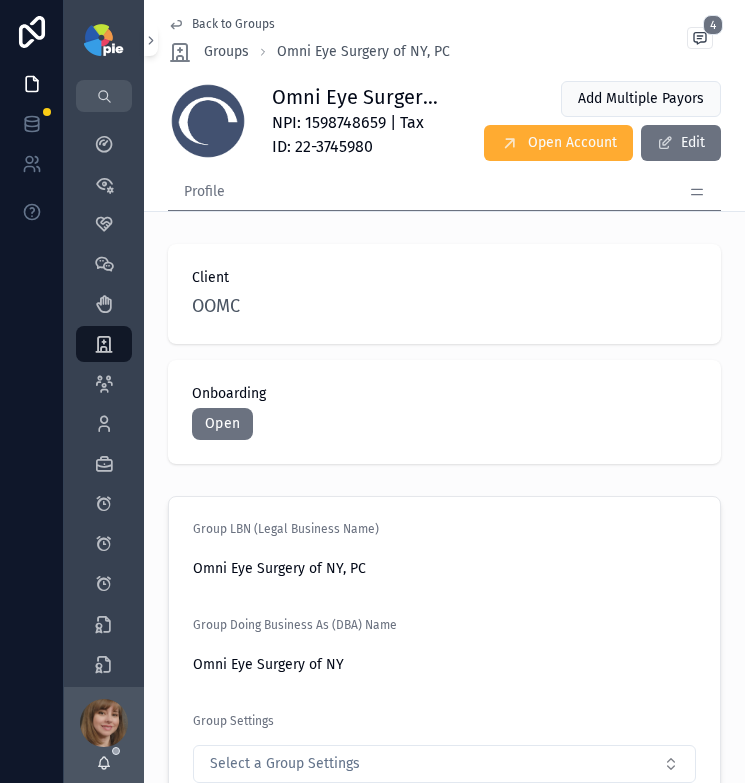 click on "Group Doing Business As (DBA) Name" at bounding box center [444, 629] 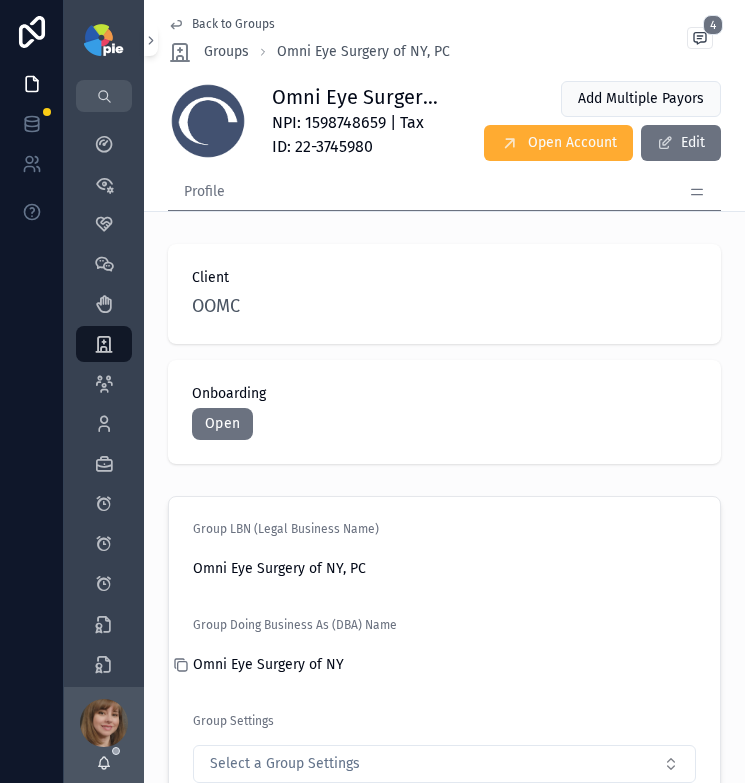 click 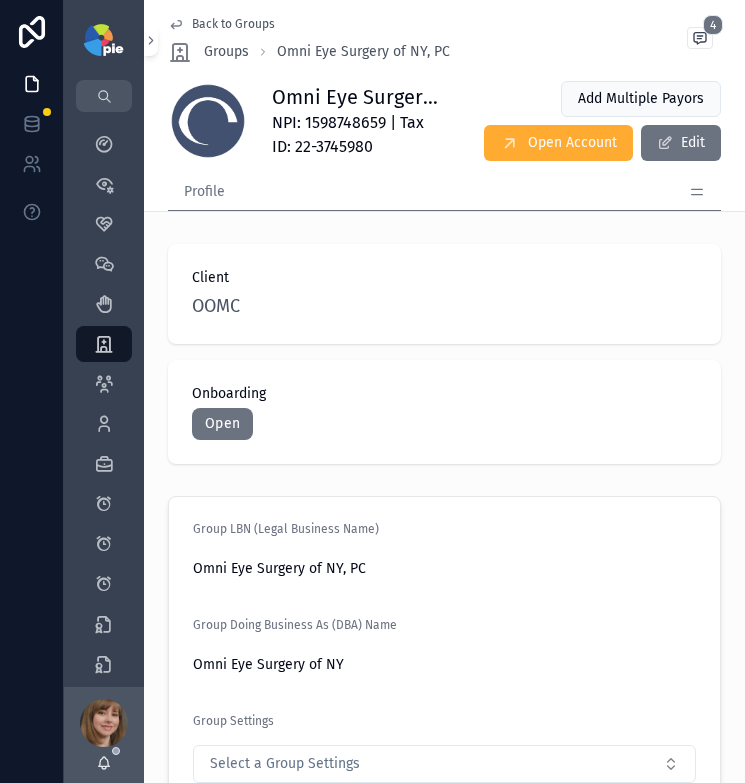 click on "NPI: 1598748659 | Tax ID: 22-3745980" at bounding box center [356, 135] 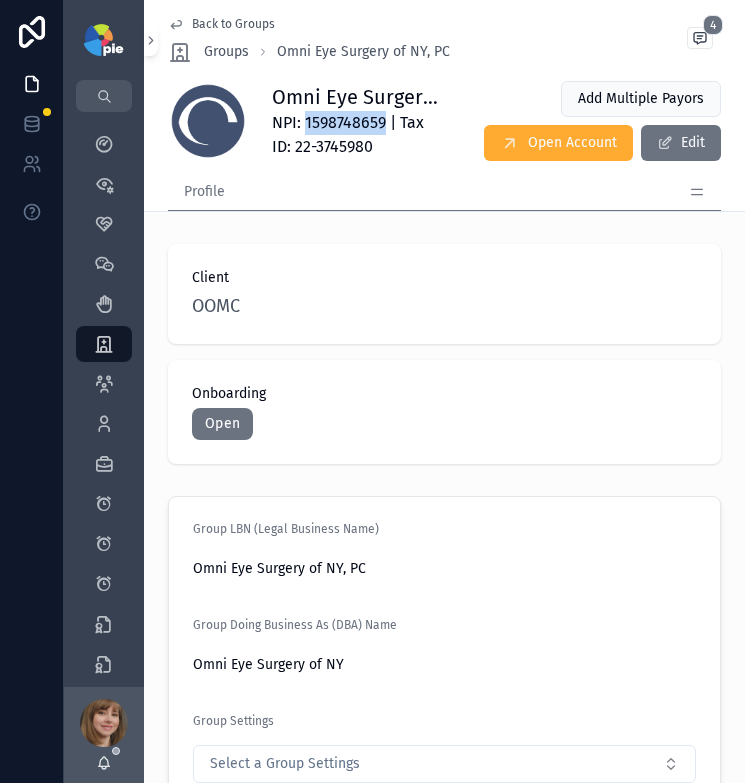 click on "NPI: 1598748659 | Tax ID: 22-3745980" at bounding box center [356, 135] 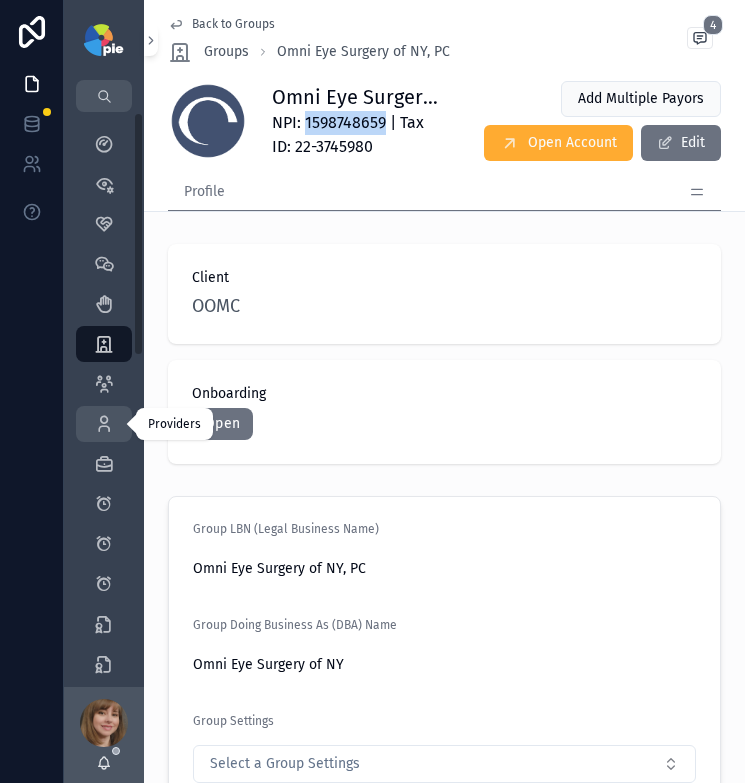 click on "Providers 159" at bounding box center [104, 424] 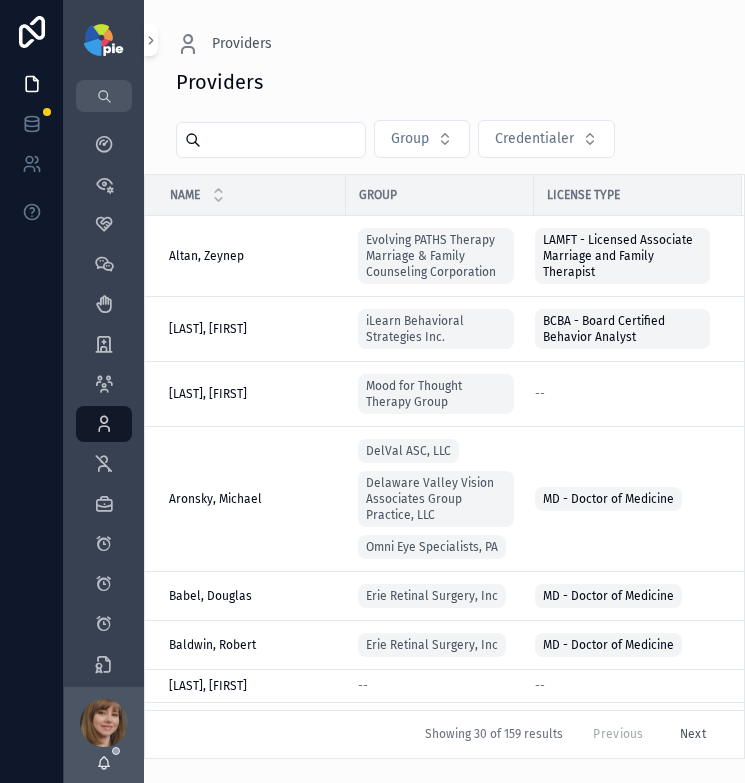 click at bounding box center (283, 140) 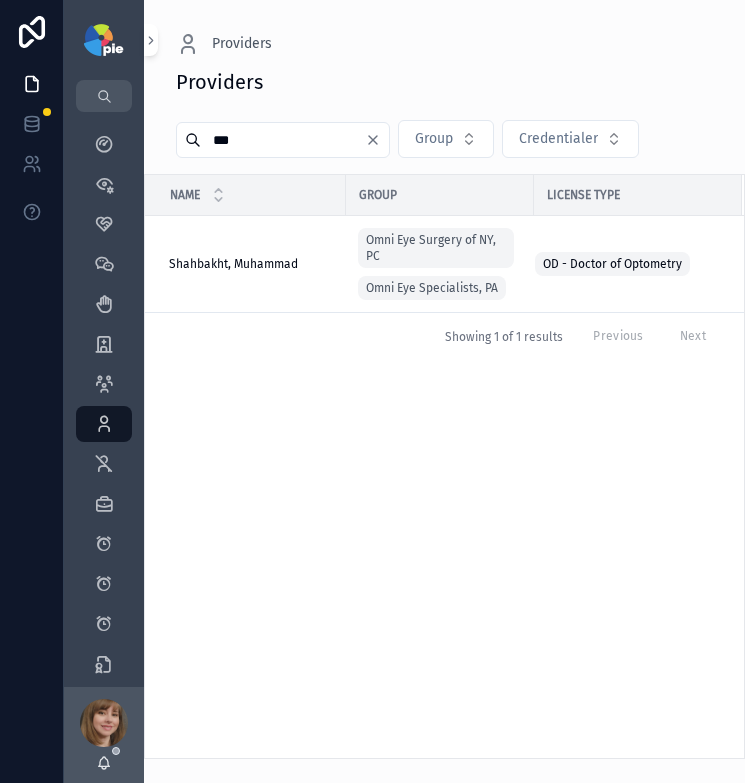 type on "***" 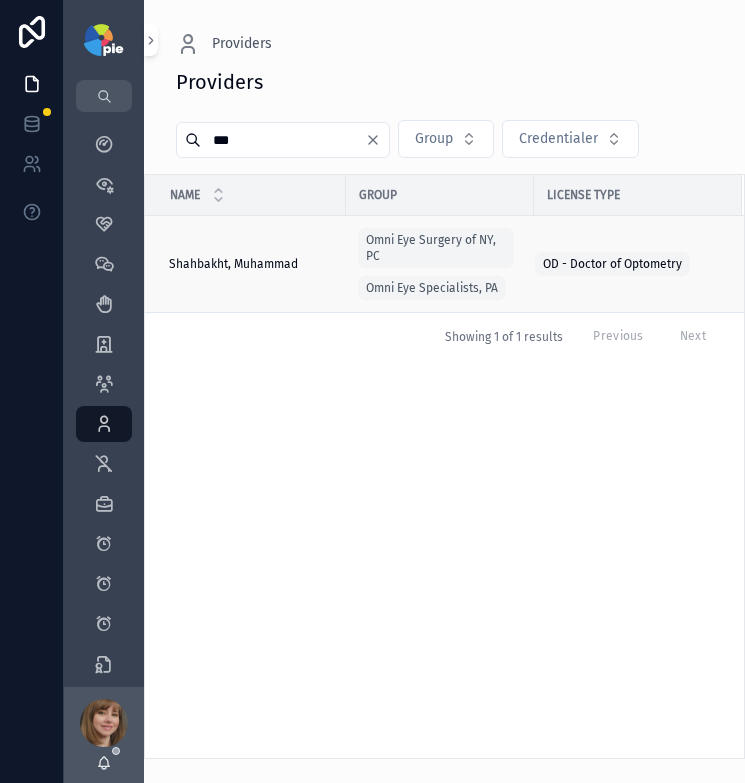 click on "Shahbakht, Muhammad" at bounding box center (233, 264) 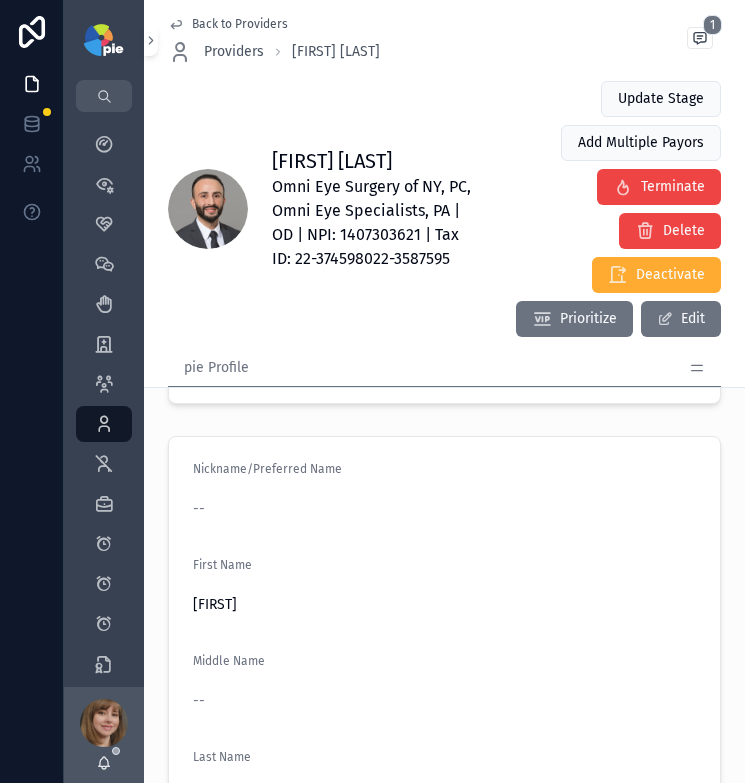 scroll, scrollTop: 1323, scrollLeft: 0, axis: vertical 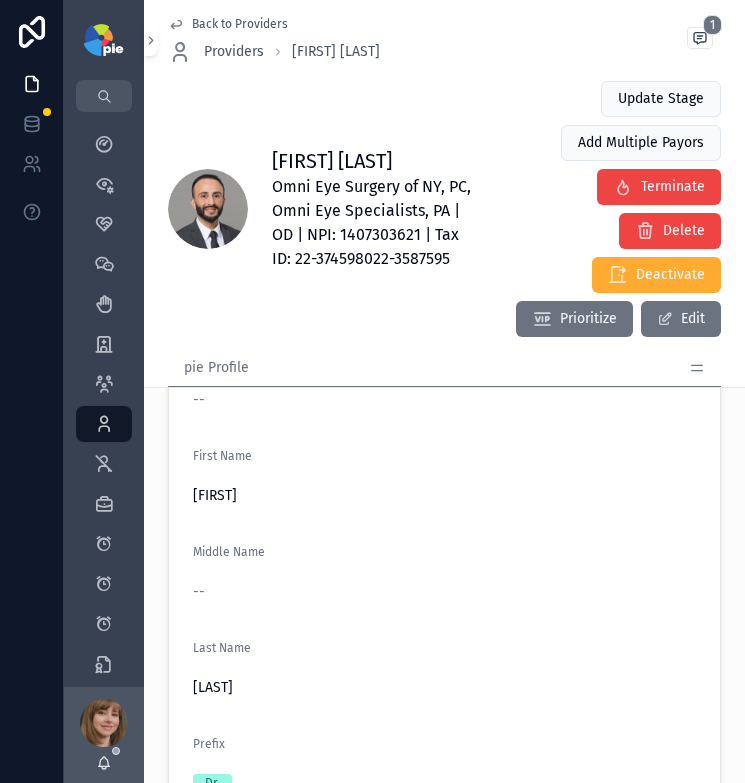 drag, startPoint x: 279, startPoint y: 494, endPoint x: 186, endPoint y: 493, distance: 93.00538 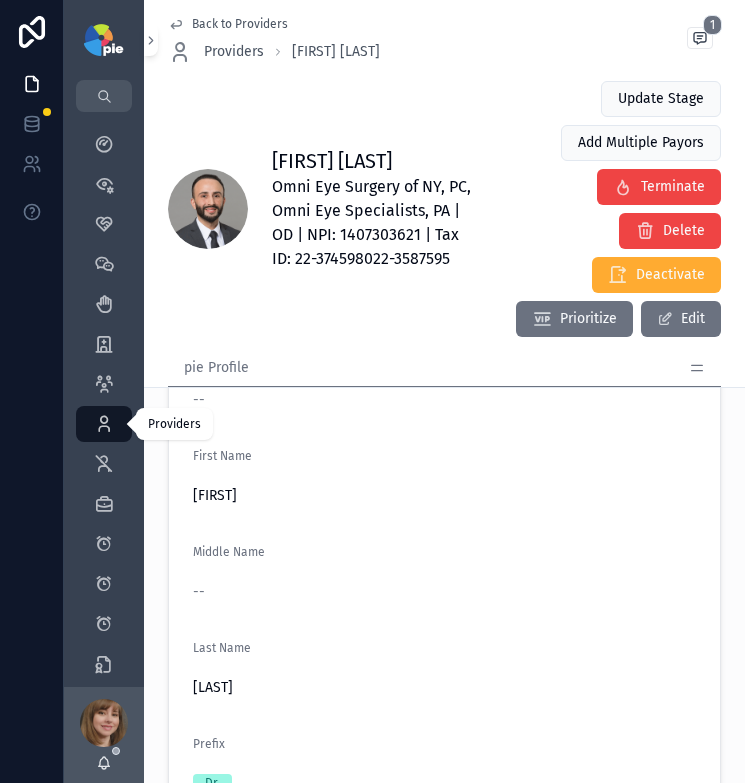 click at bounding box center (104, 424) 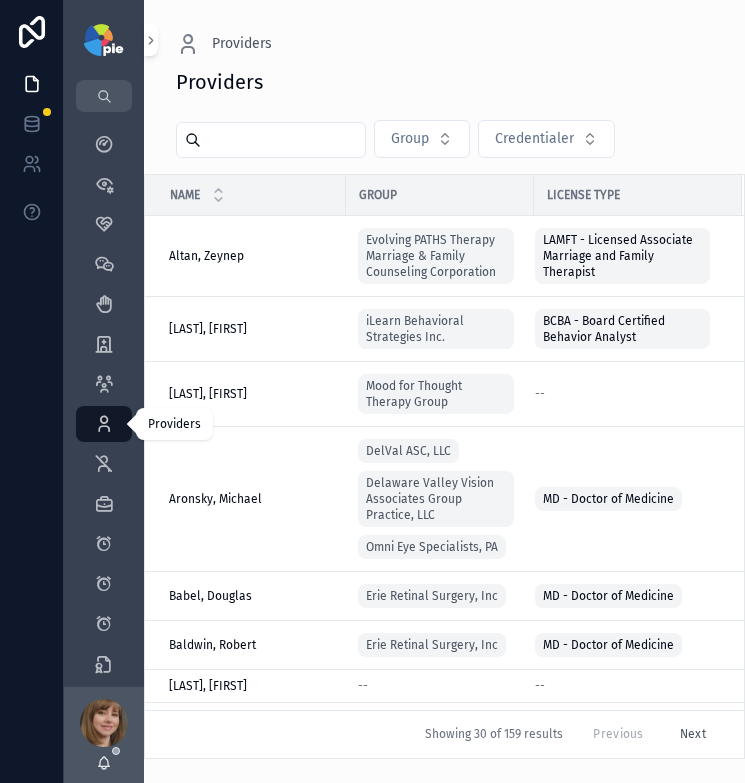 scroll, scrollTop: 0, scrollLeft: 0, axis: both 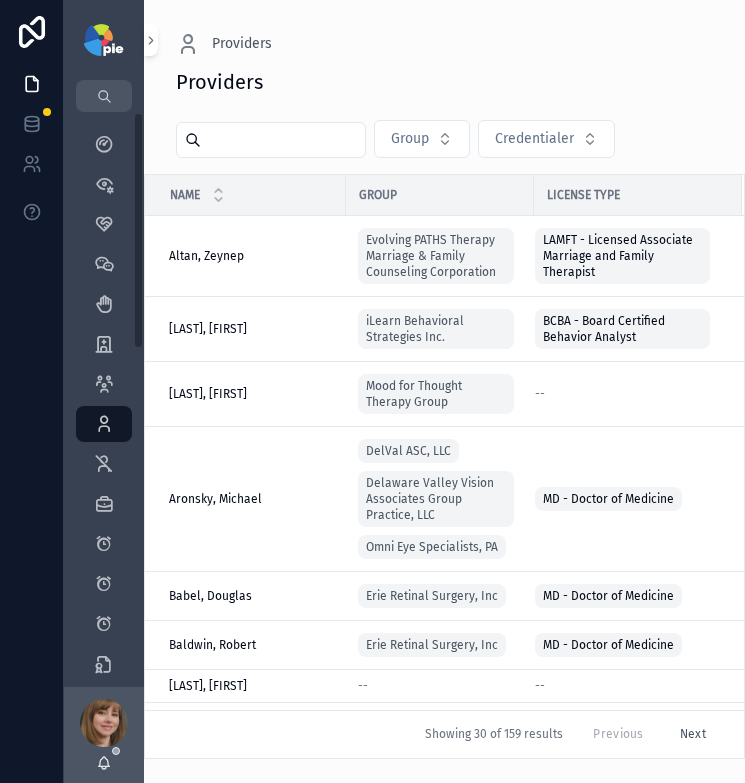 click at bounding box center [283, 140] 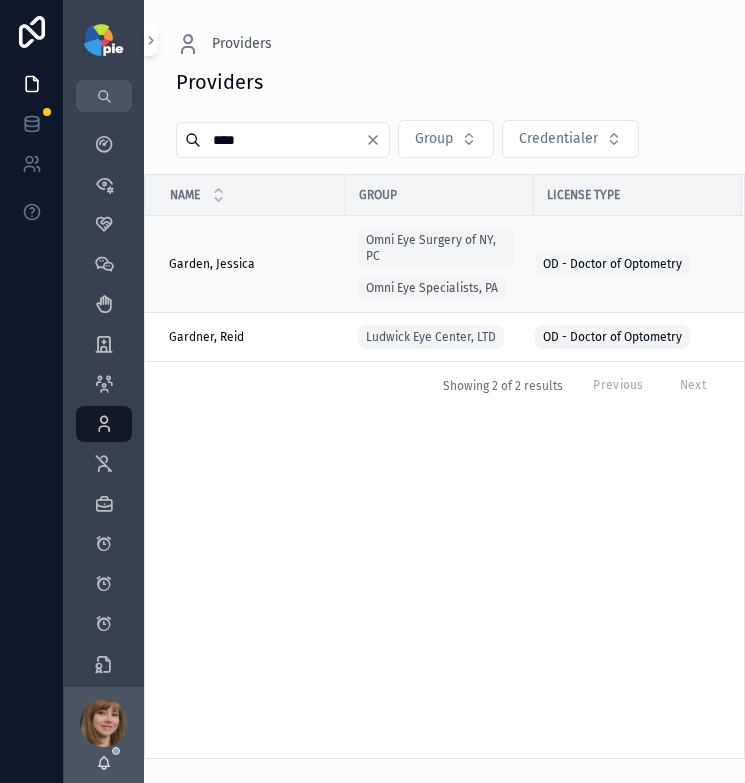 type on "****" 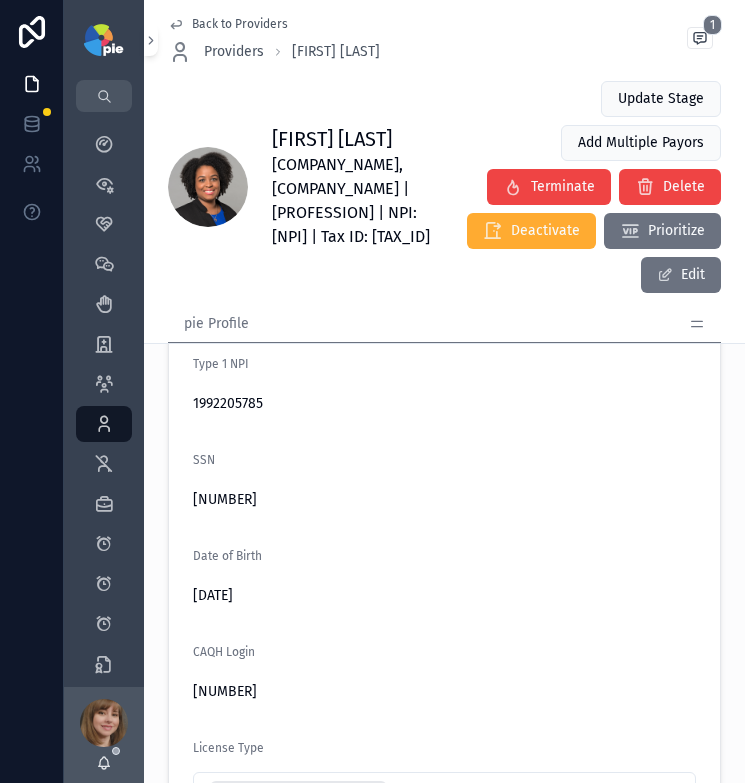 scroll, scrollTop: 459, scrollLeft: 0, axis: vertical 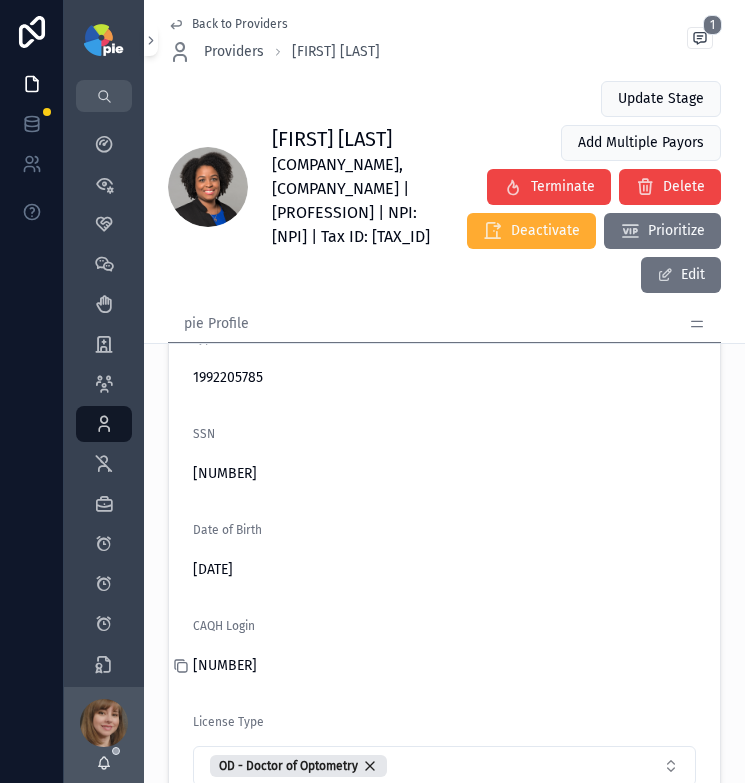 click 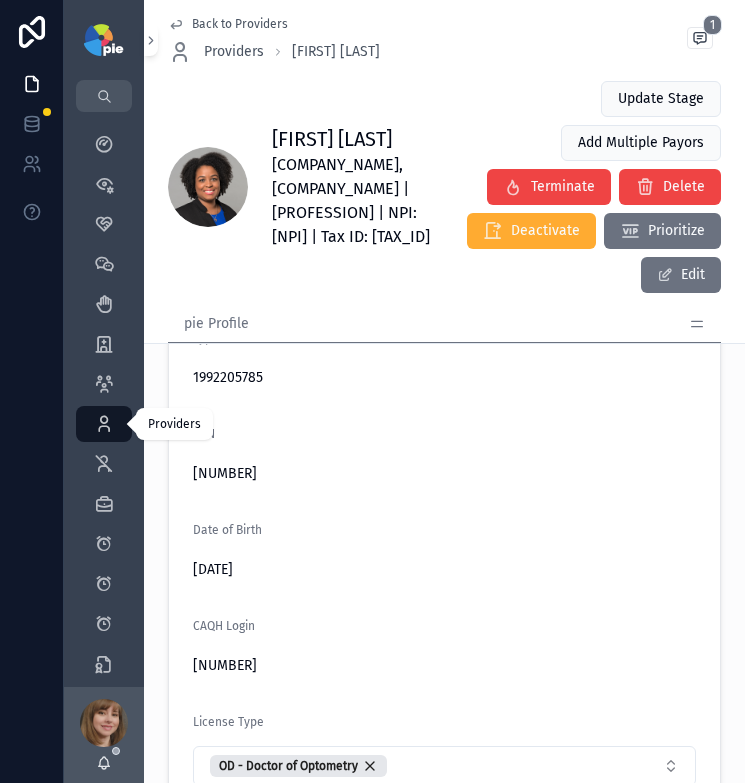 click on "Providers 159" at bounding box center [104, 424] 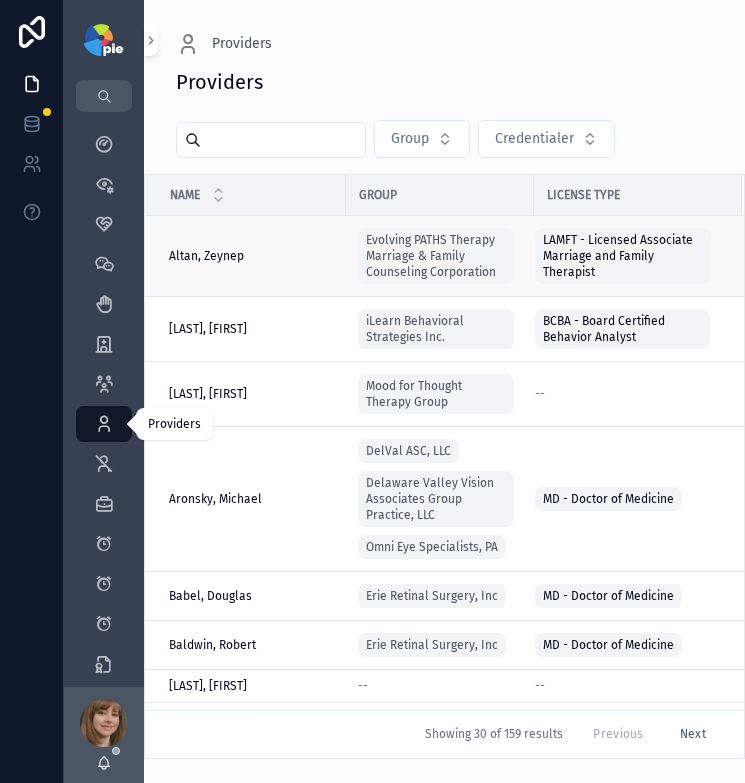 scroll, scrollTop: 0, scrollLeft: 0, axis: both 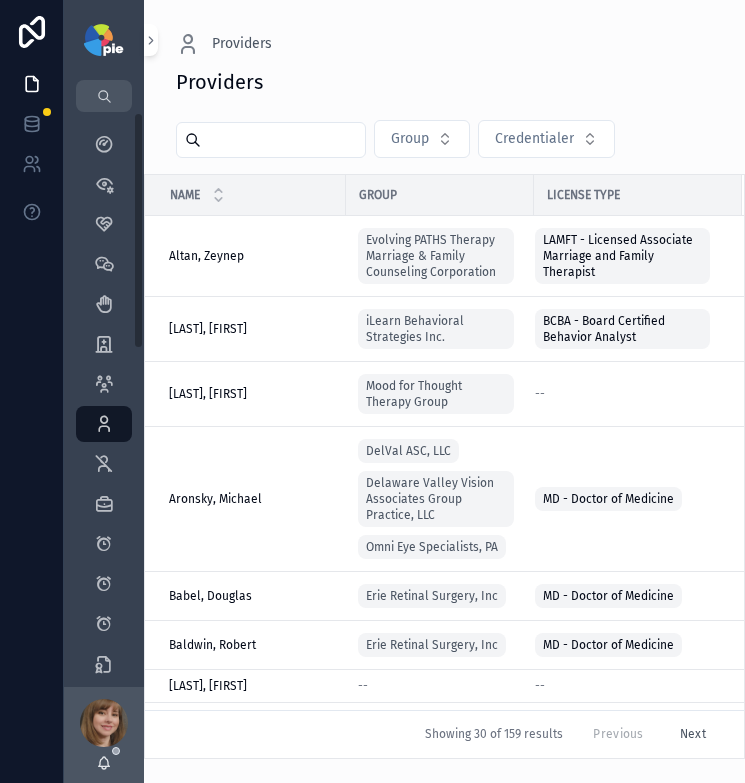 click at bounding box center [283, 140] 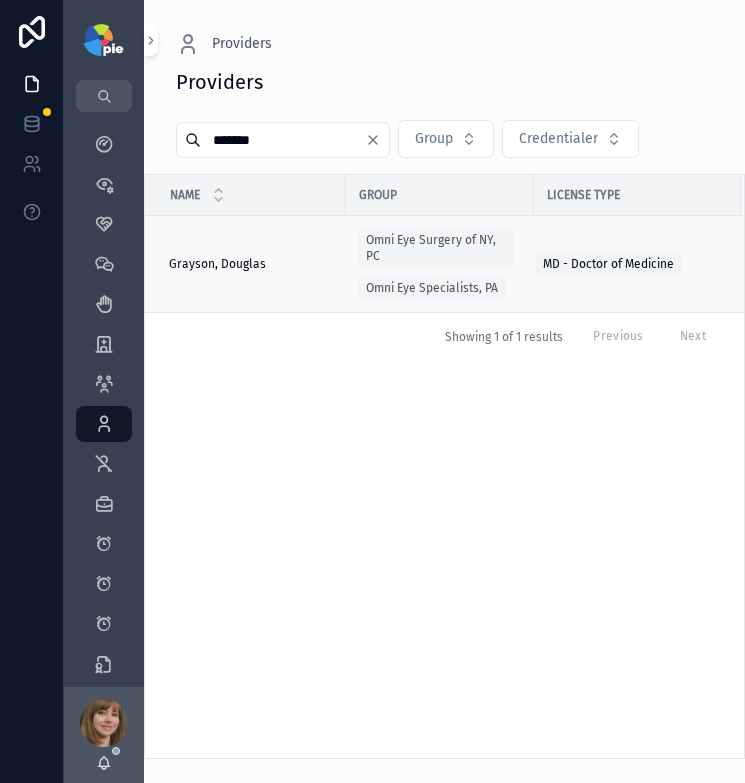 type on "*******" 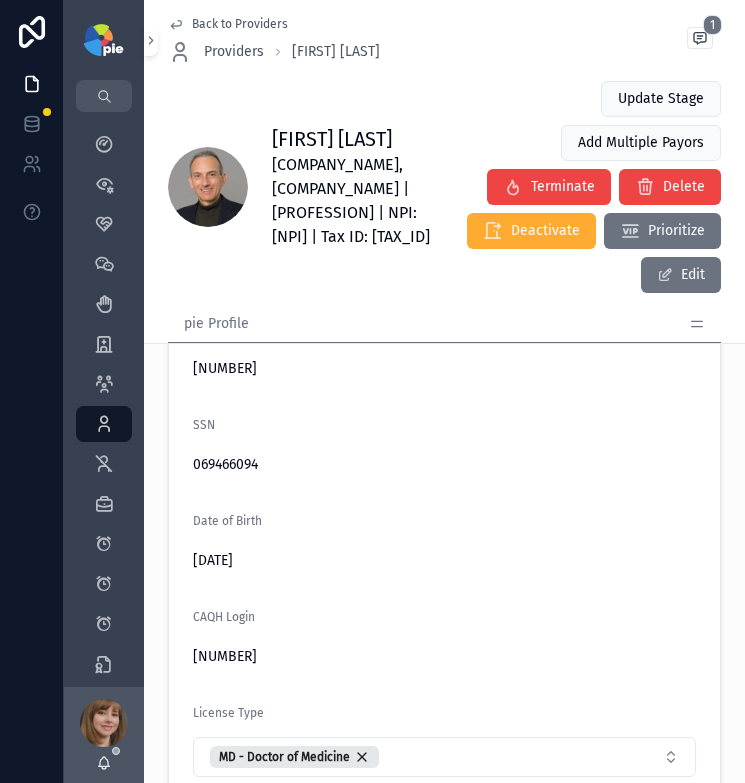scroll, scrollTop: 537, scrollLeft: 0, axis: vertical 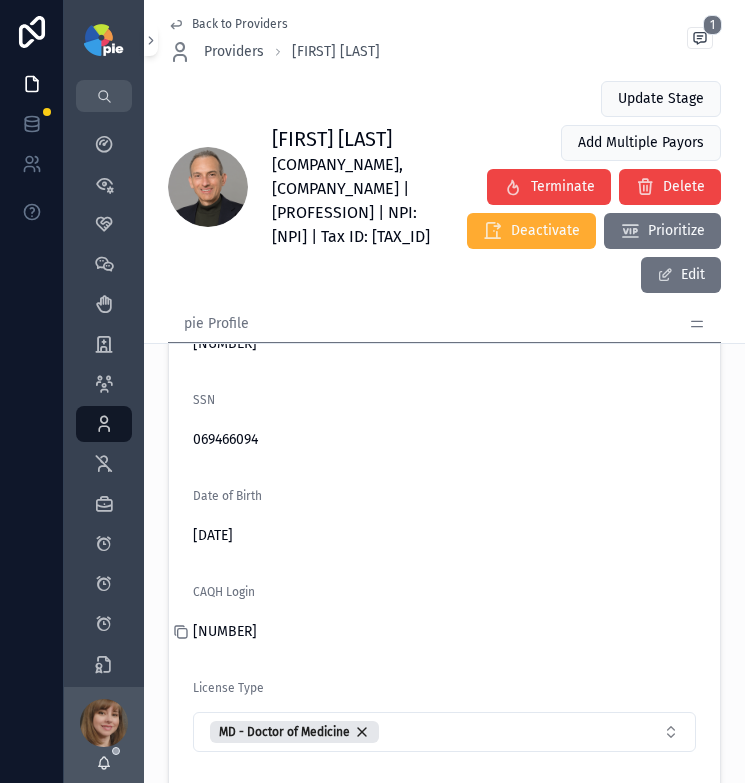 click 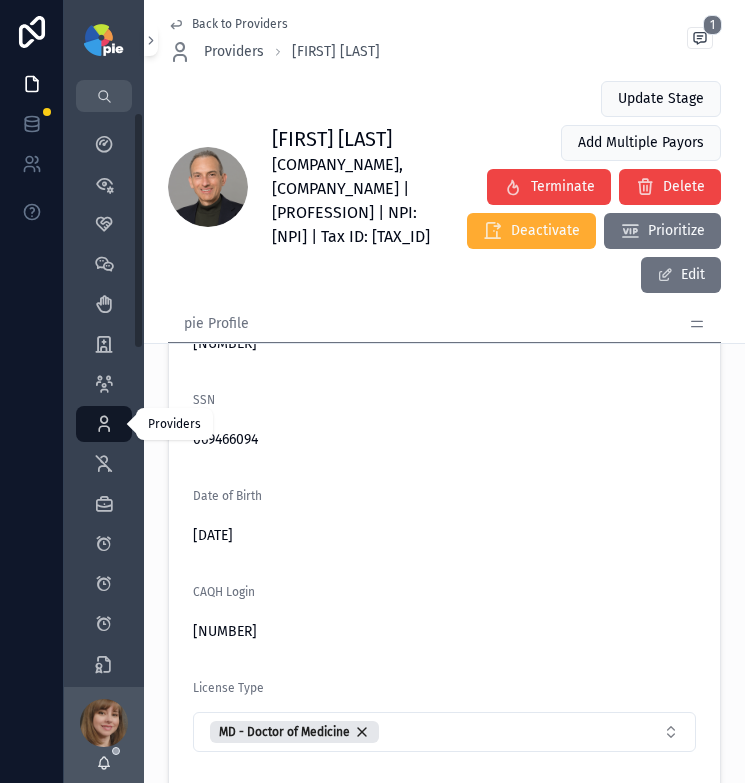 click at bounding box center [104, 424] 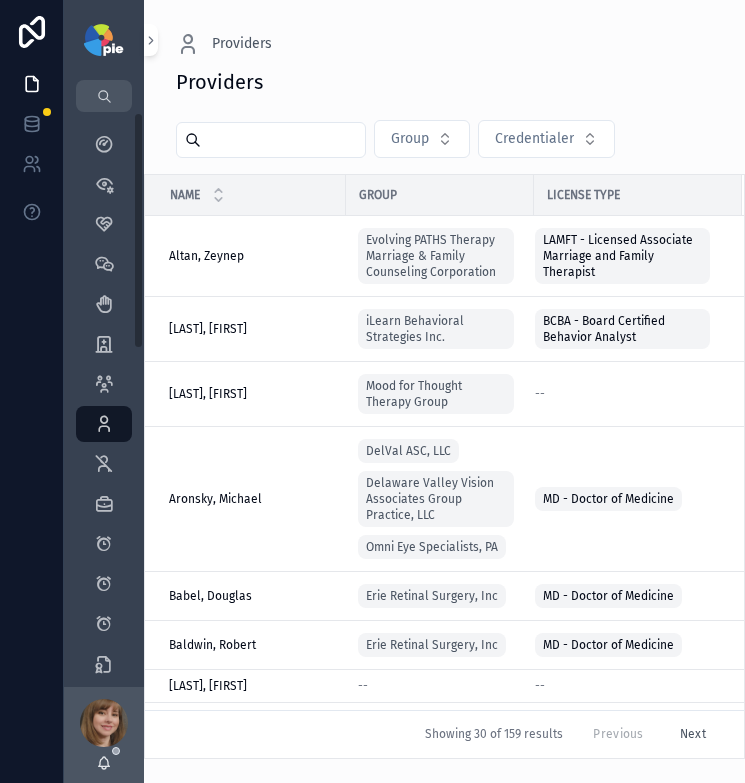 scroll, scrollTop: 0, scrollLeft: 0, axis: both 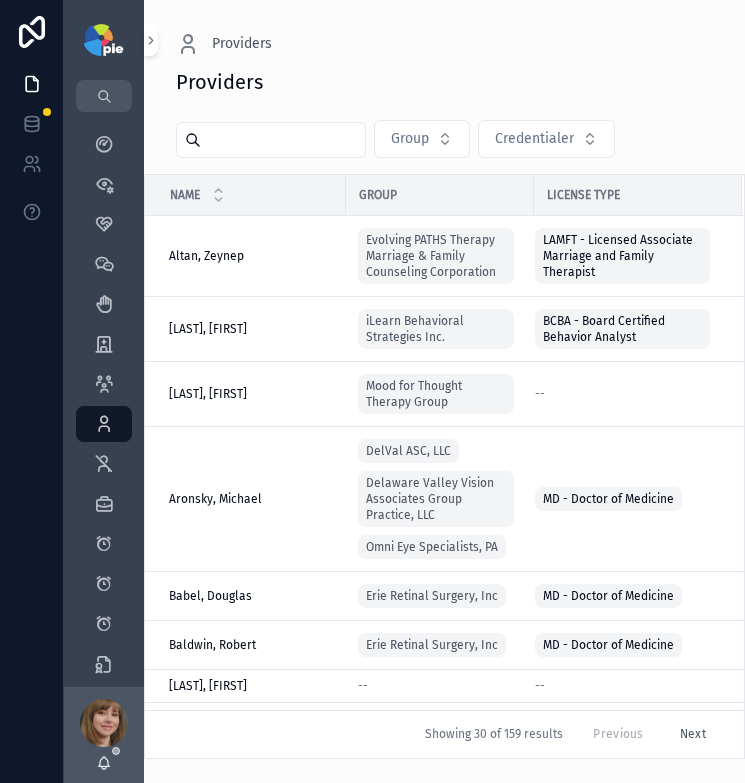 click at bounding box center (283, 140) 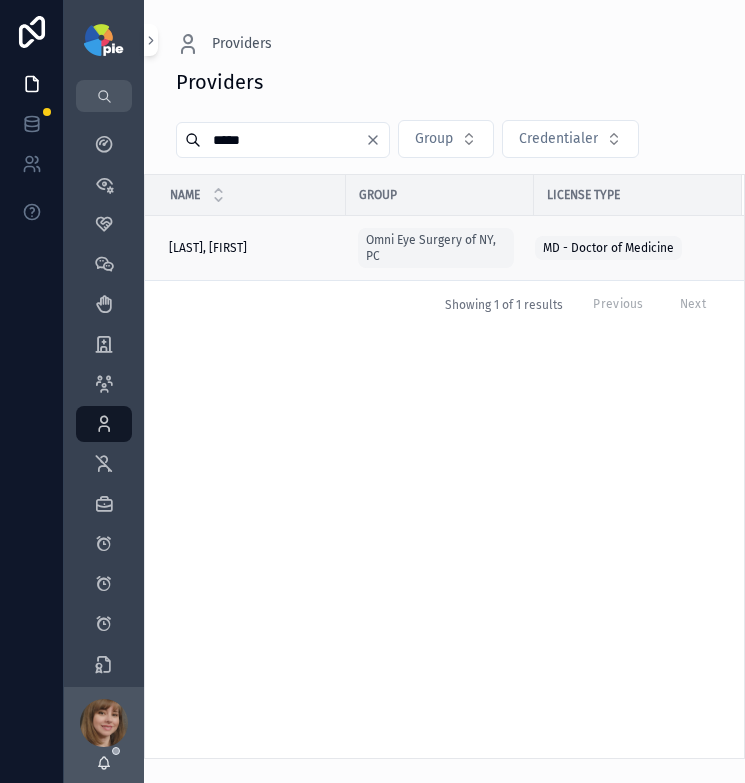 type on "*****" 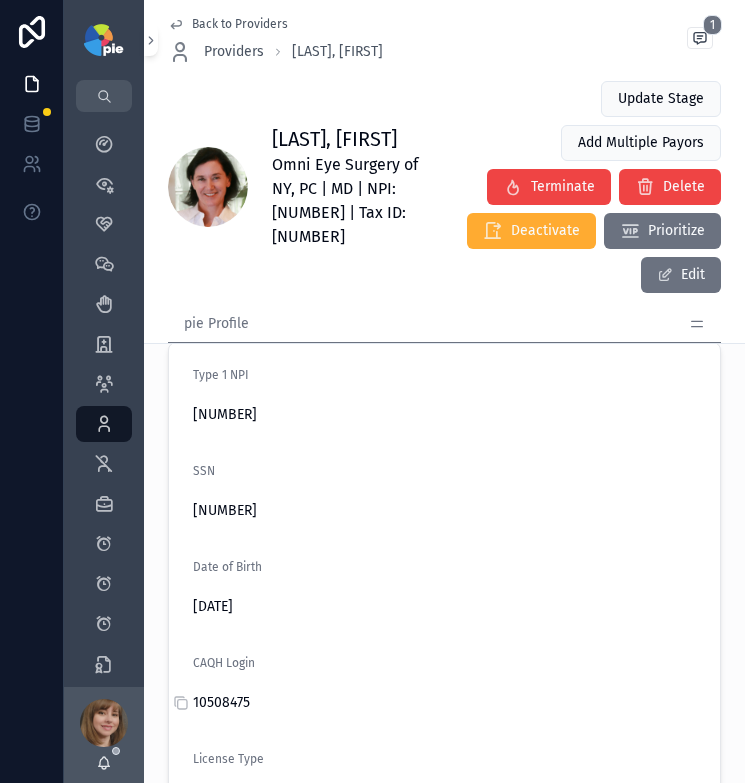 scroll, scrollTop: 425, scrollLeft: 0, axis: vertical 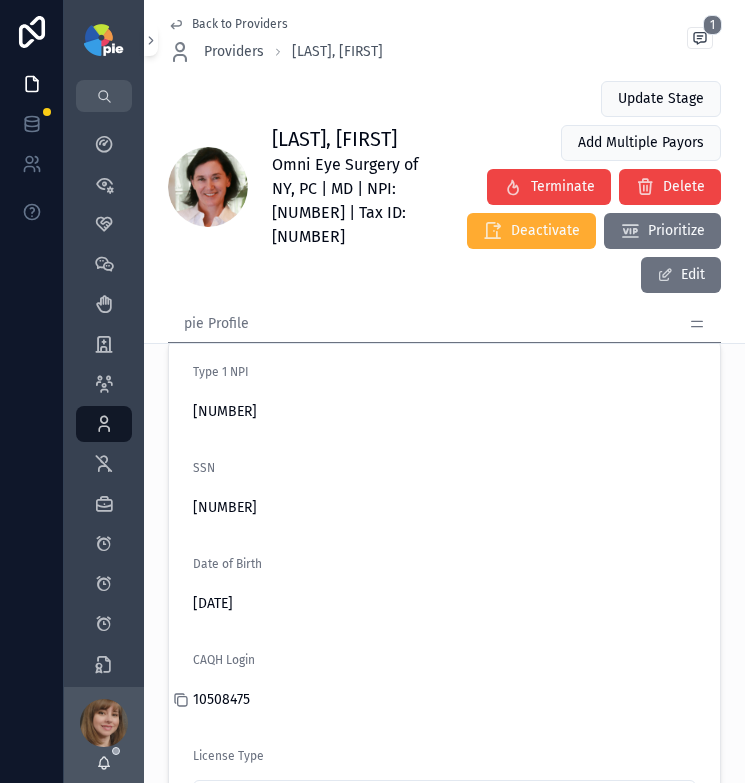 click 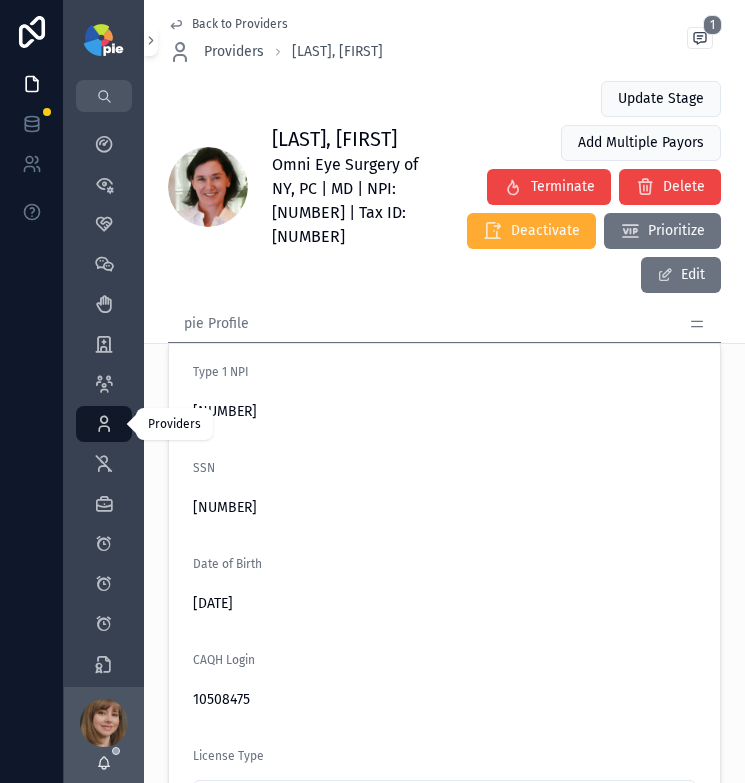 drag, startPoint x: 105, startPoint y: 427, endPoint x: 113, endPoint y: 418, distance: 12.0415945 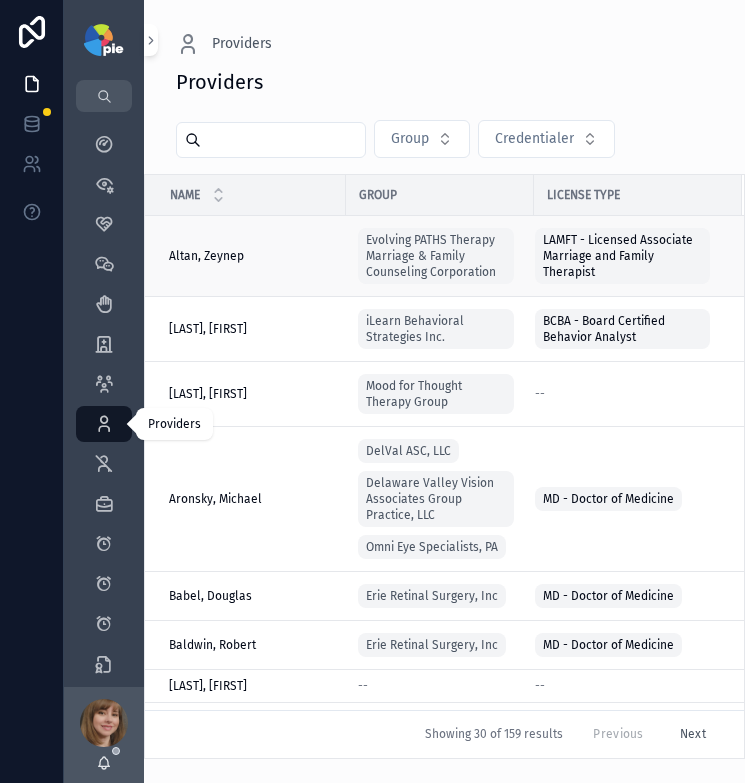 scroll, scrollTop: 0, scrollLeft: 0, axis: both 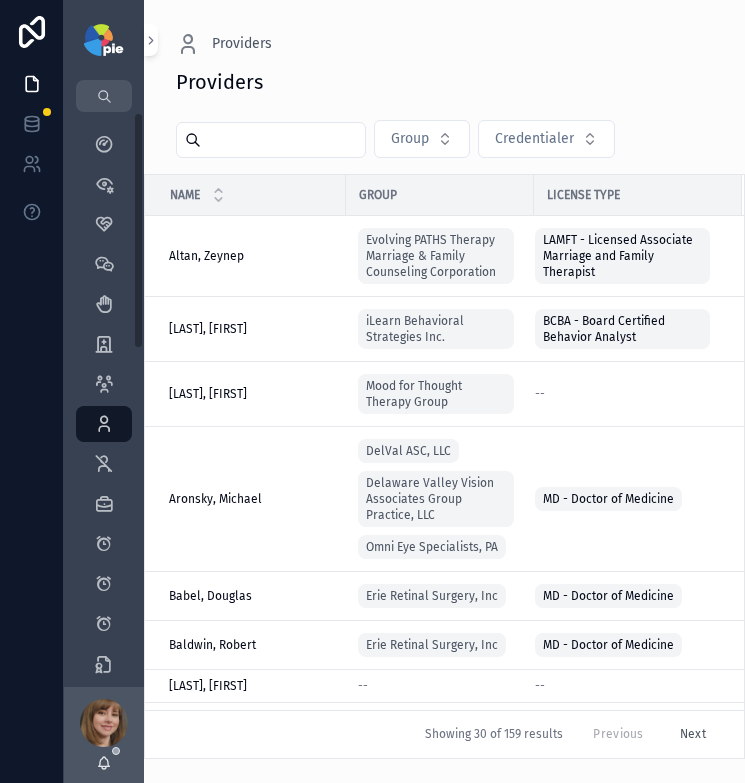 click at bounding box center (283, 140) 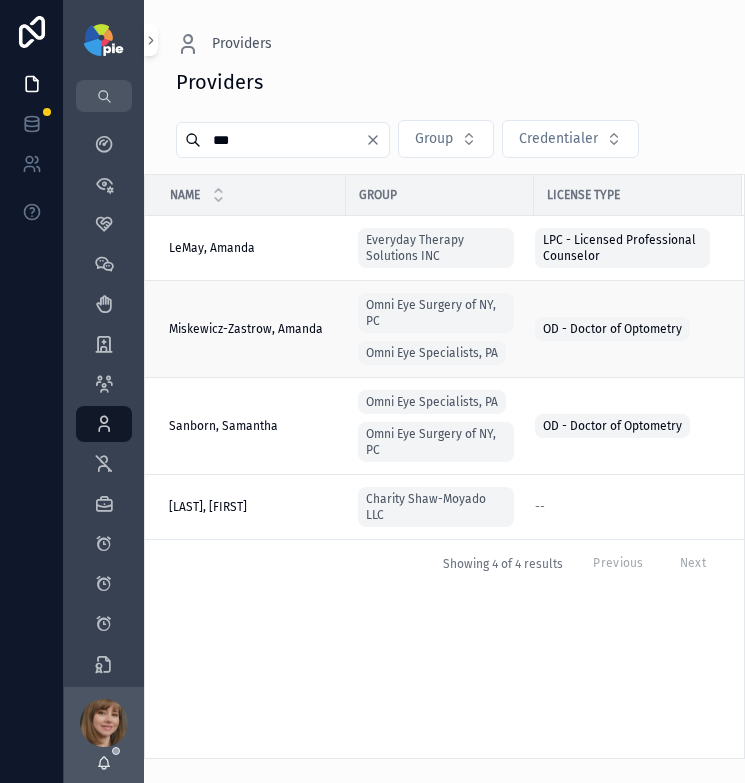 type on "***" 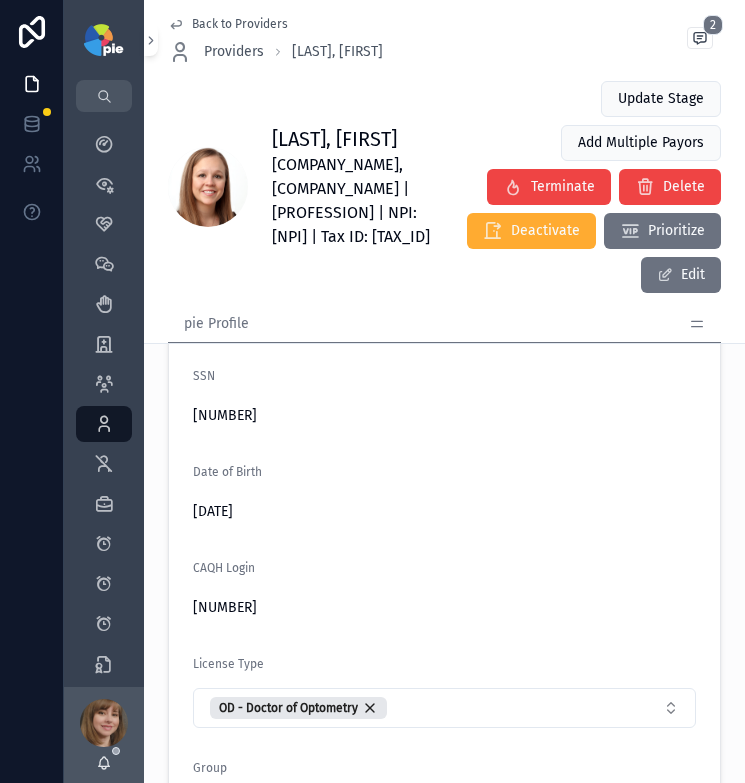 scroll, scrollTop: 518, scrollLeft: 0, axis: vertical 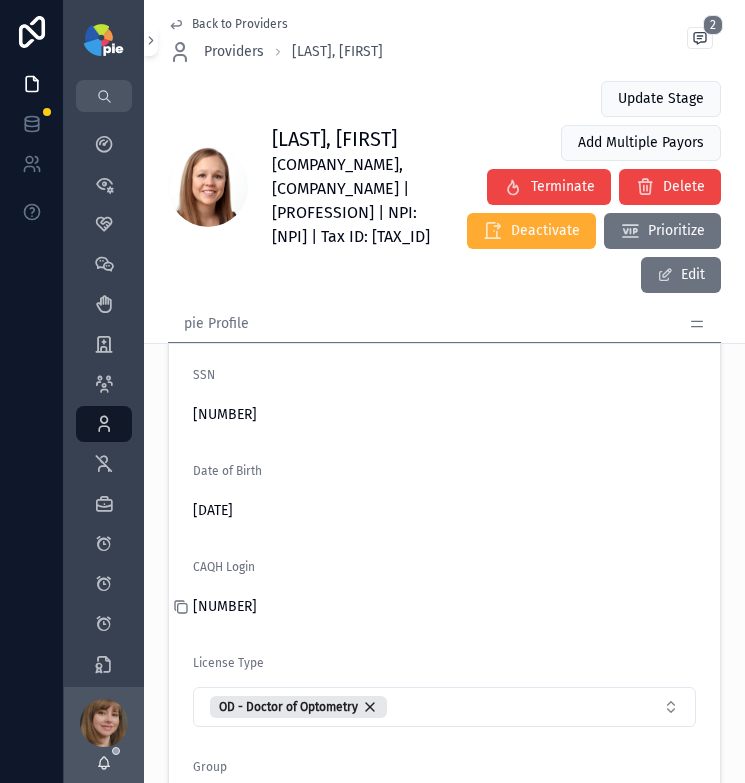 click 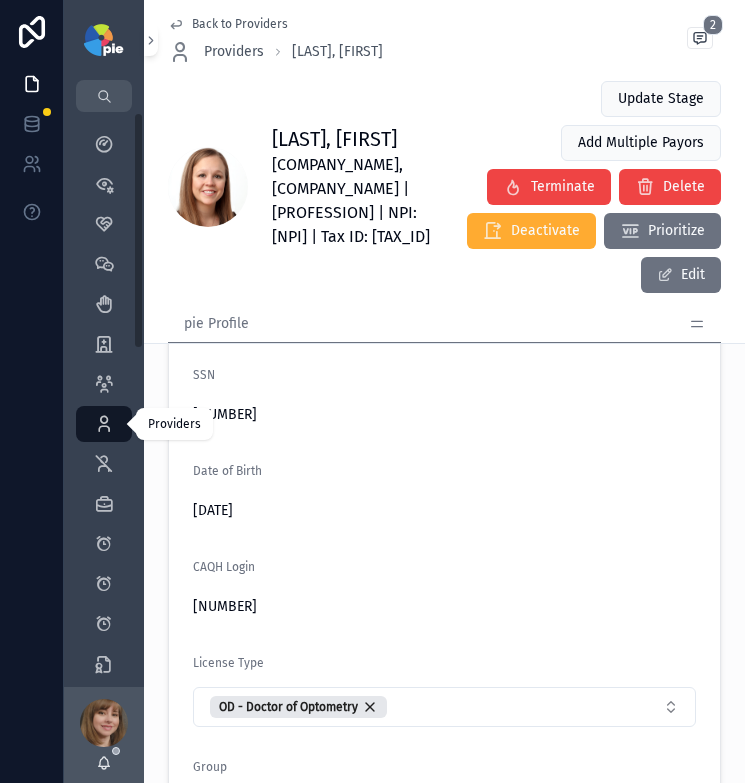 click at bounding box center (104, 424) 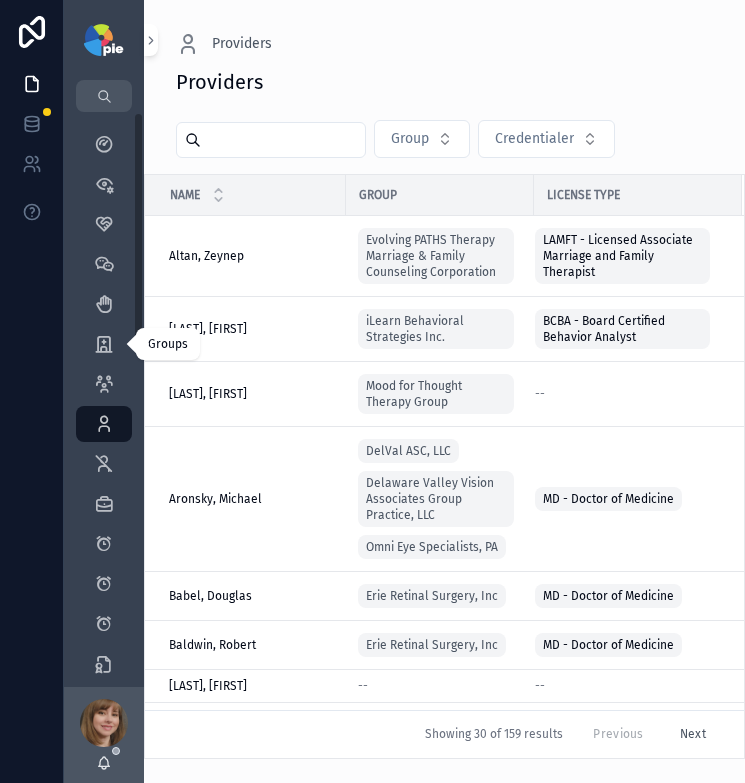 scroll, scrollTop: 0, scrollLeft: 0, axis: both 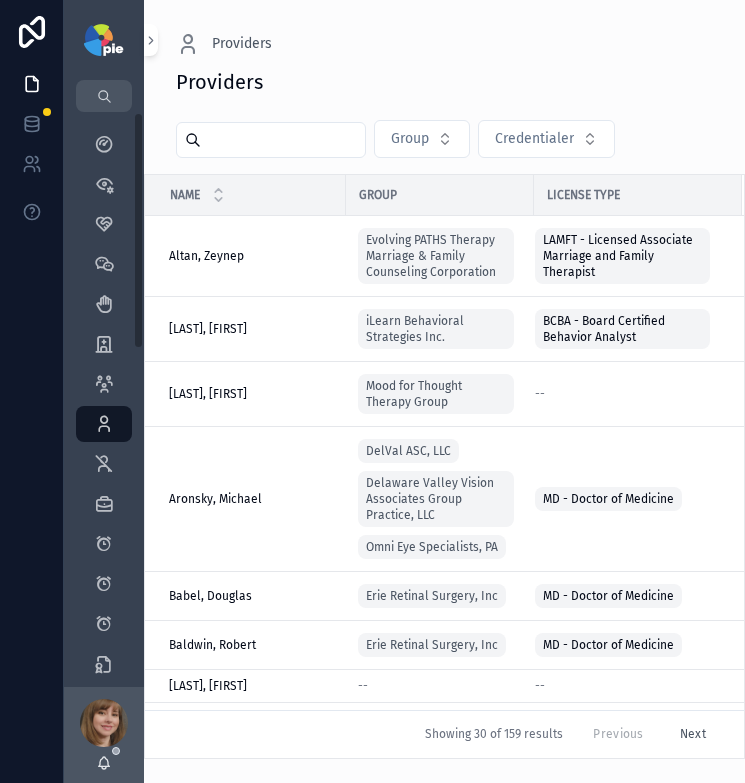 click at bounding box center [283, 140] 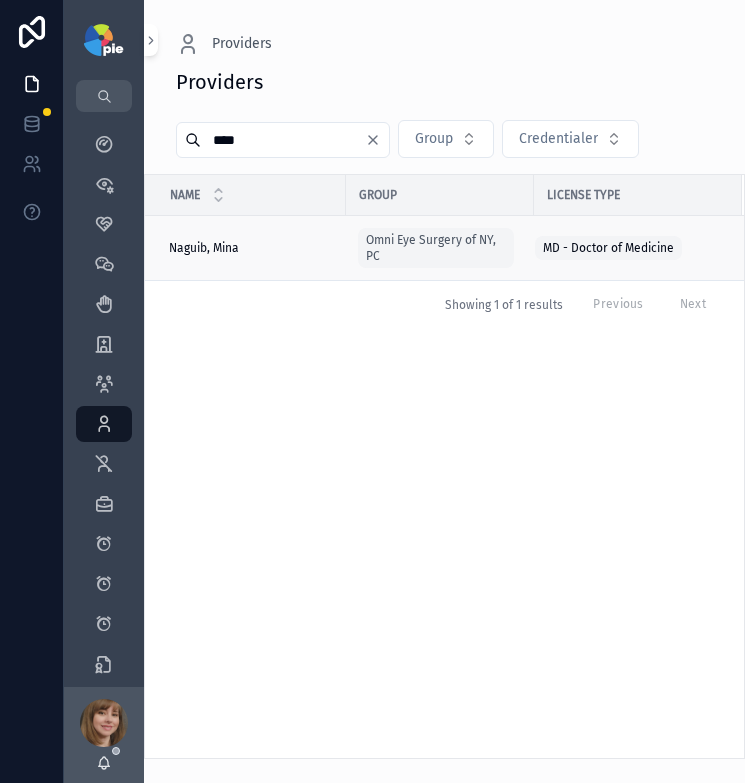 type on "****" 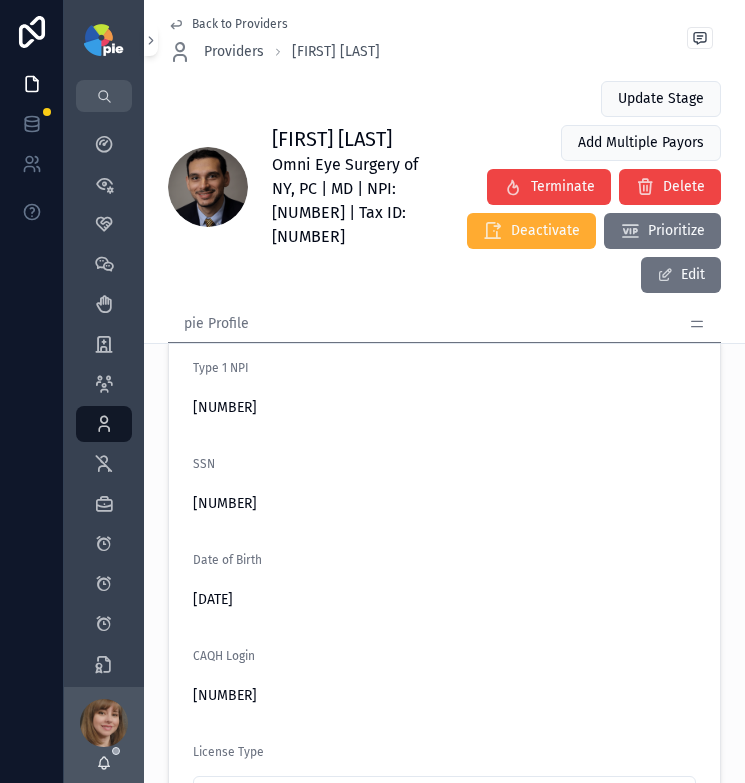 scroll, scrollTop: 436, scrollLeft: 0, axis: vertical 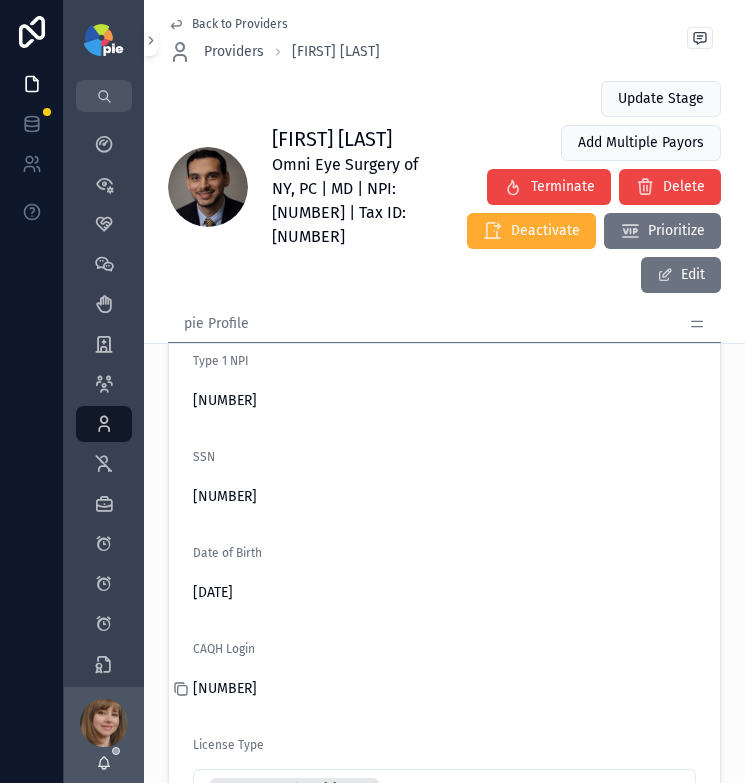 click 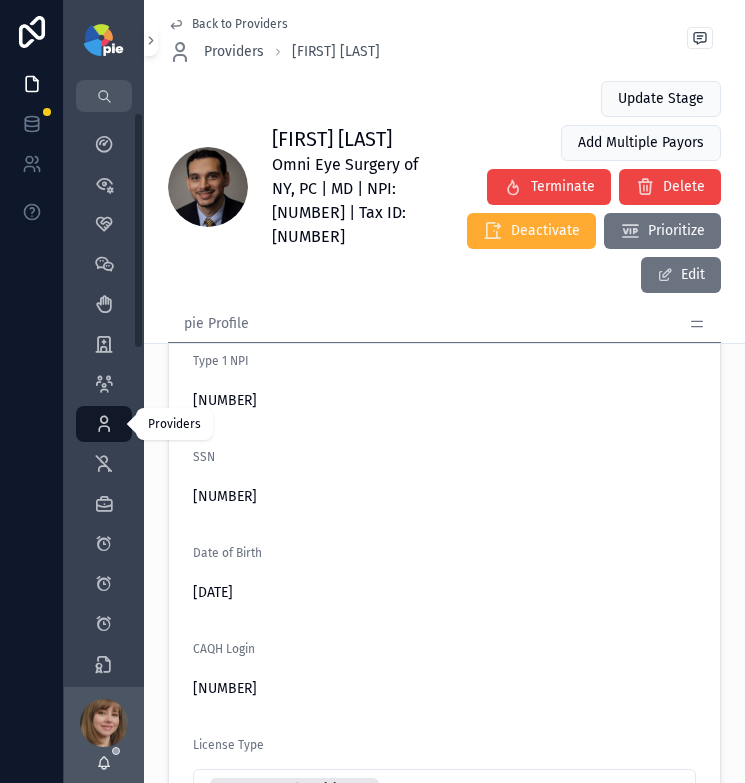 click at bounding box center [104, 424] 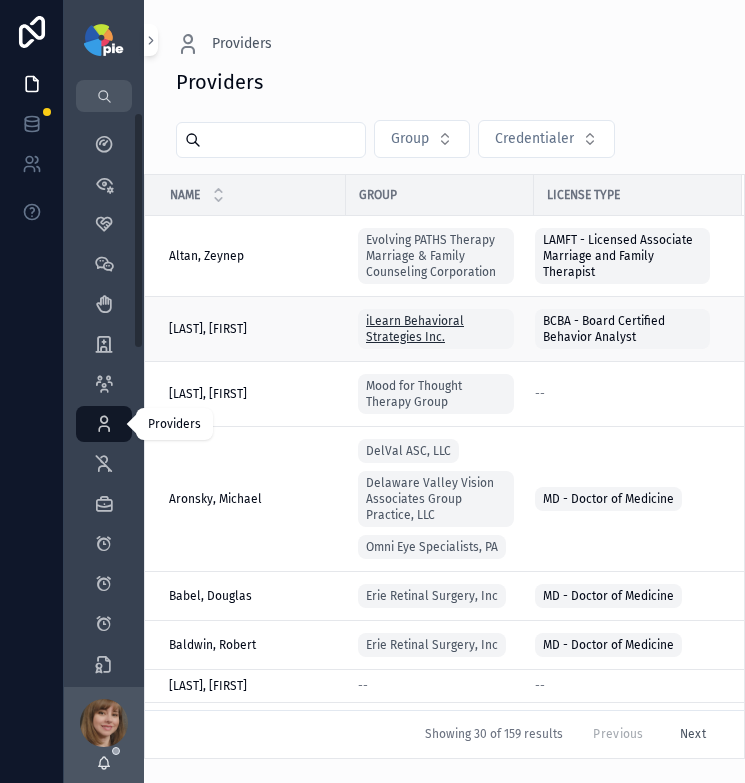 scroll, scrollTop: 0, scrollLeft: 0, axis: both 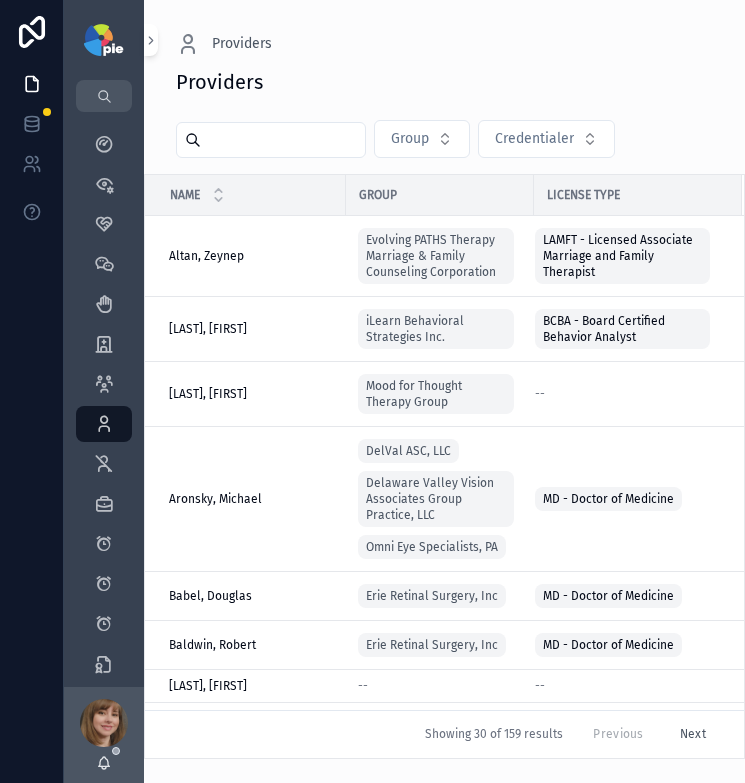 click at bounding box center (283, 140) 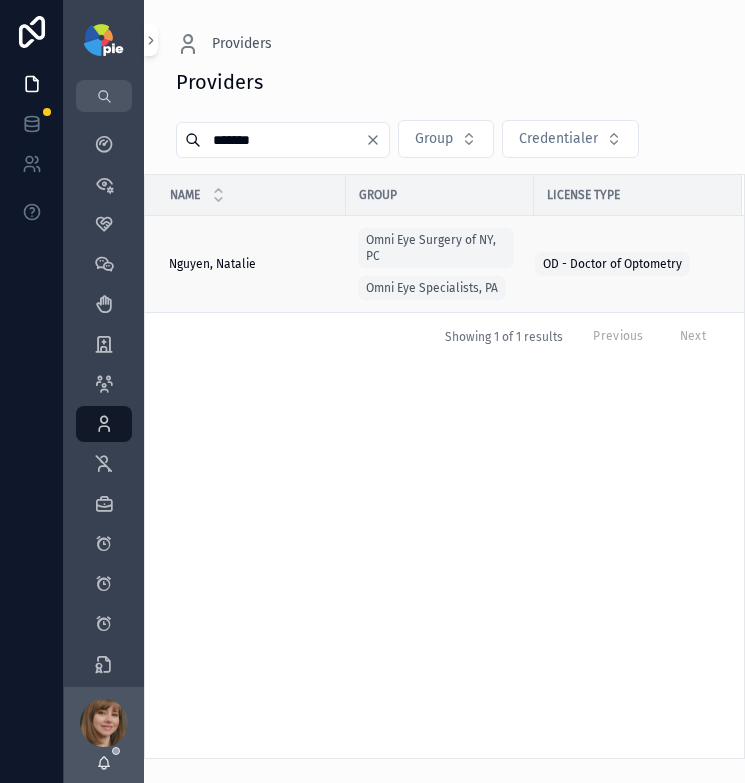 type on "*******" 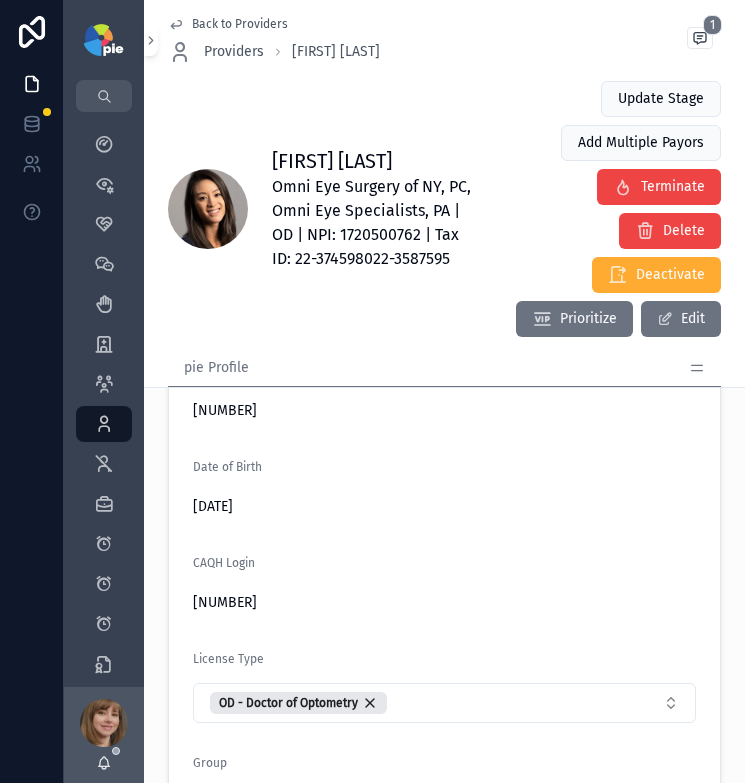 scroll, scrollTop: 576, scrollLeft: 0, axis: vertical 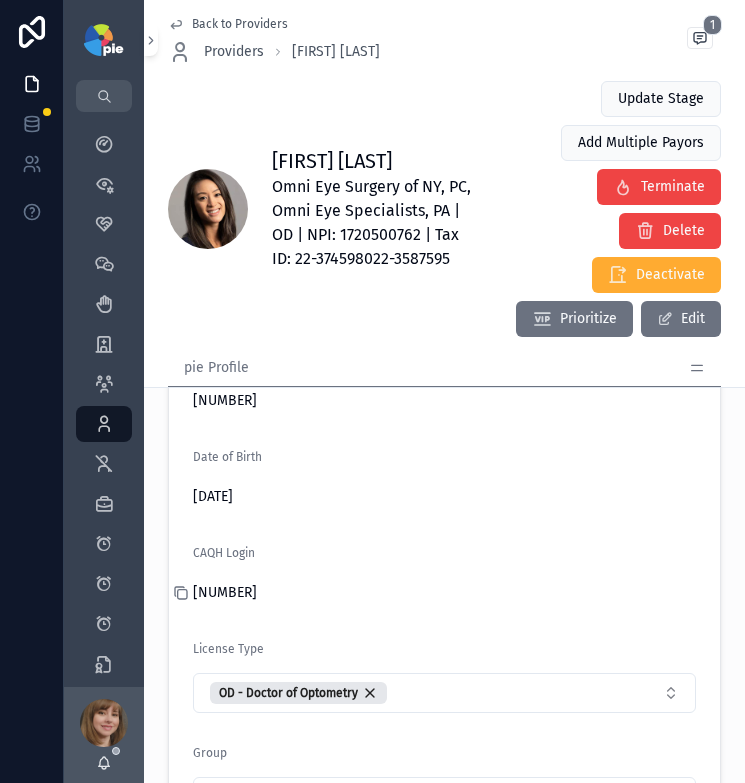 click 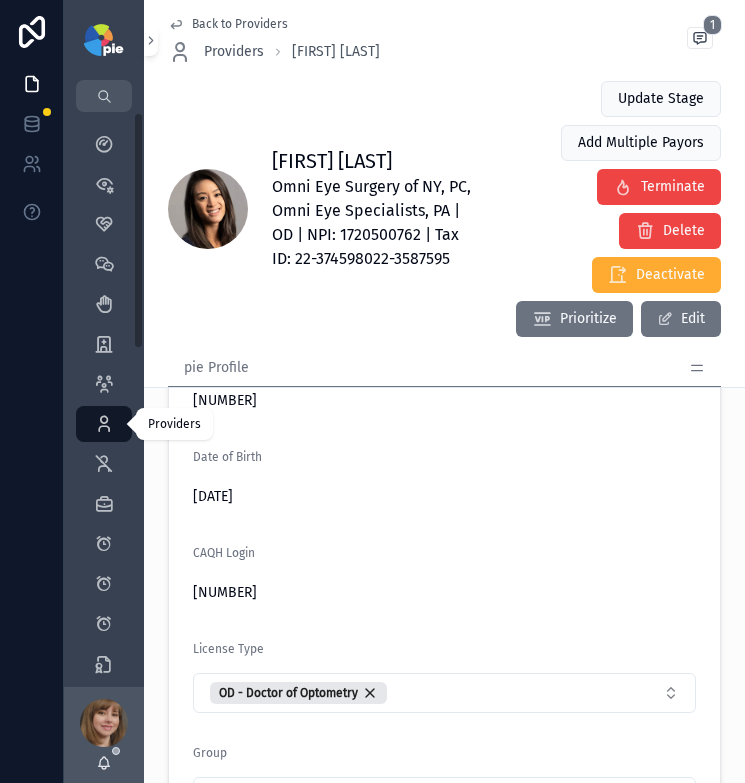 drag, startPoint x: 109, startPoint y: 415, endPoint x: 136, endPoint y: 278, distance: 139.63524 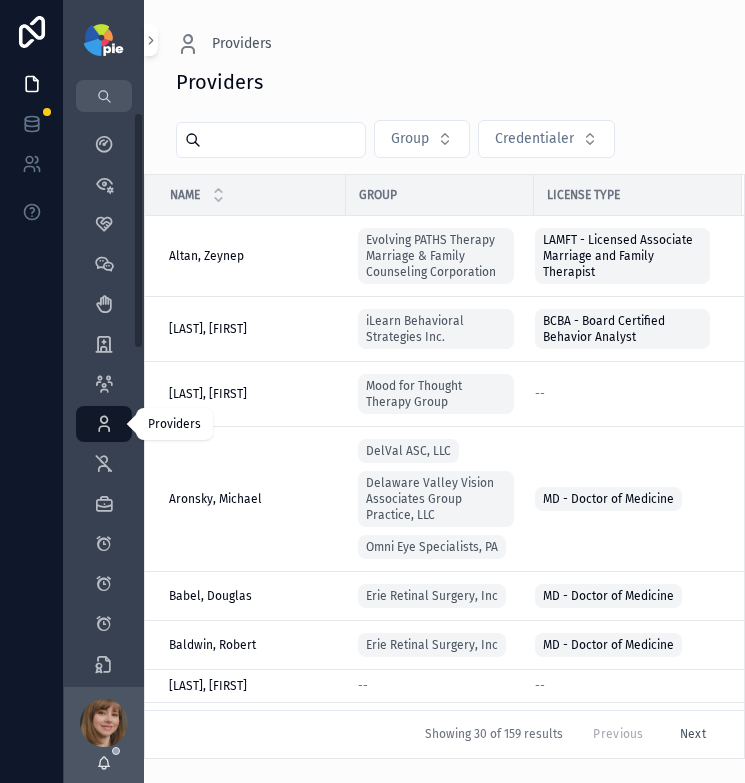 scroll, scrollTop: 0, scrollLeft: 0, axis: both 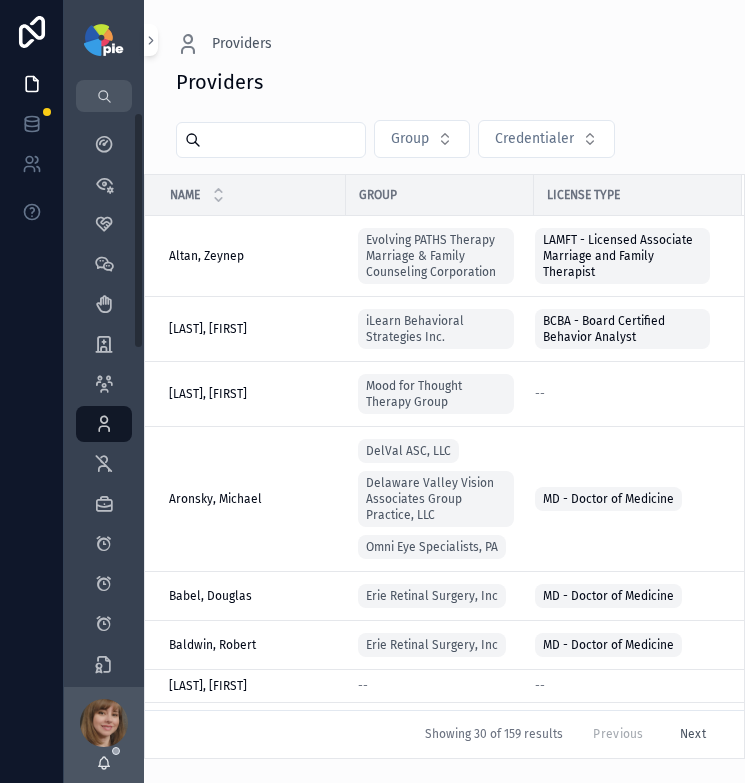 click at bounding box center [283, 140] 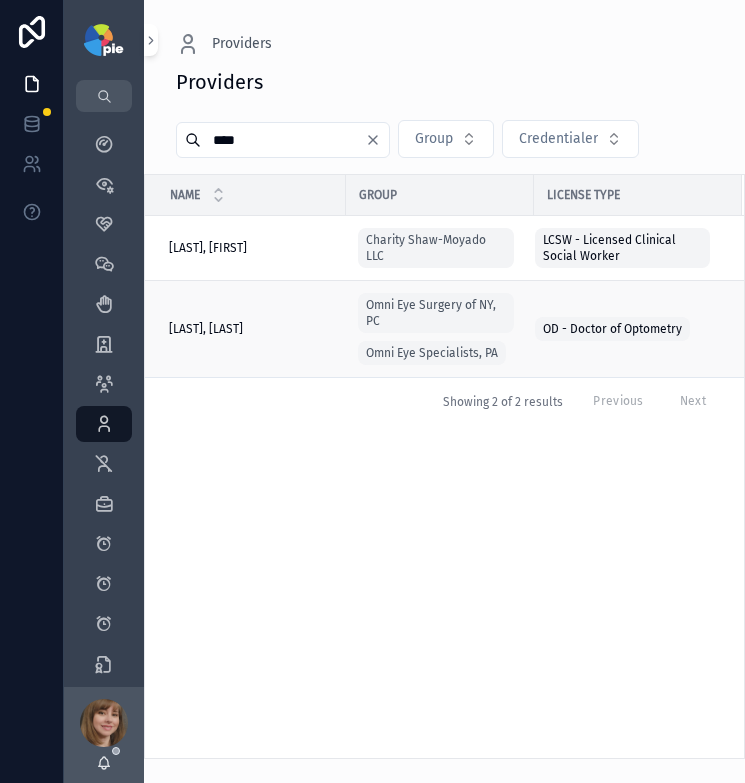 type on "****" 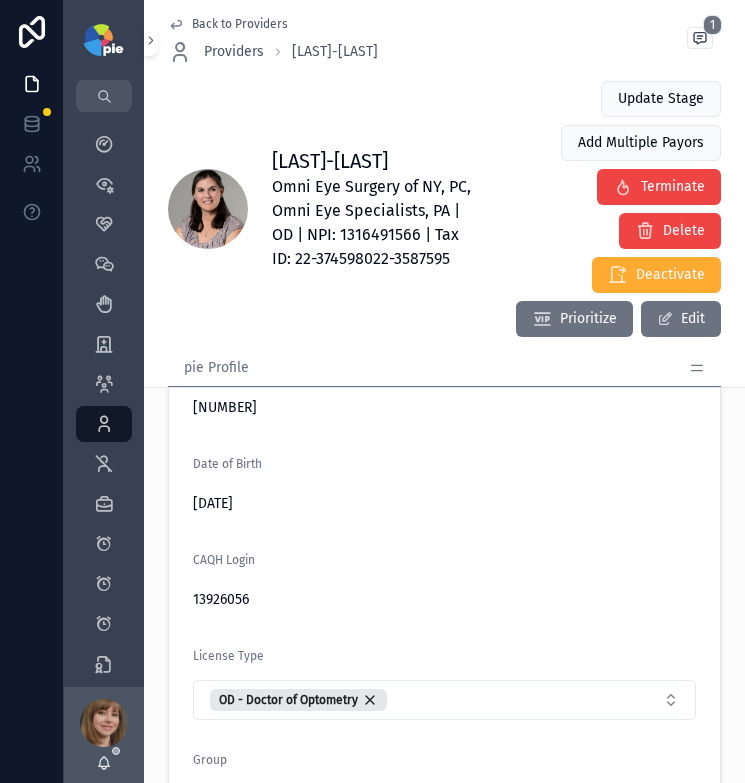 scroll, scrollTop: 569, scrollLeft: 0, axis: vertical 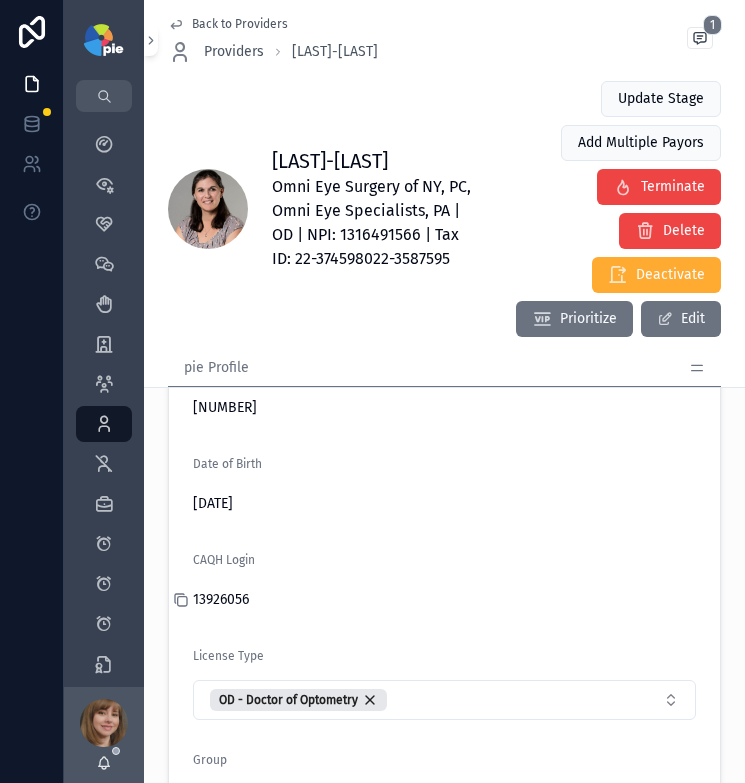 click 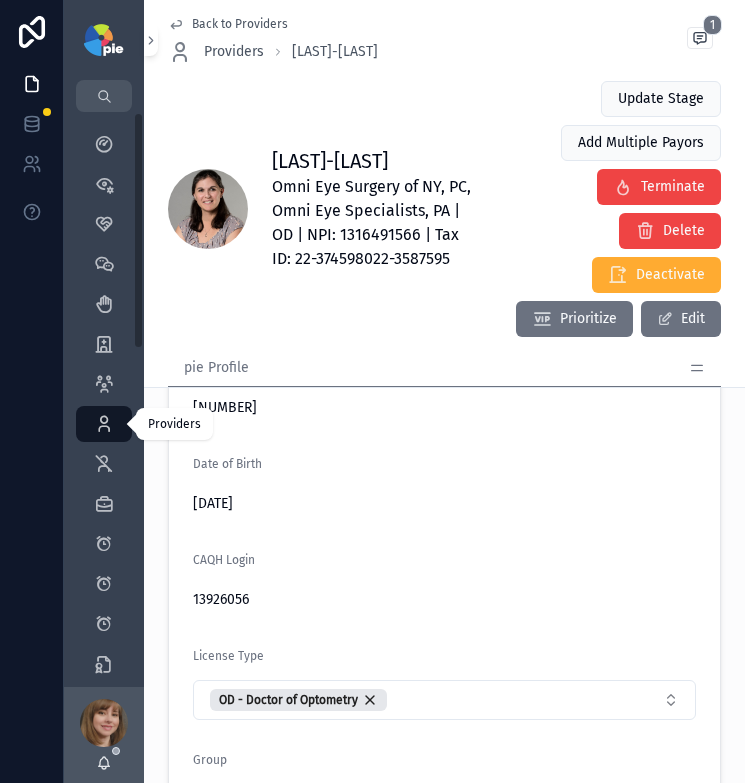 click at bounding box center [104, 424] 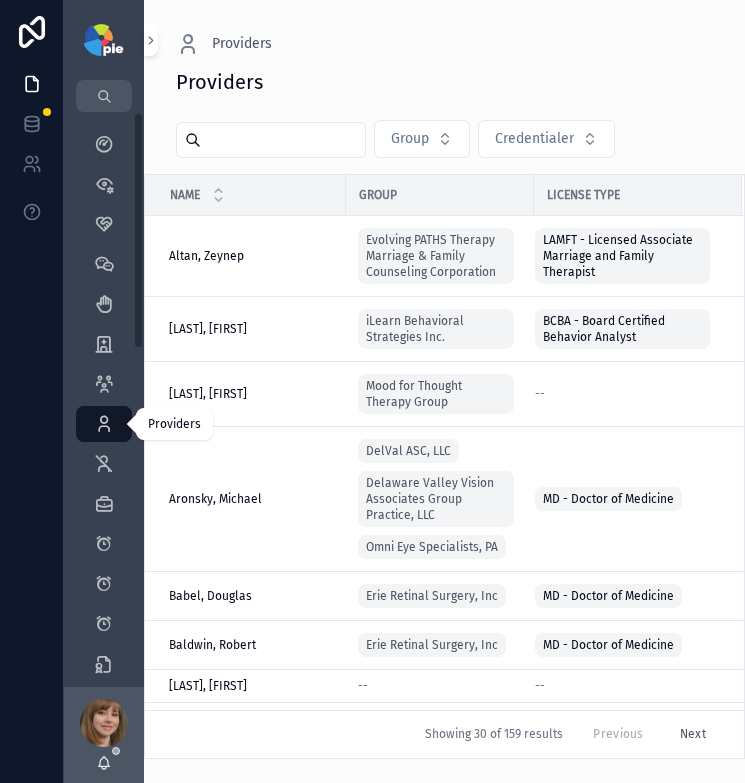 scroll, scrollTop: 0, scrollLeft: 0, axis: both 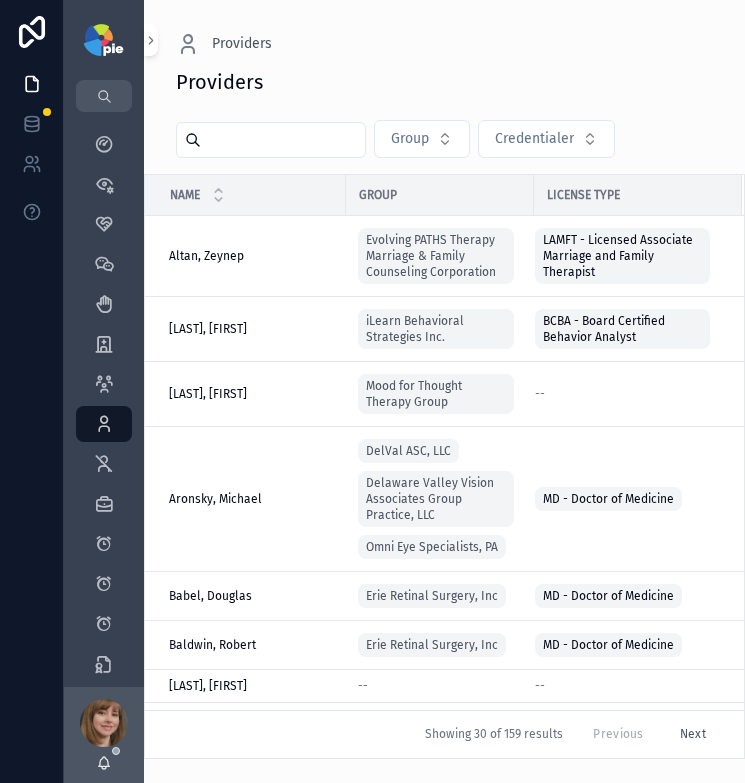 click at bounding box center [283, 140] 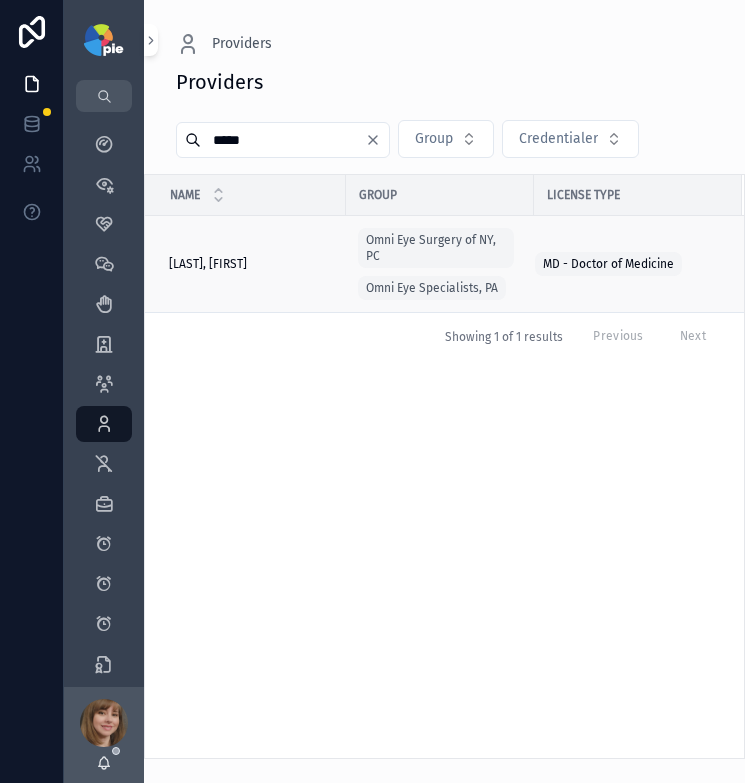 type on "*****" 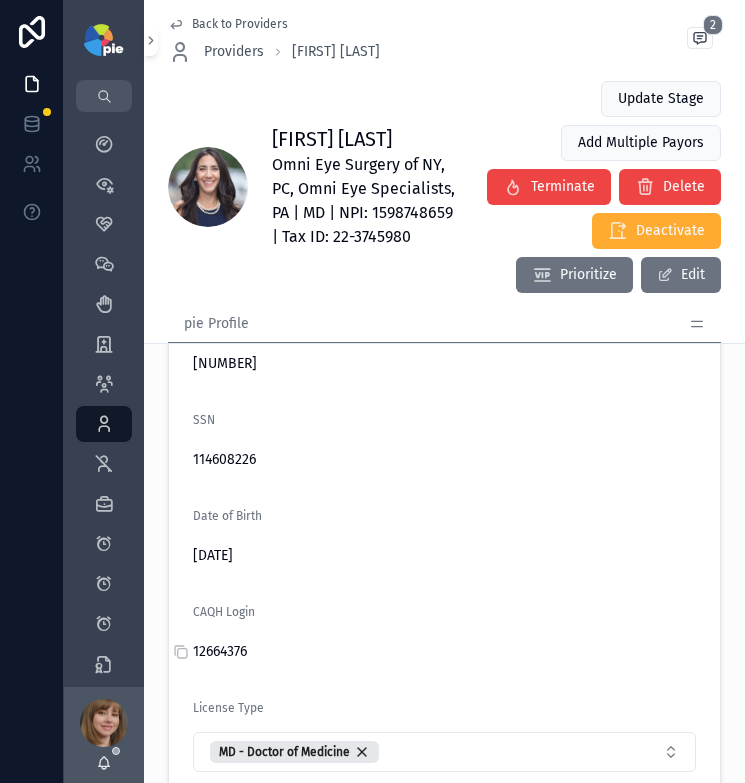 scroll, scrollTop: 537, scrollLeft: 0, axis: vertical 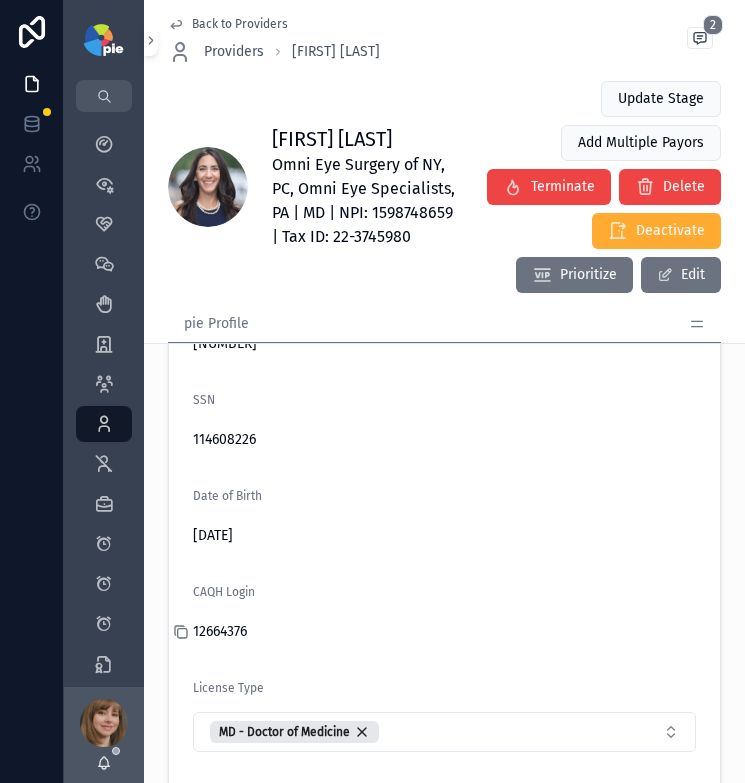 click 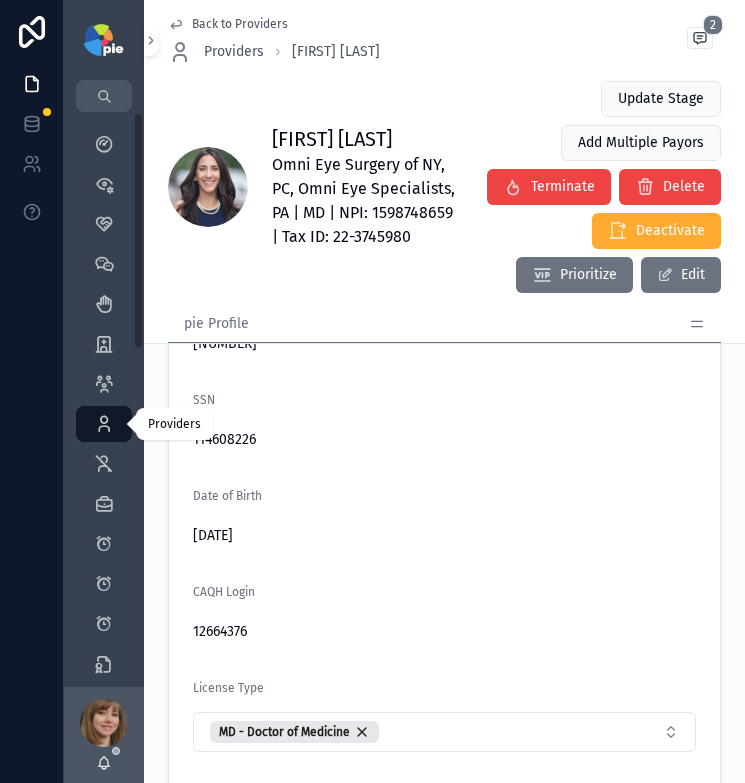 click at bounding box center (104, 424) 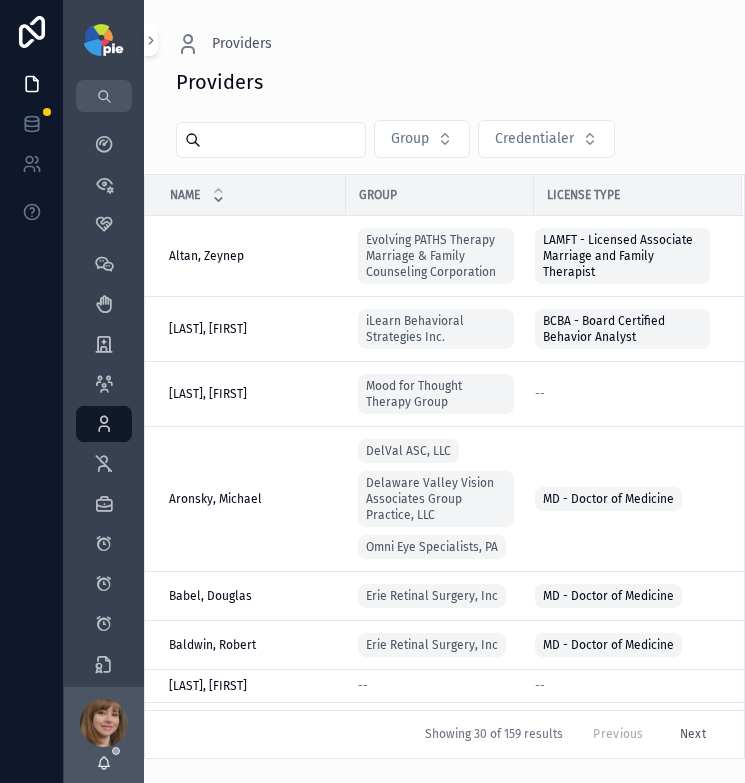 scroll, scrollTop: 0, scrollLeft: 0, axis: both 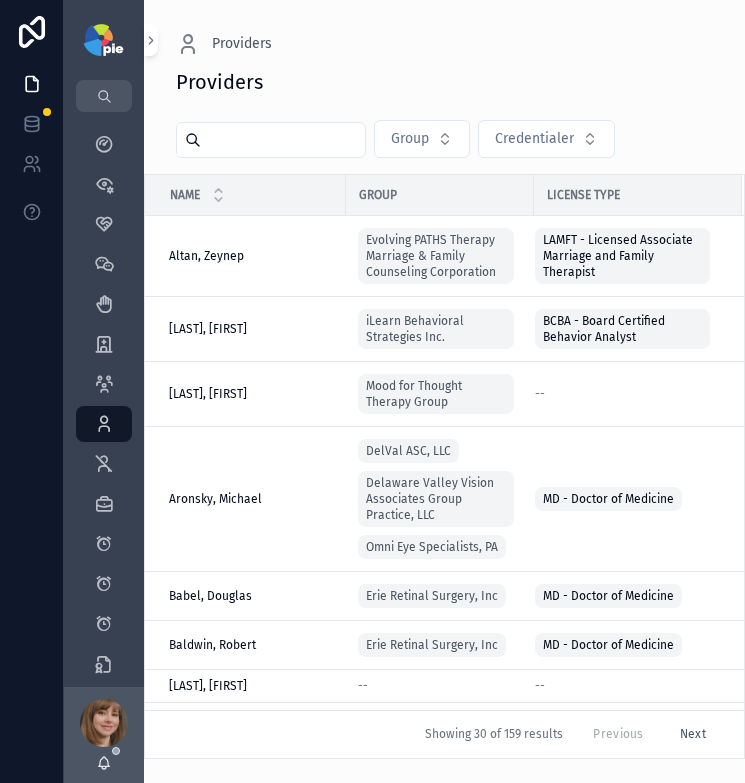 click at bounding box center [283, 140] 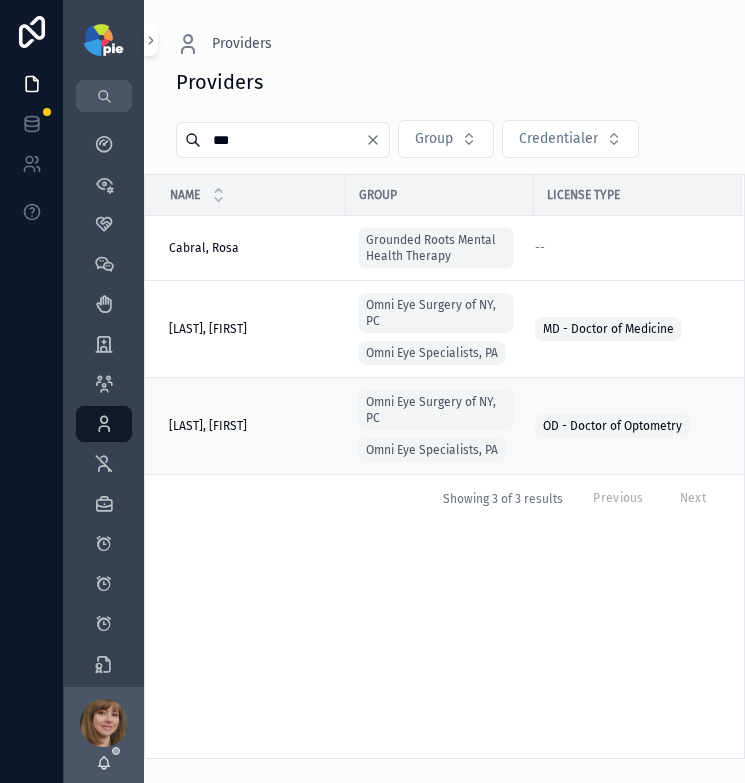type on "***" 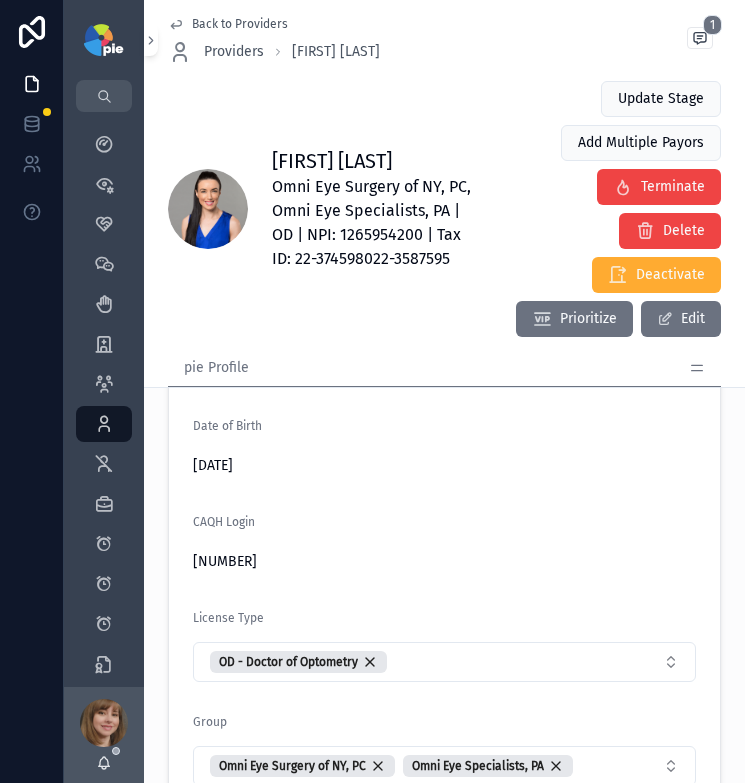 scroll, scrollTop: 648, scrollLeft: 0, axis: vertical 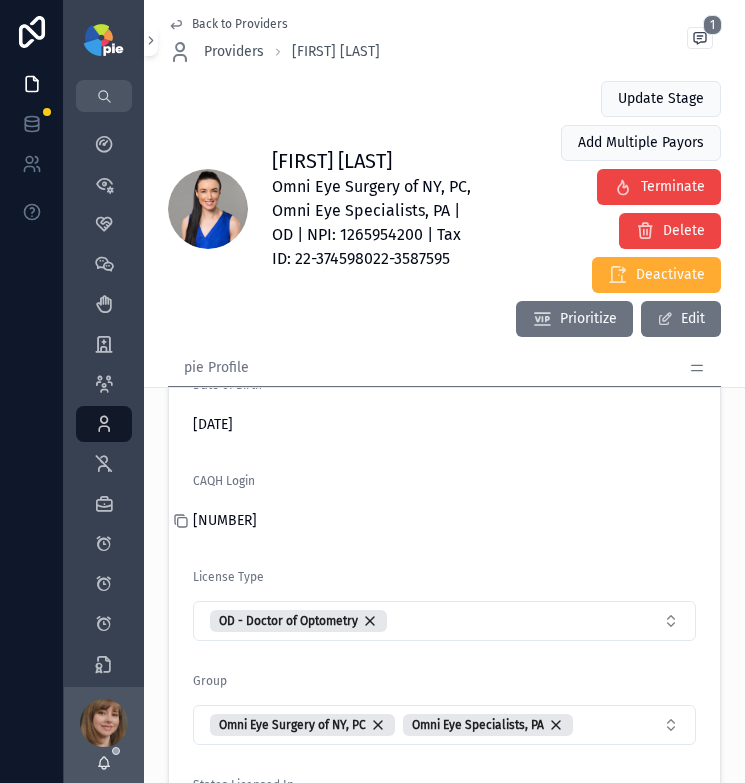 click 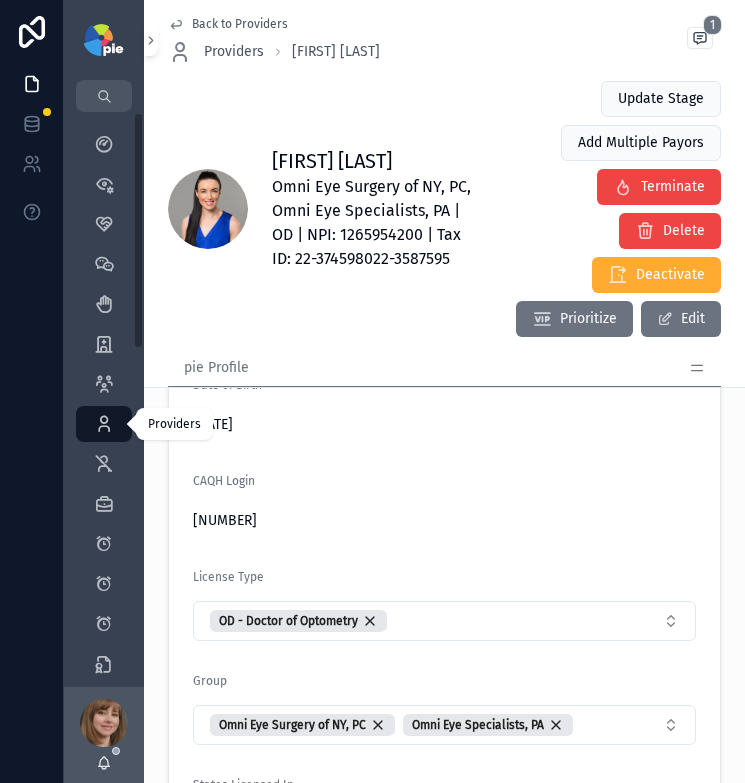 click on "Providers 159" at bounding box center [104, 424] 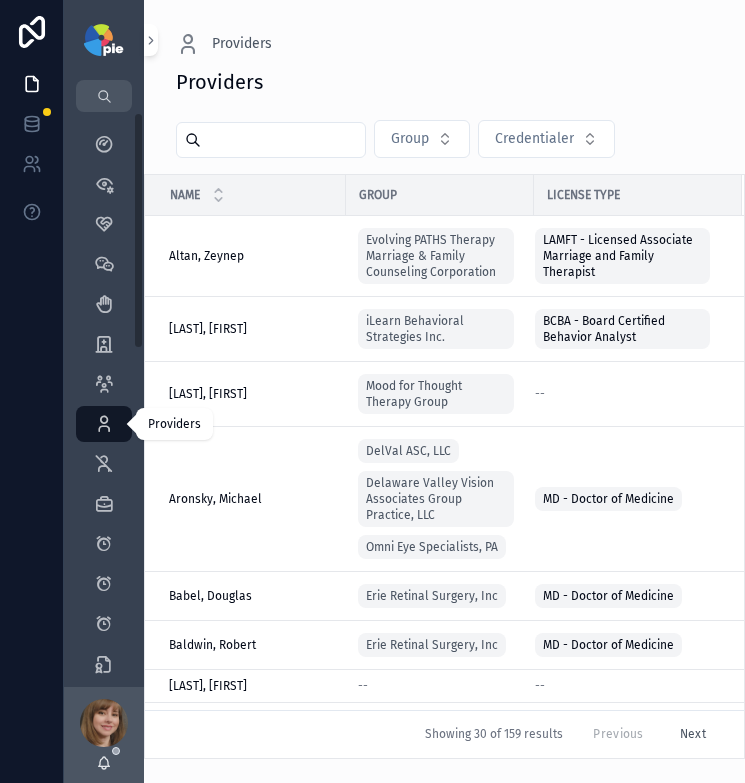 scroll, scrollTop: 0, scrollLeft: 0, axis: both 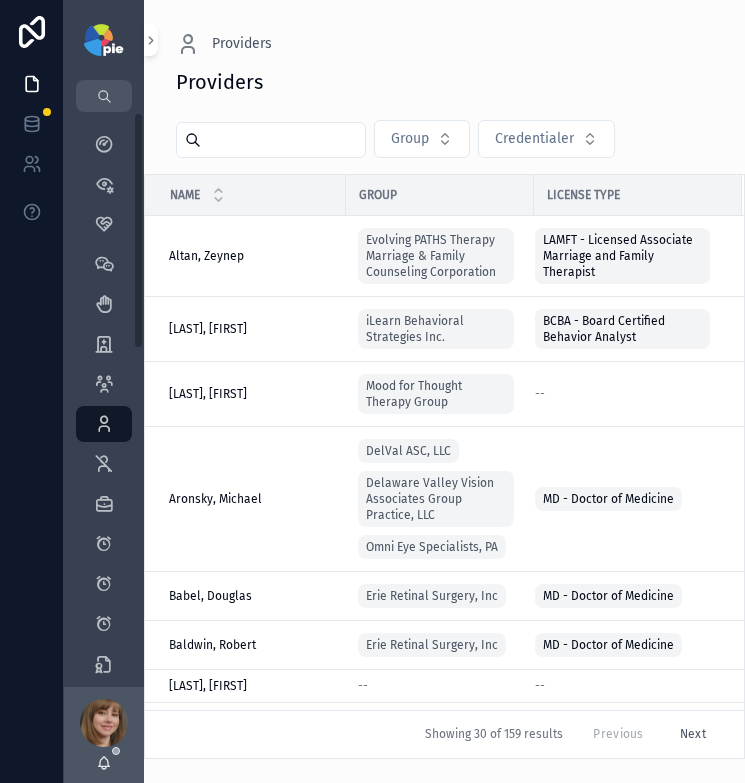 click at bounding box center (283, 140) 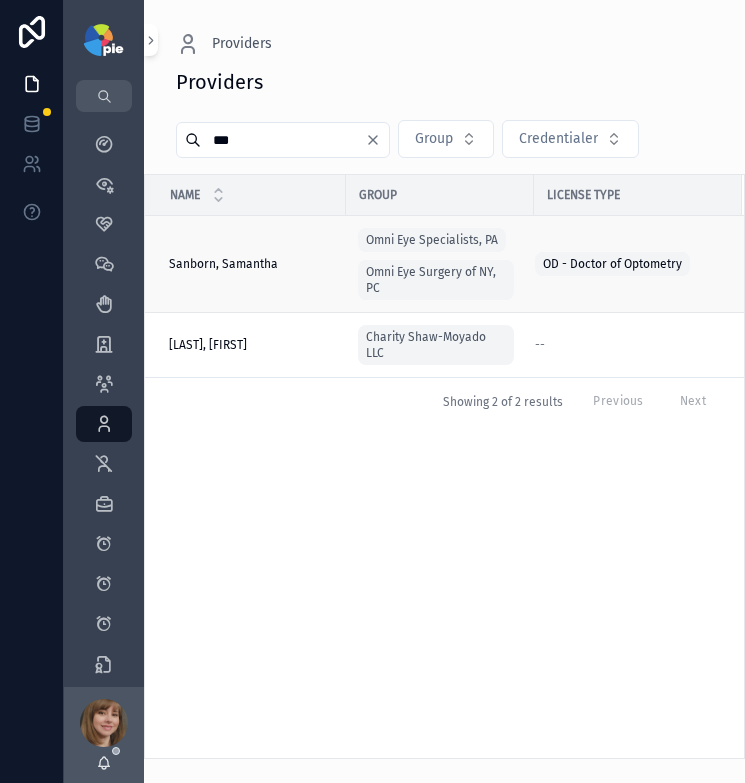 type on "***" 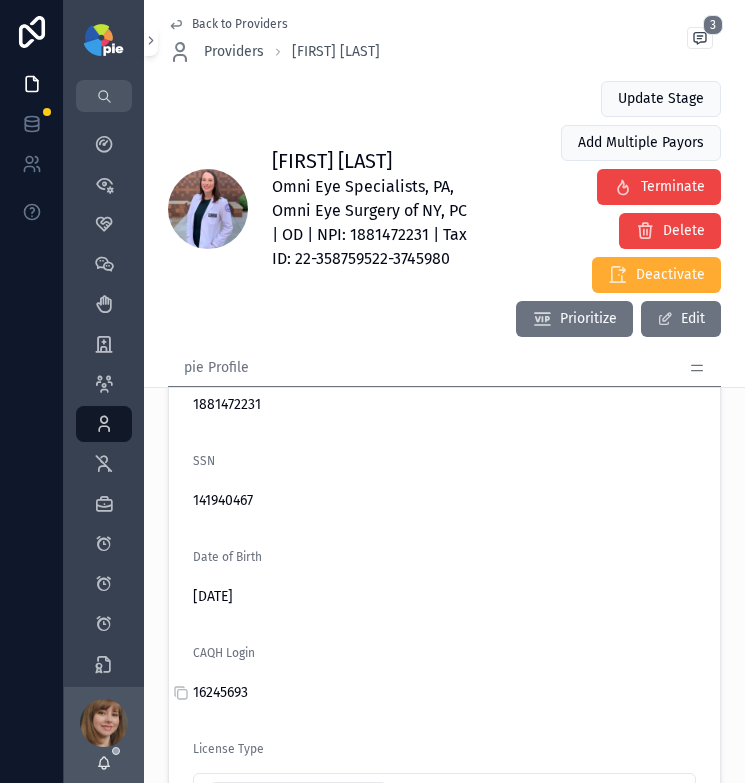 scroll, scrollTop: 477, scrollLeft: 0, axis: vertical 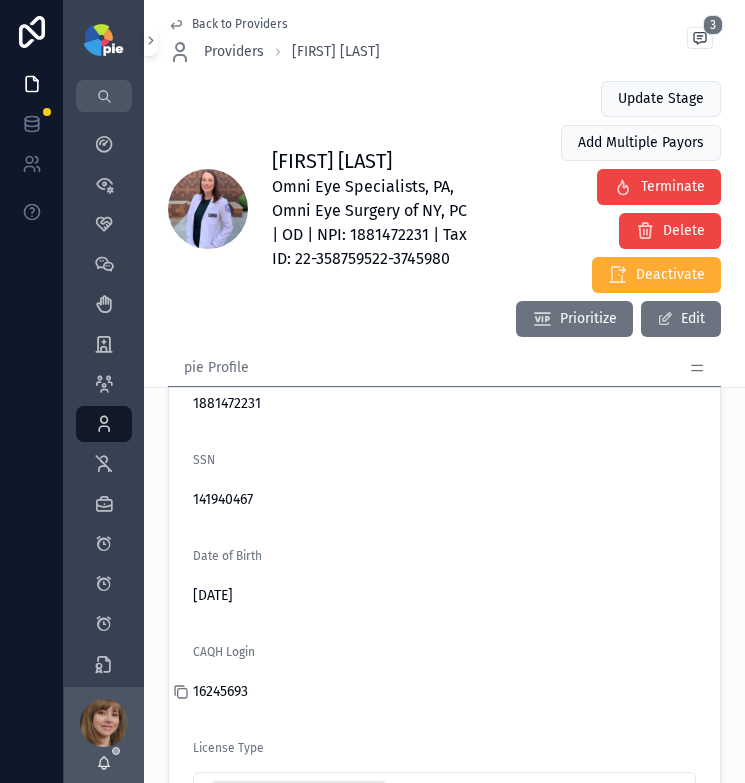 click 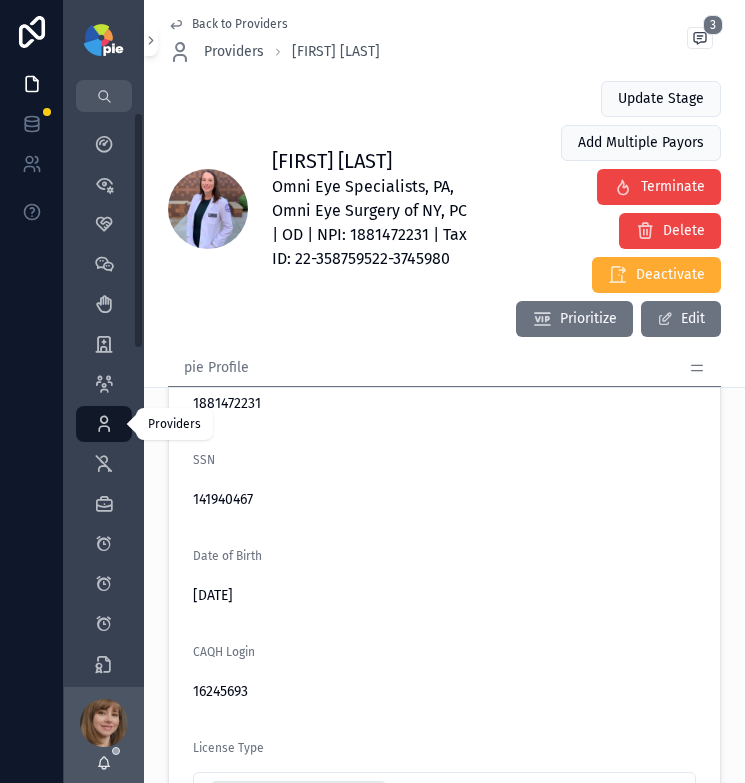 click at bounding box center [104, 424] 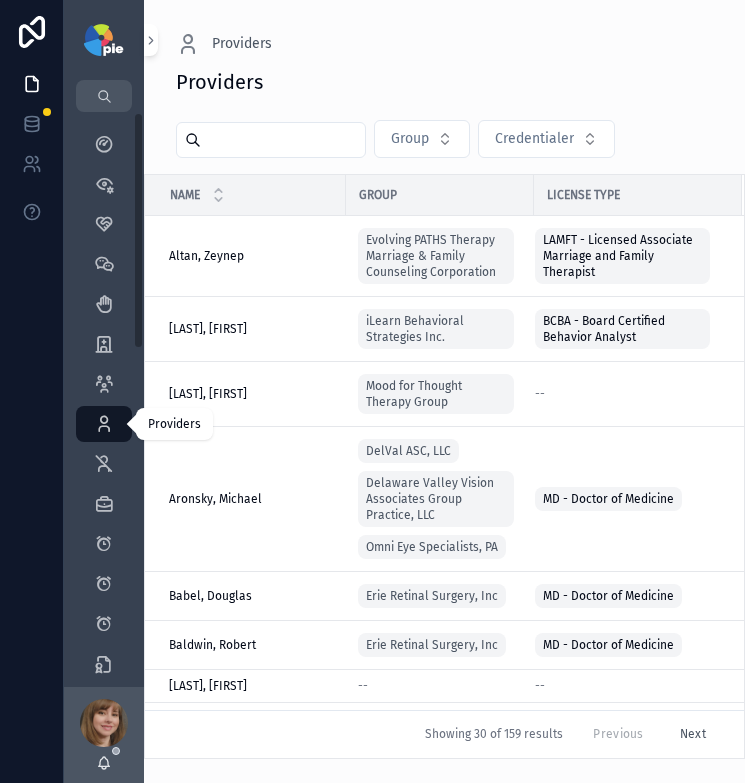 scroll, scrollTop: 0, scrollLeft: 0, axis: both 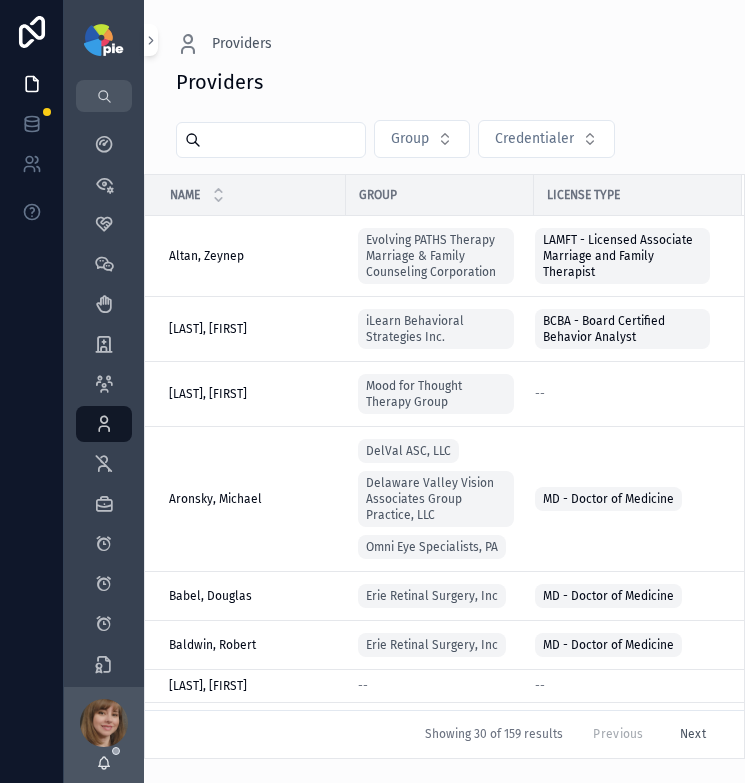 click at bounding box center (283, 140) 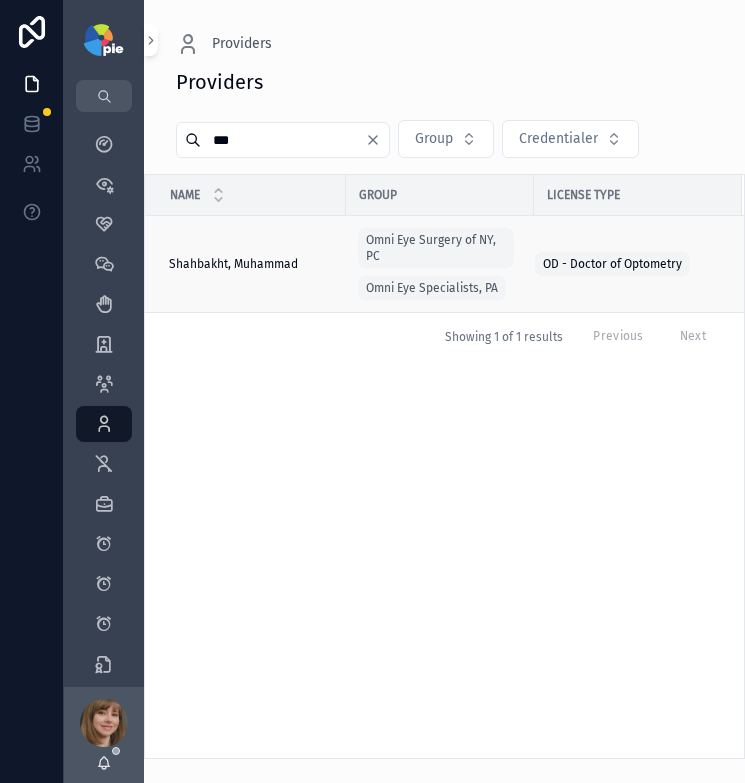 type on "***" 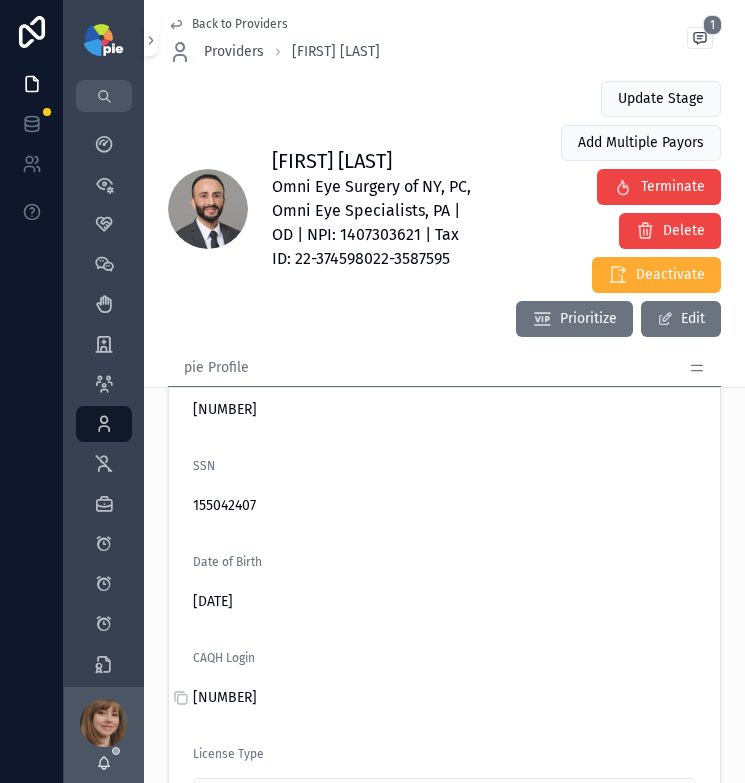 scroll, scrollTop: 522, scrollLeft: 0, axis: vertical 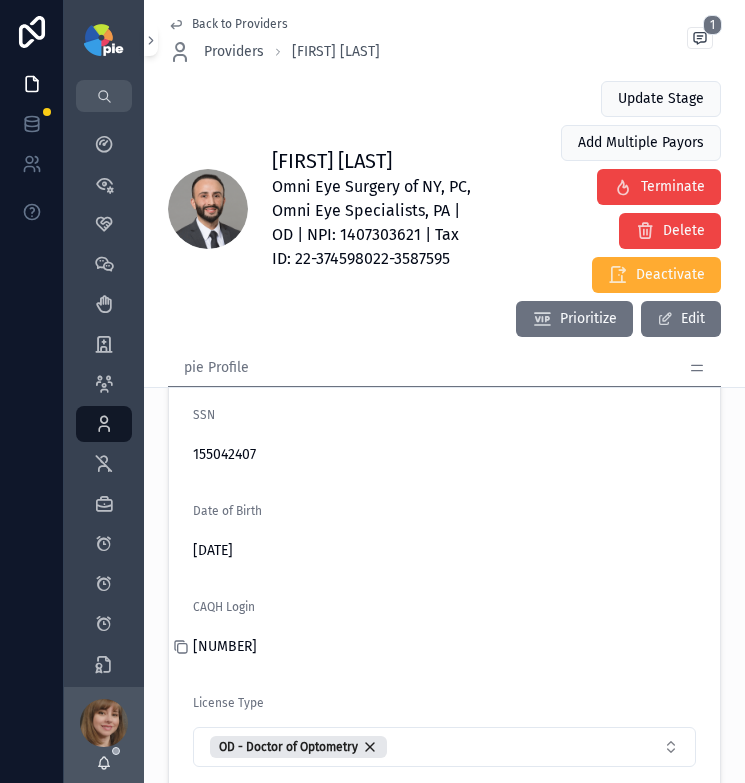 click 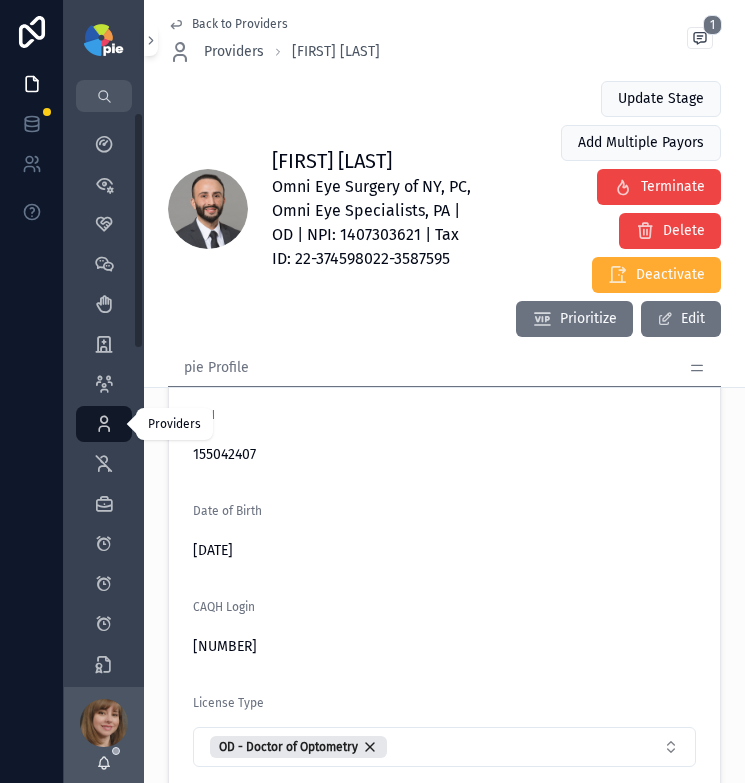 click at bounding box center [104, 424] 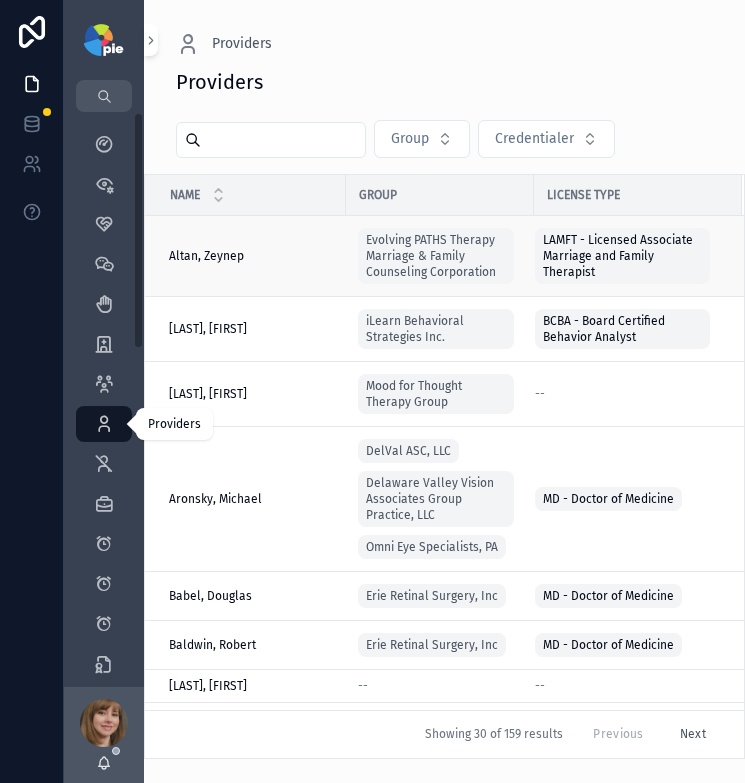 scroll, scrollTop: 0, scrollLeft: 0, axis: both 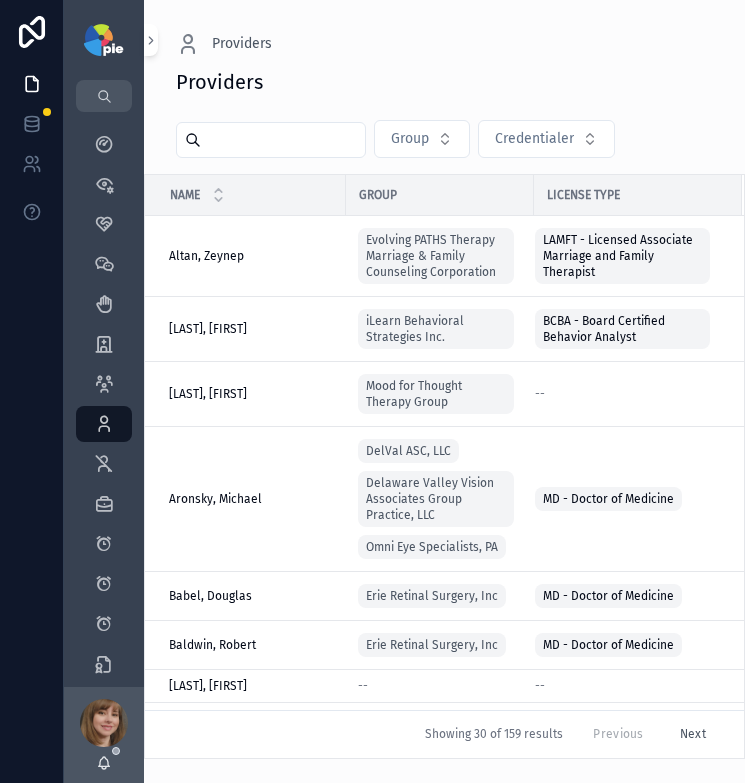 click at bounding box center (283, 140) 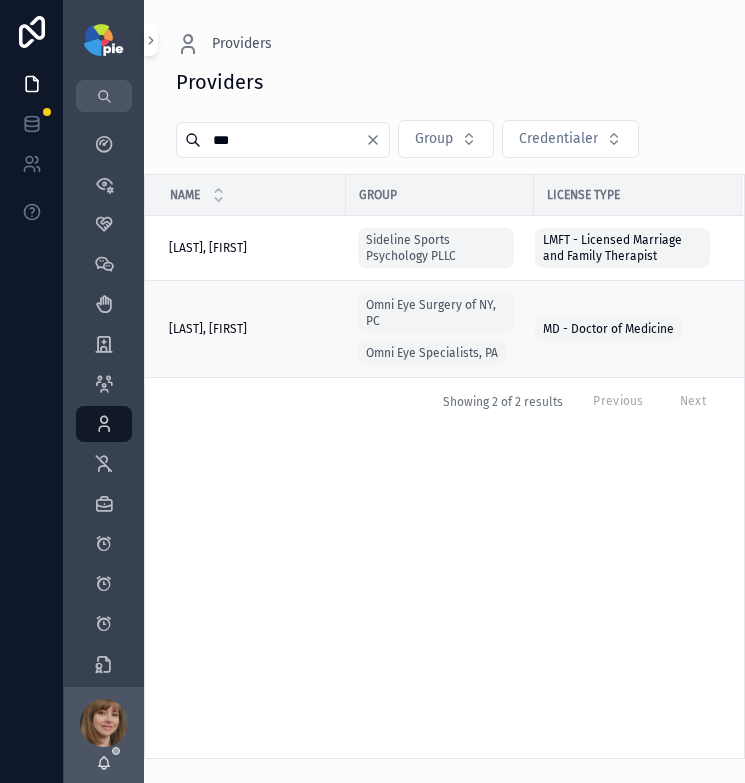 type on "***" 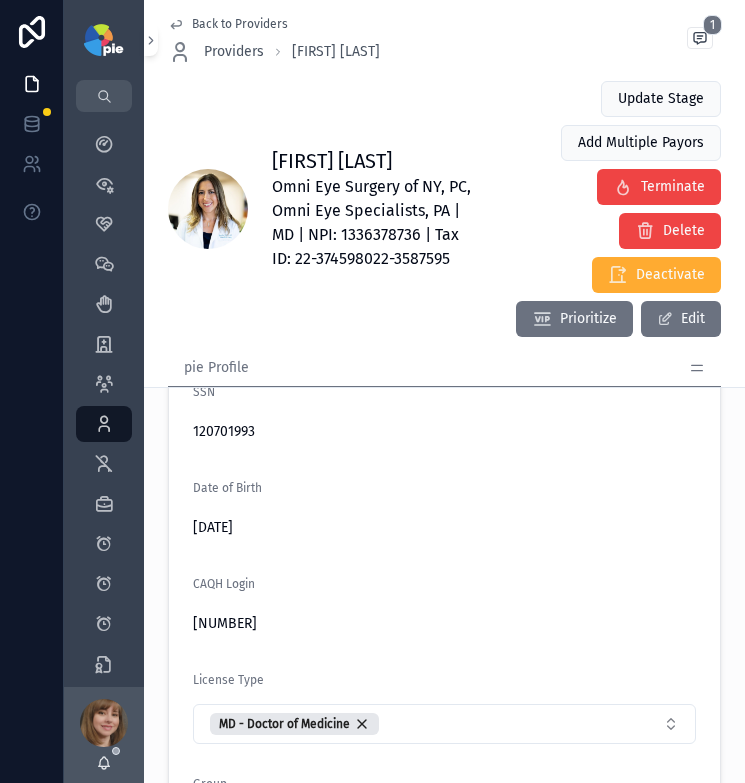 scroll, scrollTop: 590, scrollLeft: 0, axis: vertical 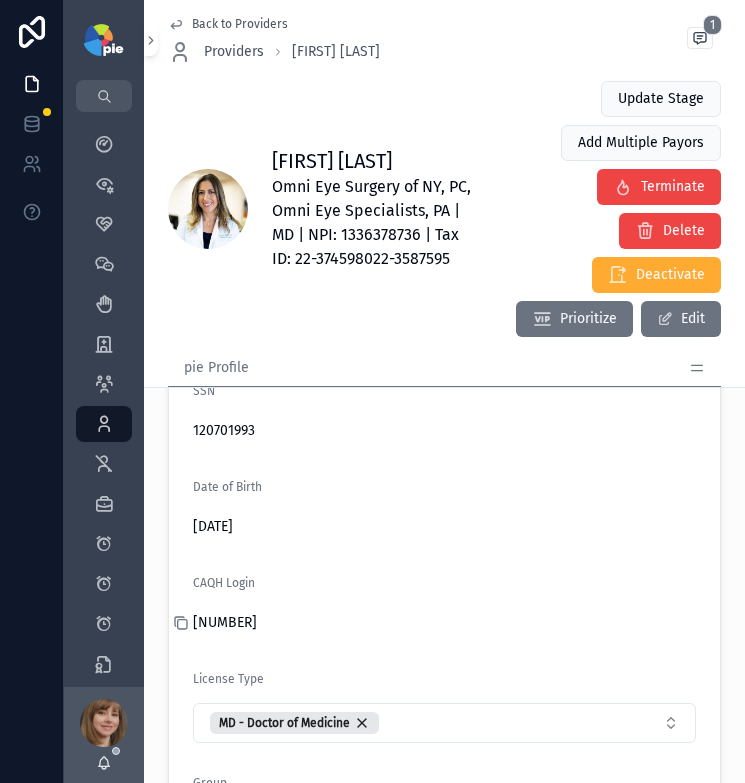 click 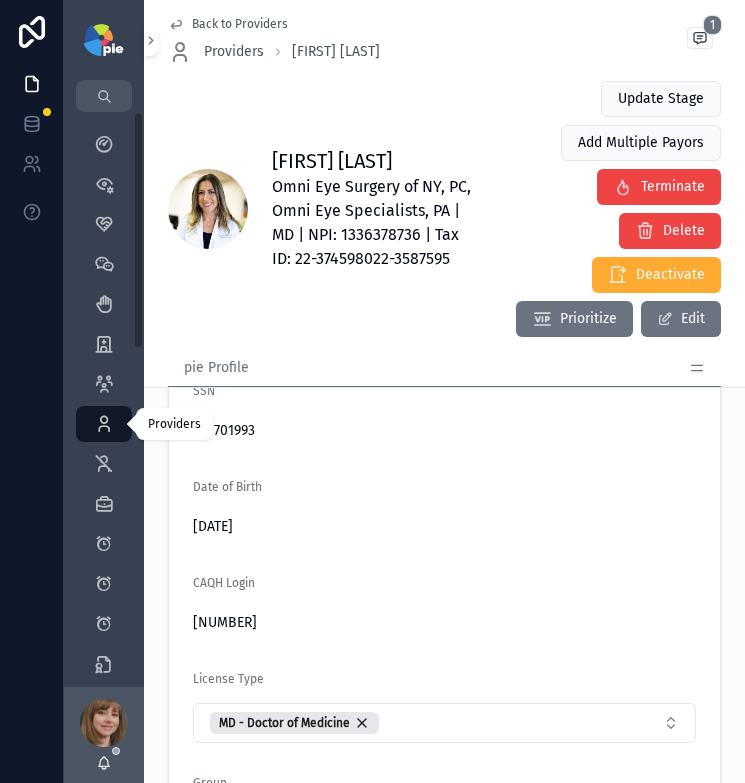 click on "Providers 159" at bounding box center [104, 424] 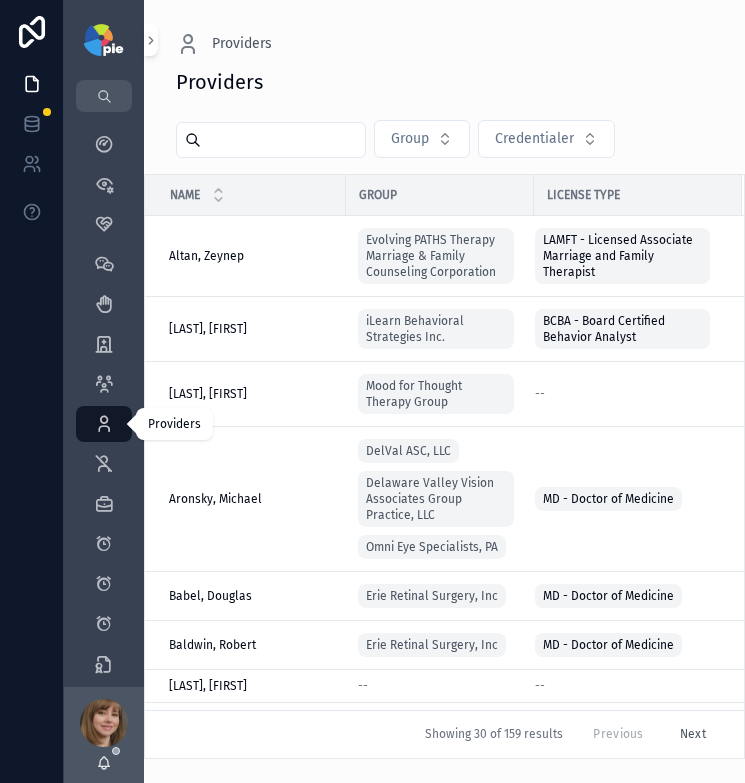 scroll, scrollTop: 0, scrollLeft: 0, axis: both 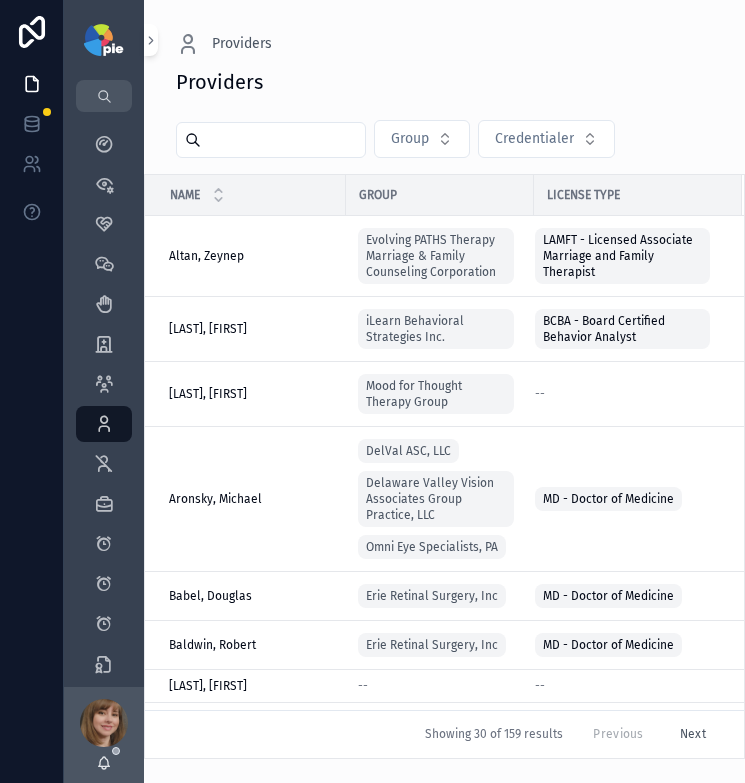 click at bounding box center [283, 140] 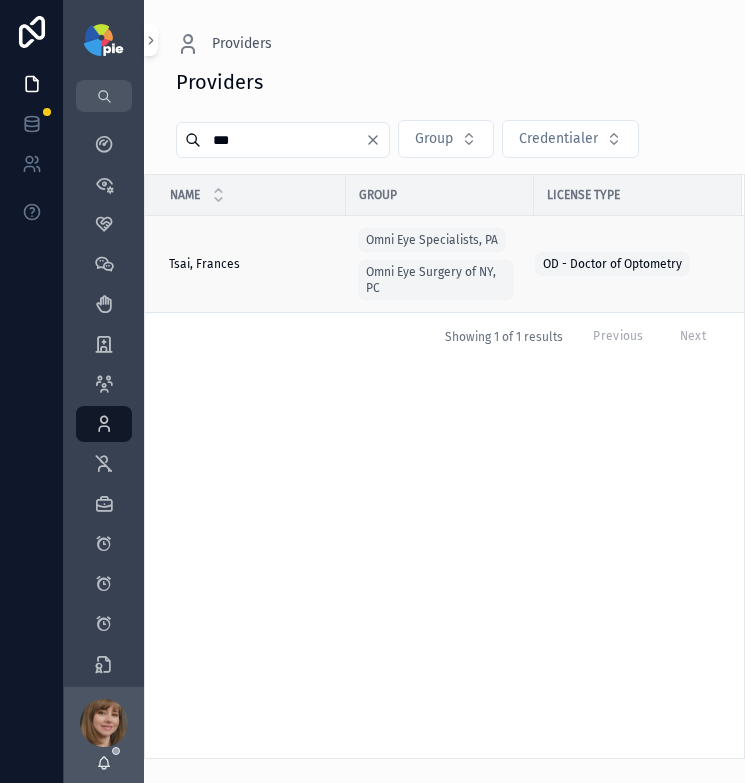 type on "***" 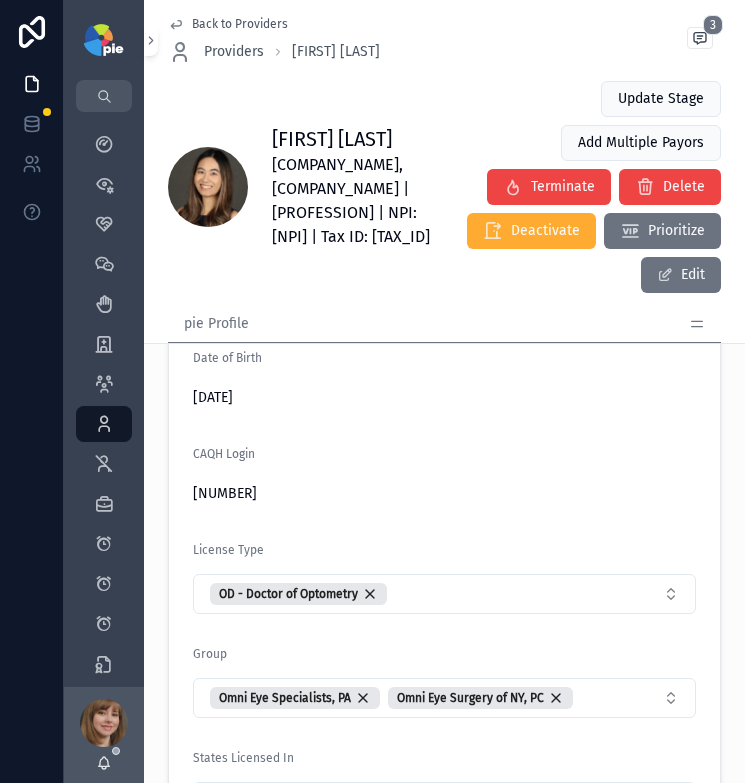 scroll, scrollTop: 624, scrollLeft: 0, axis: vertical 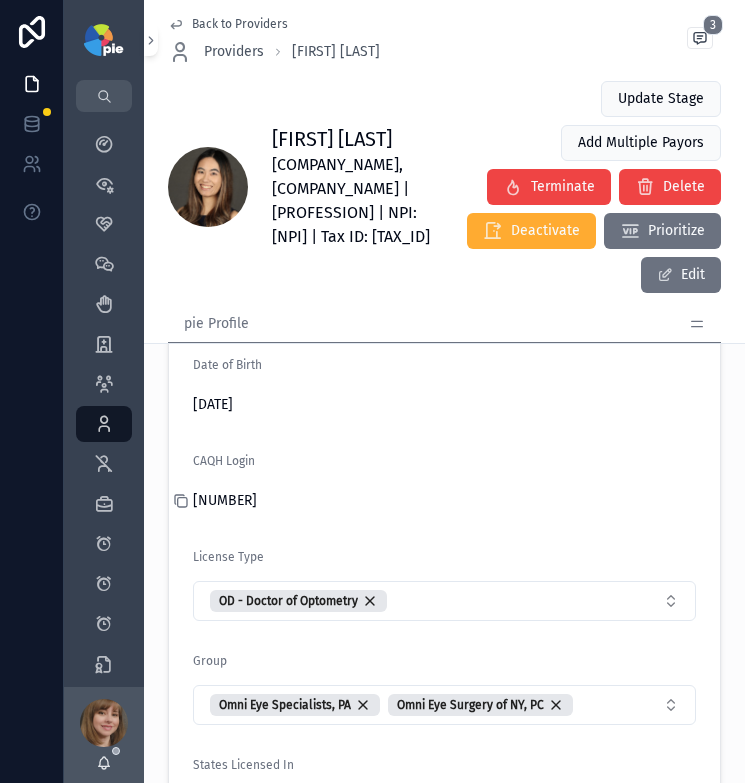 click 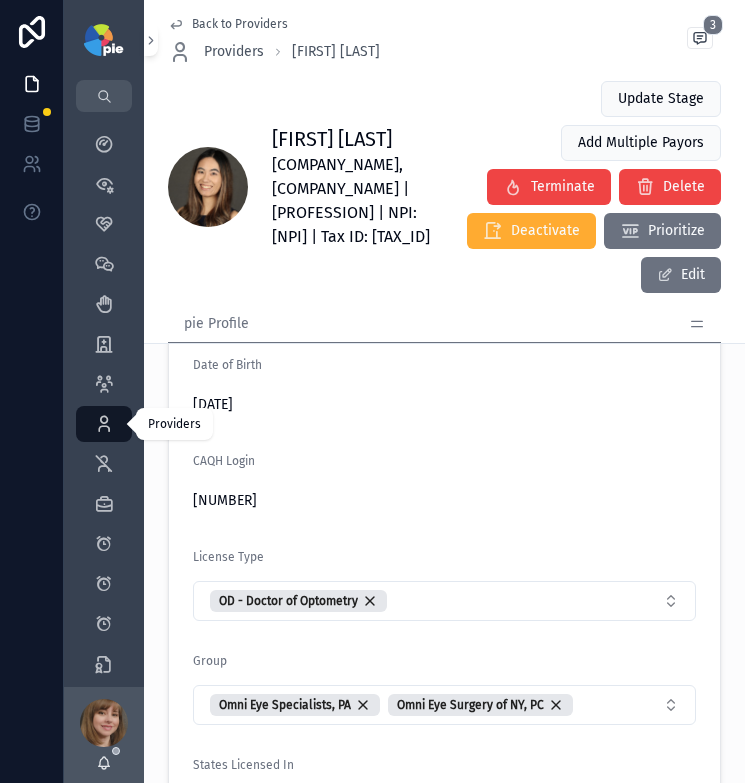click on "Providers 159" at bounding box center [104, 424] 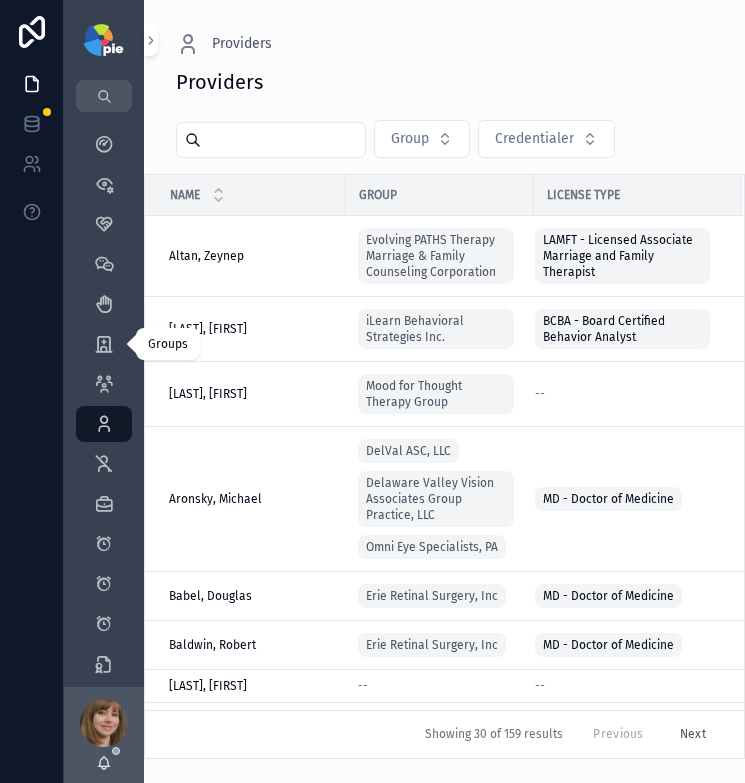 scroll, scrollTop: 0, scrollLeft: 0, axis: both 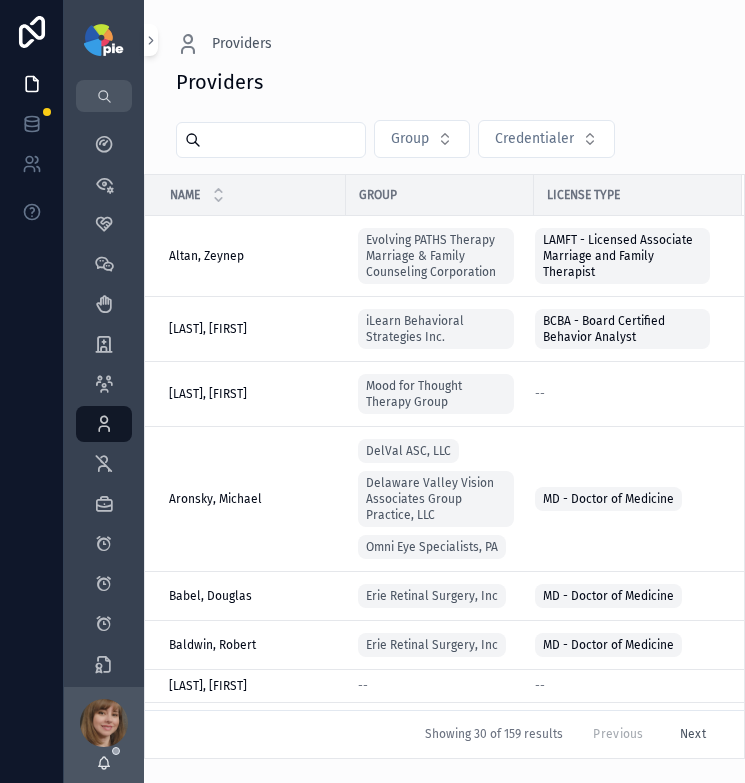 click at bounding box center (283, 140) 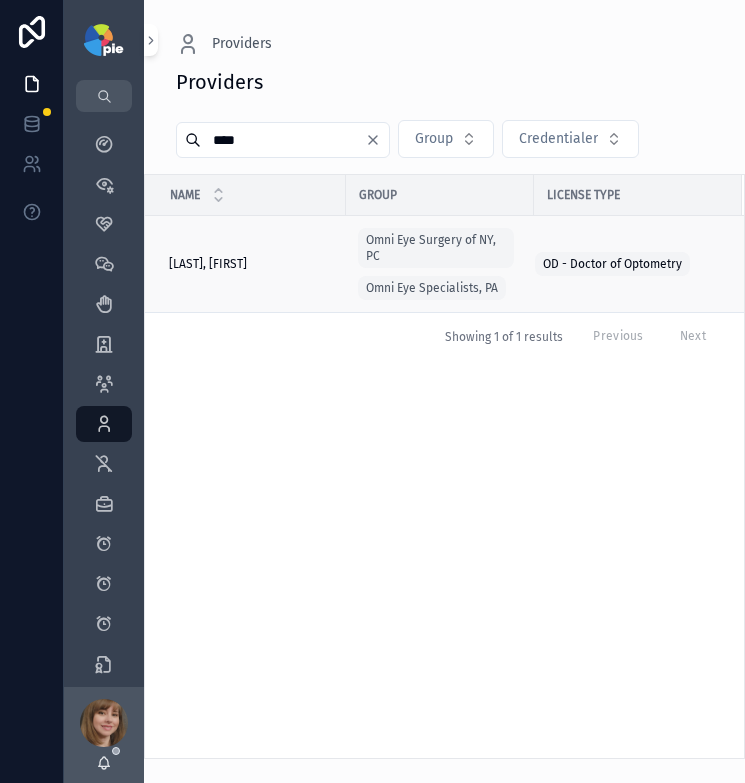 type on "****" 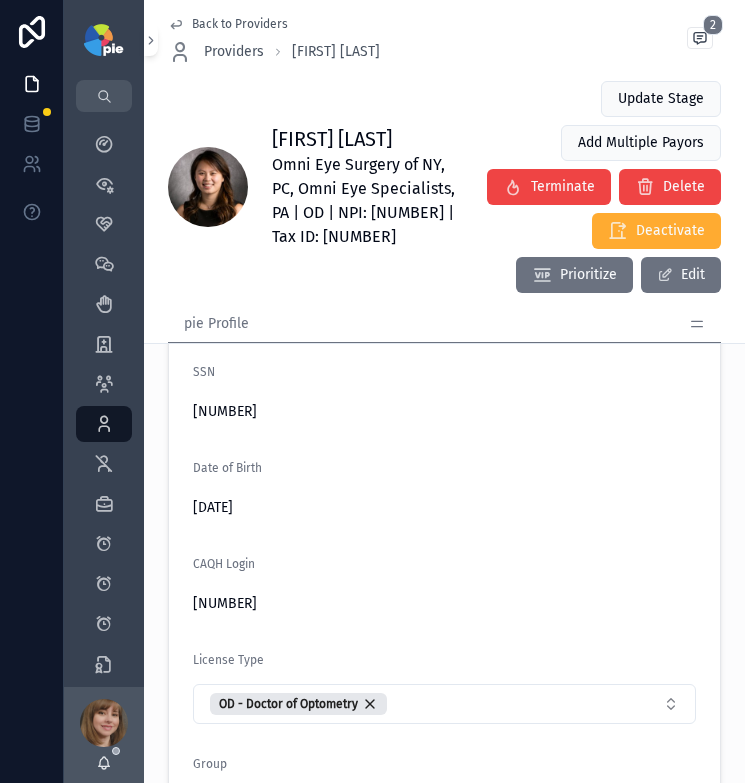 scroll, scrollTop: 545, scrollLeft: 0, axis: vertical 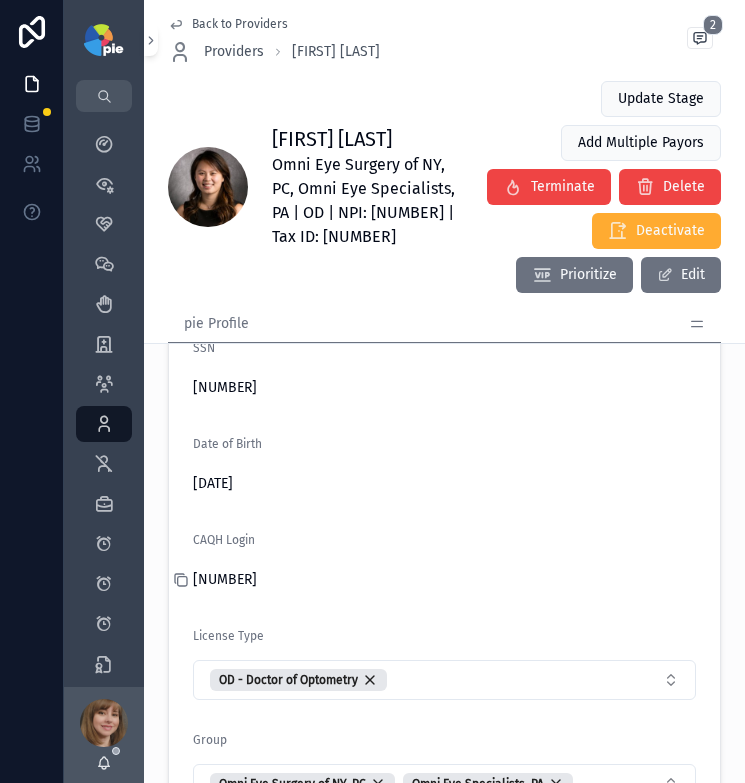 click 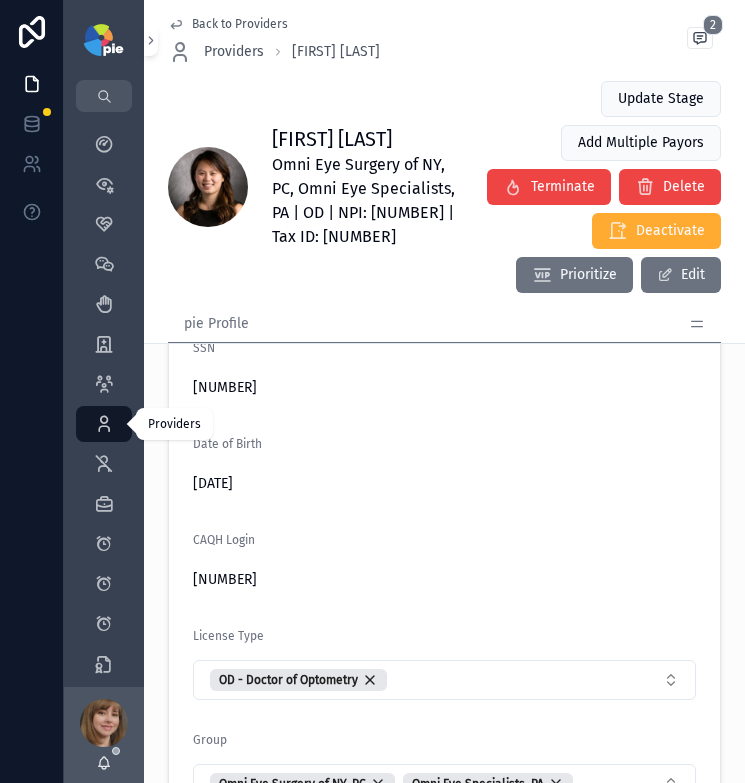 click on "Providers 159" at bounding box center (104, 424) 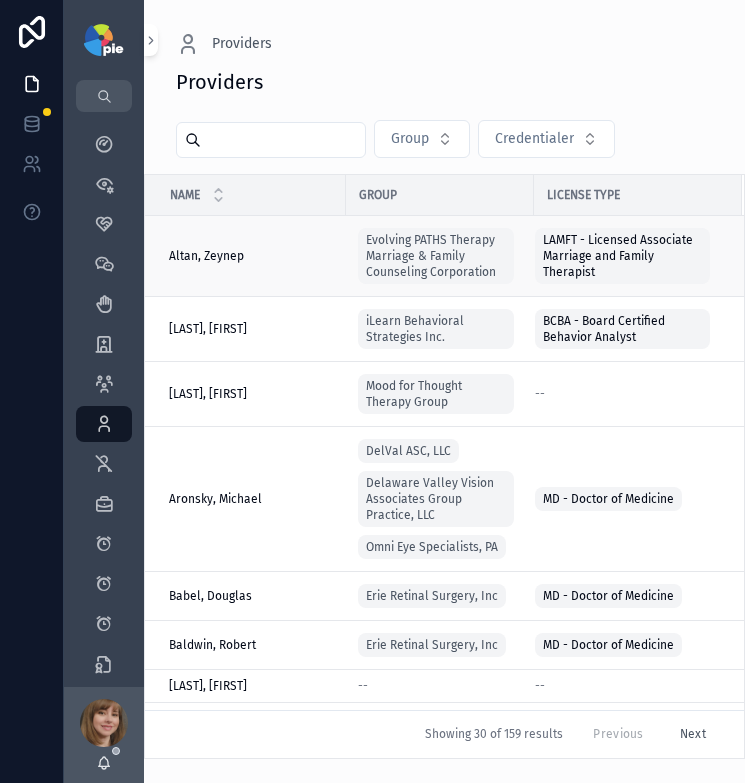scroll, scrollTop: 0, scrollLeft: 0, axis: both 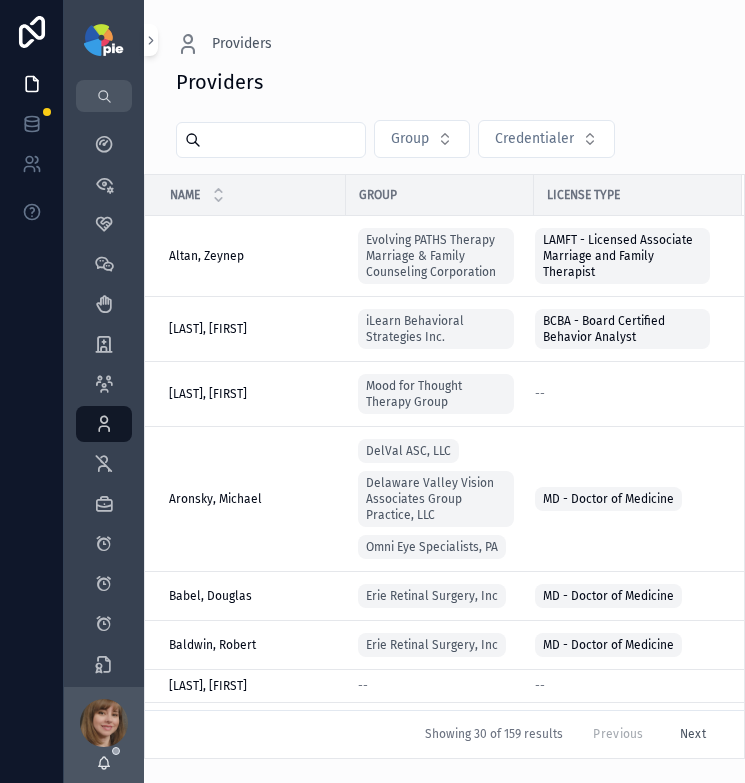 click at bounding box center (283, 140) 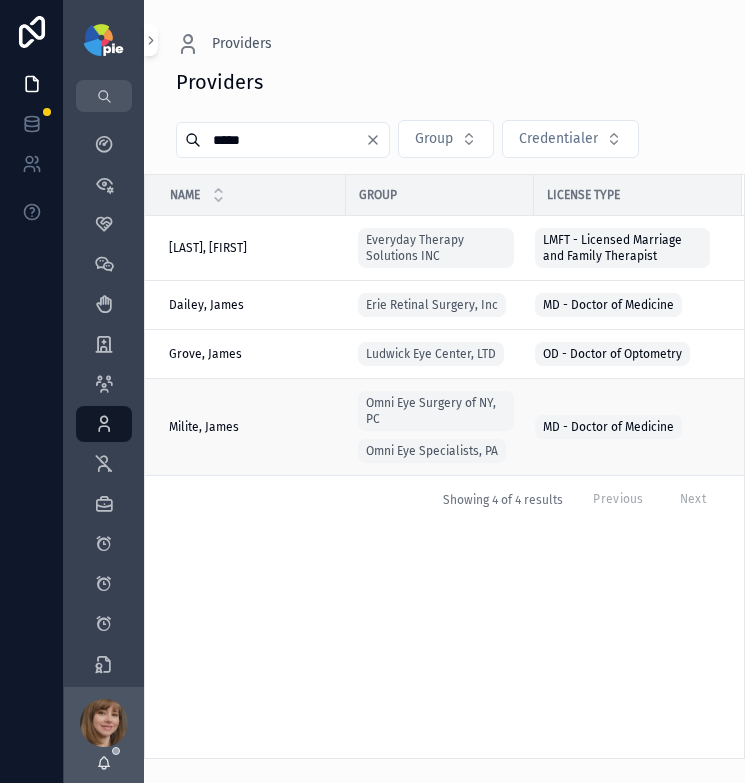 type on "*****" 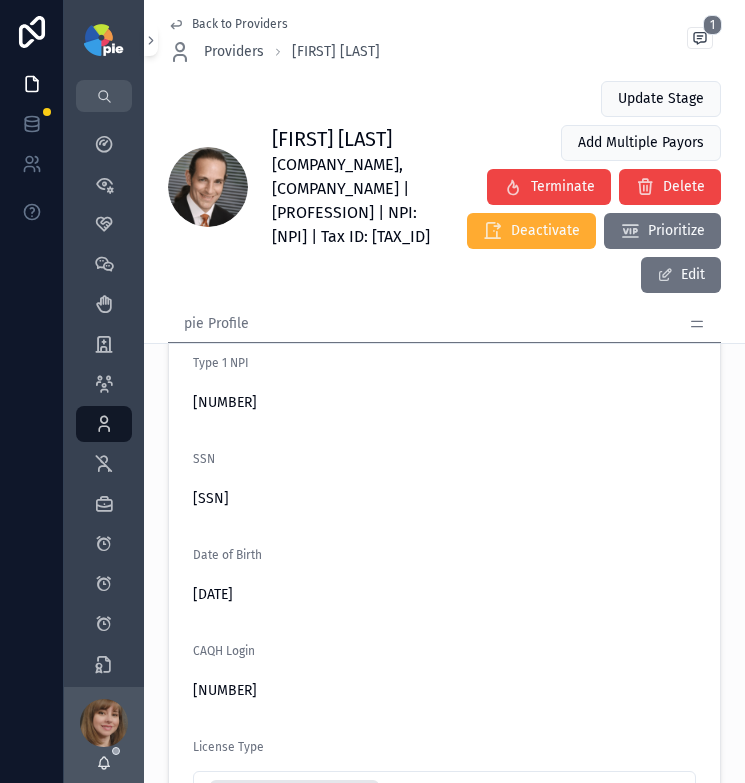 scroll, scrollTop: 616, scrollLeft: 0, axis: vertical 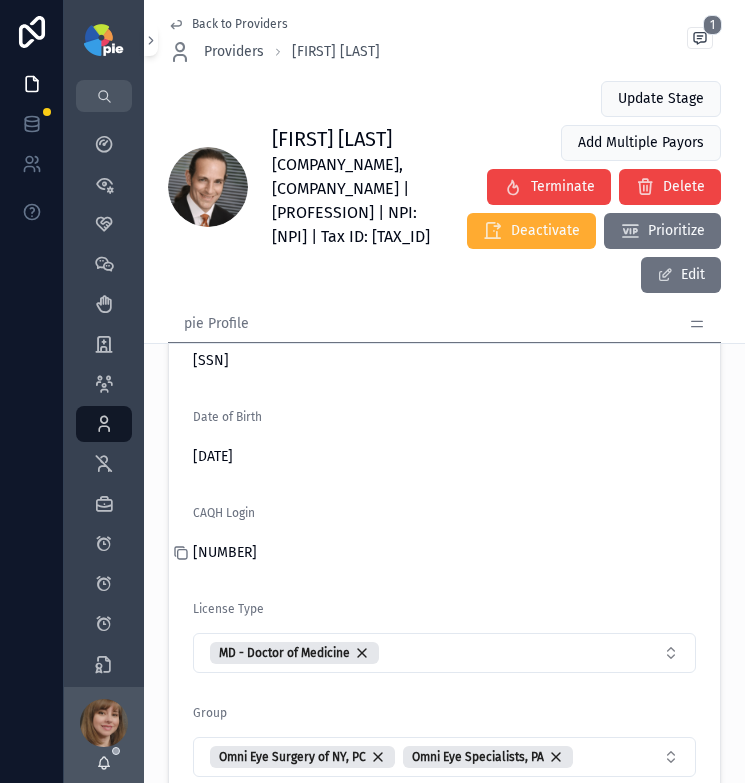 click 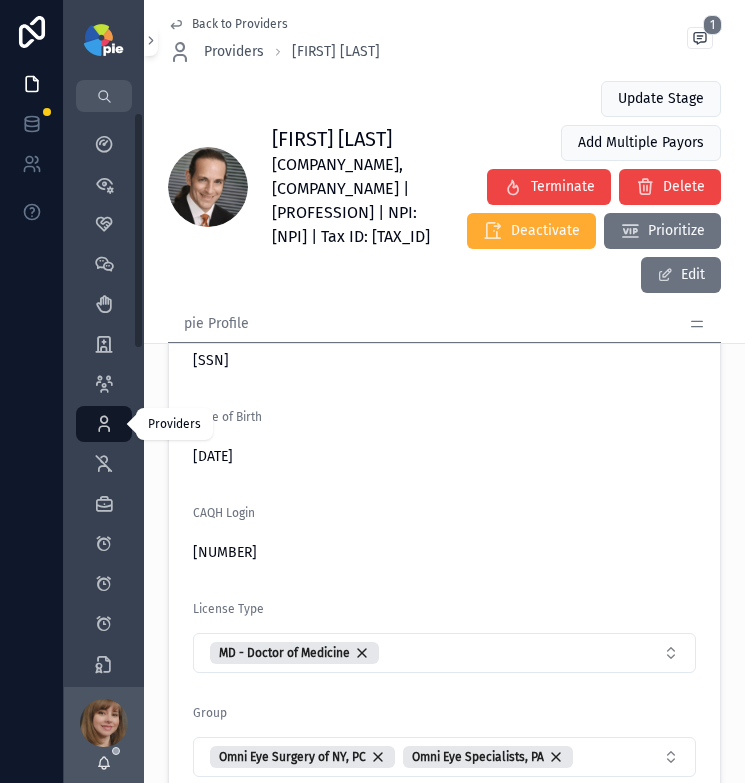 click at bounding box center [104, 424] 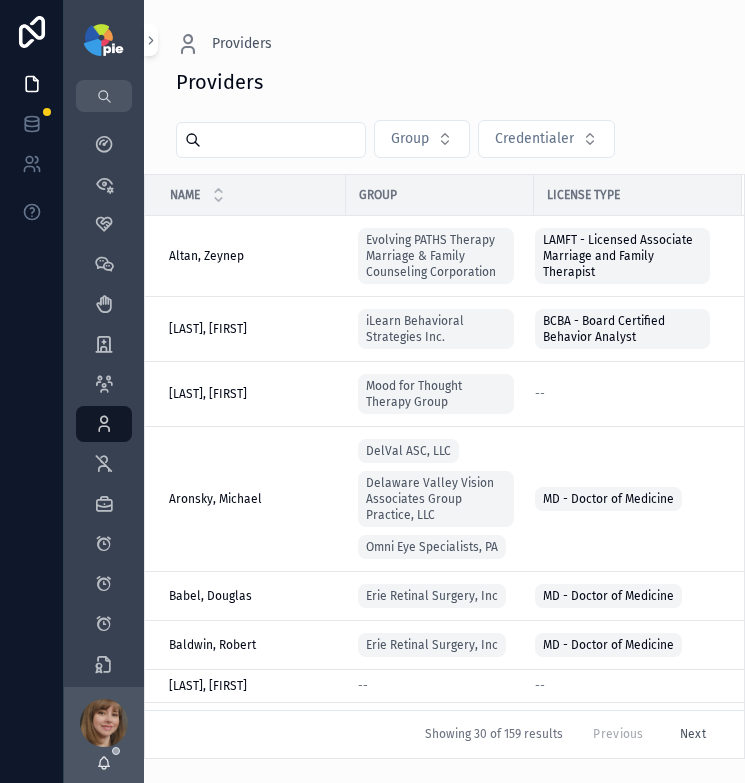 click at bounding box center [271, 140] 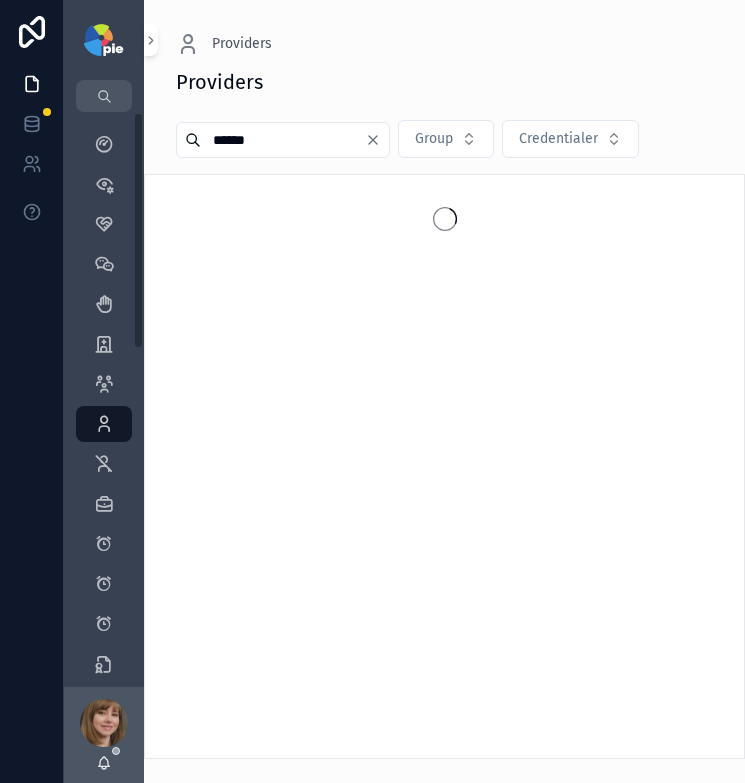 type on "******" 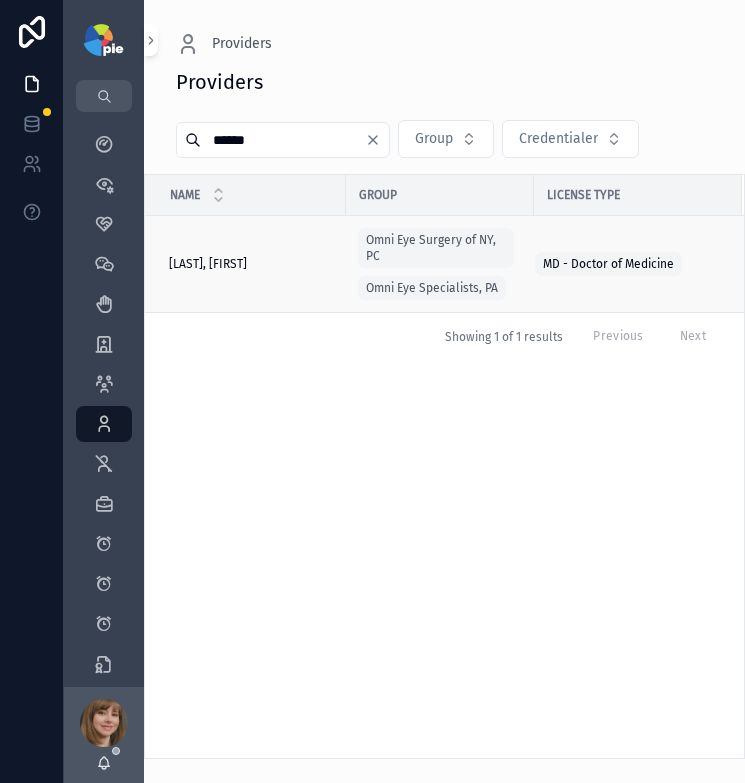 click on "[LAST], [FIRST]" at bounding box center (208, 264) 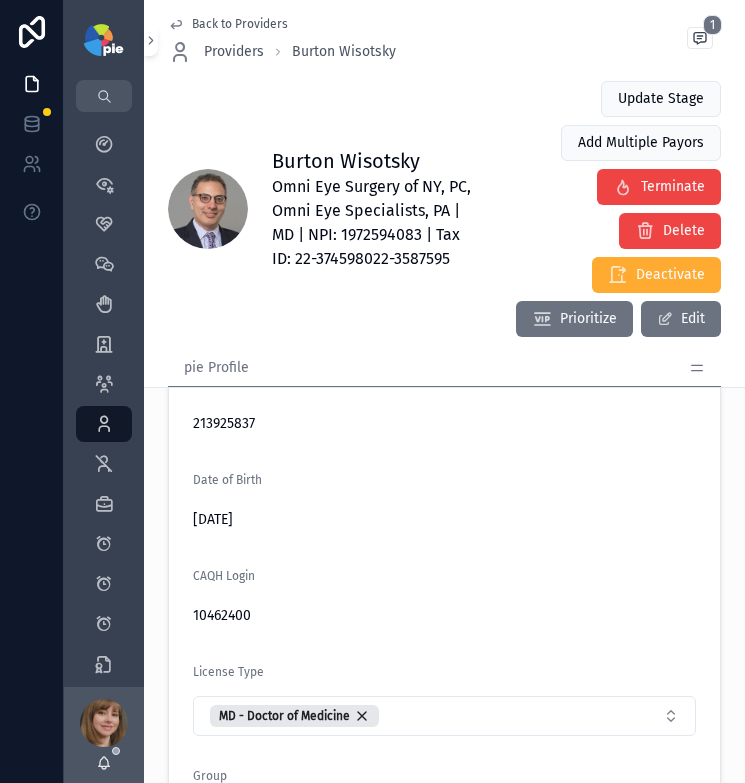 scroll, scrollTop: 670, scrollLeft: 0, axis: vertical 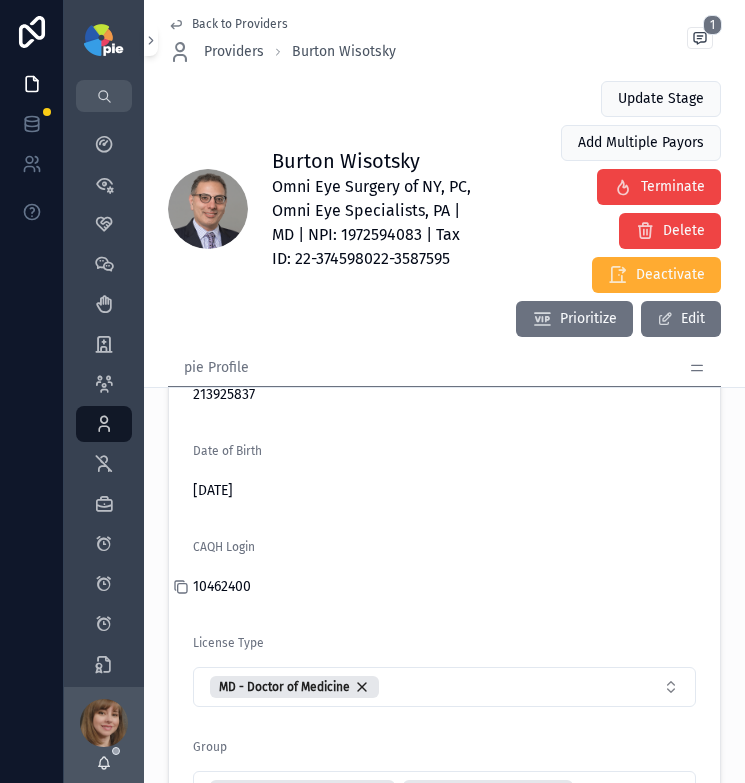 click 